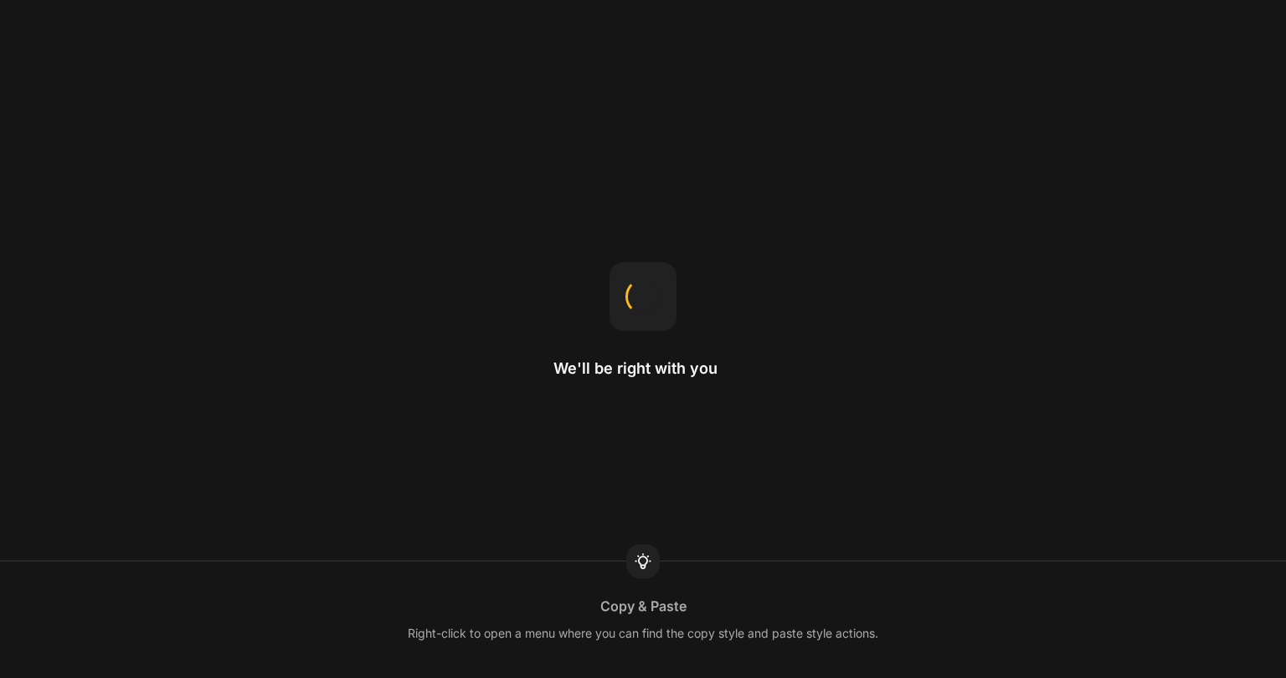 scroll, scrollTop: 0, scrollLeft: 0, axis: both 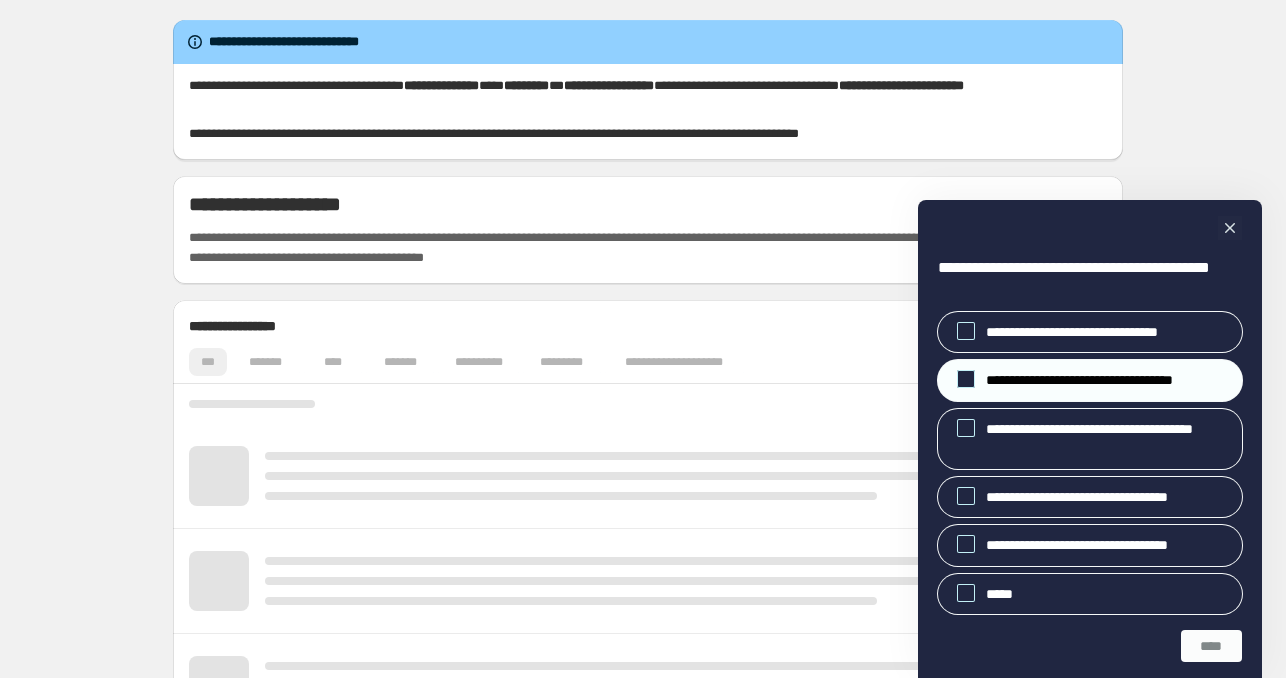 click on "**********" at bounding box center (1098, 380) 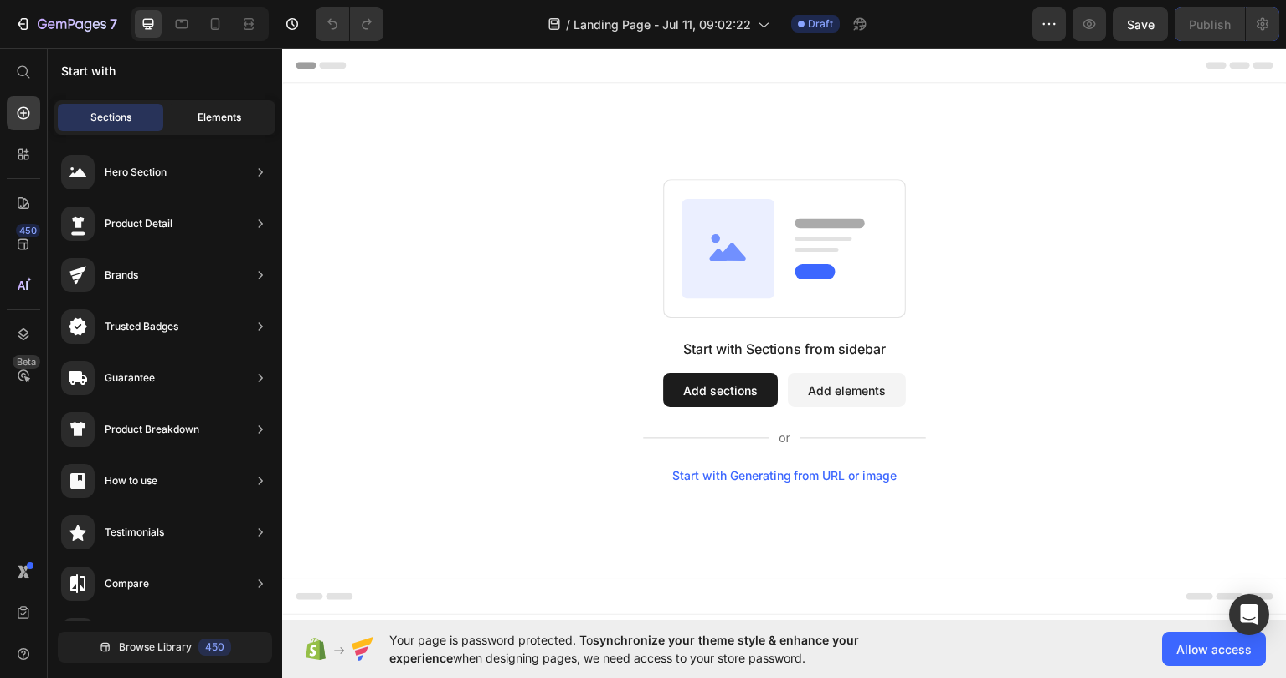click 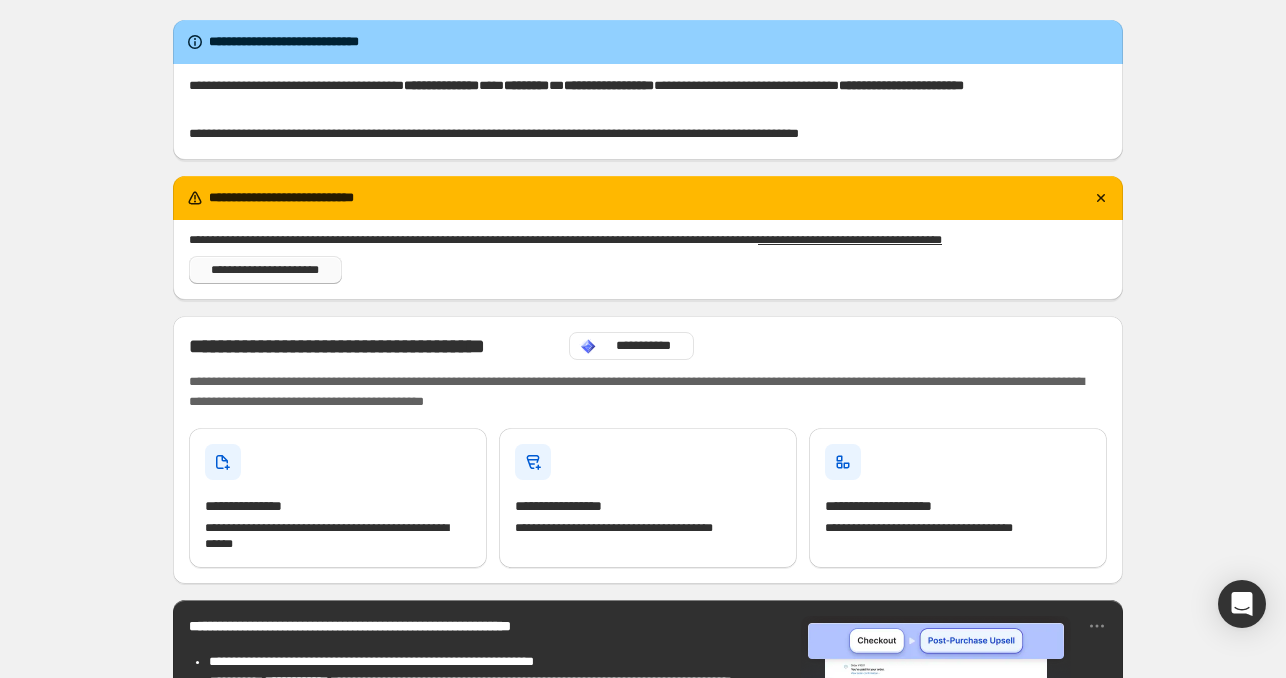 click on "**********" at bounding box center (265, 270) 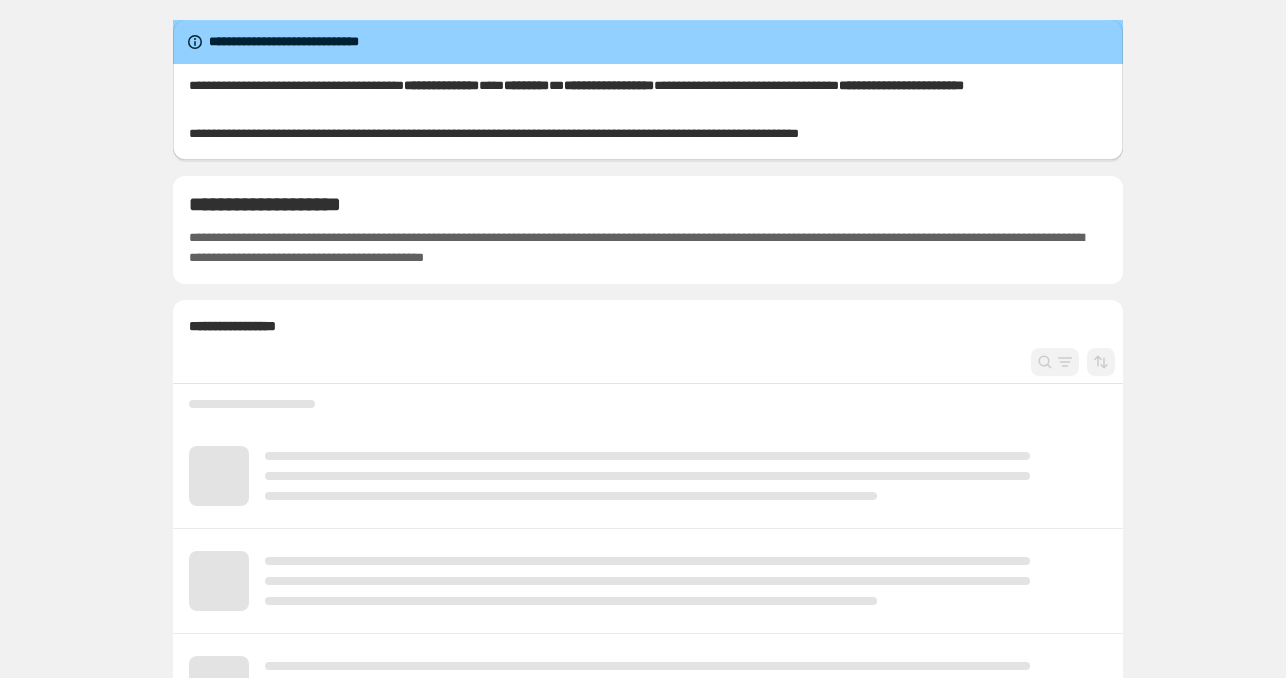 scroll, scrollTop: 0, scrollLeft: 0, axis: both 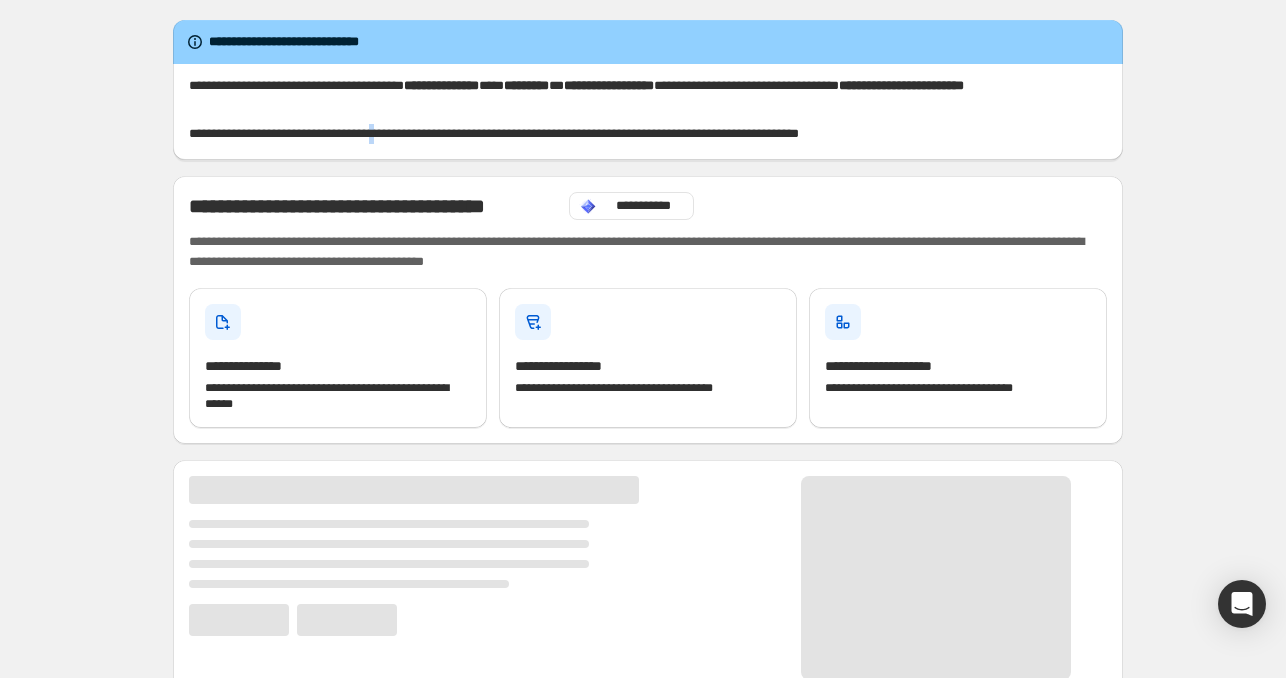 click on "**********" at bounding box center (577, 134) 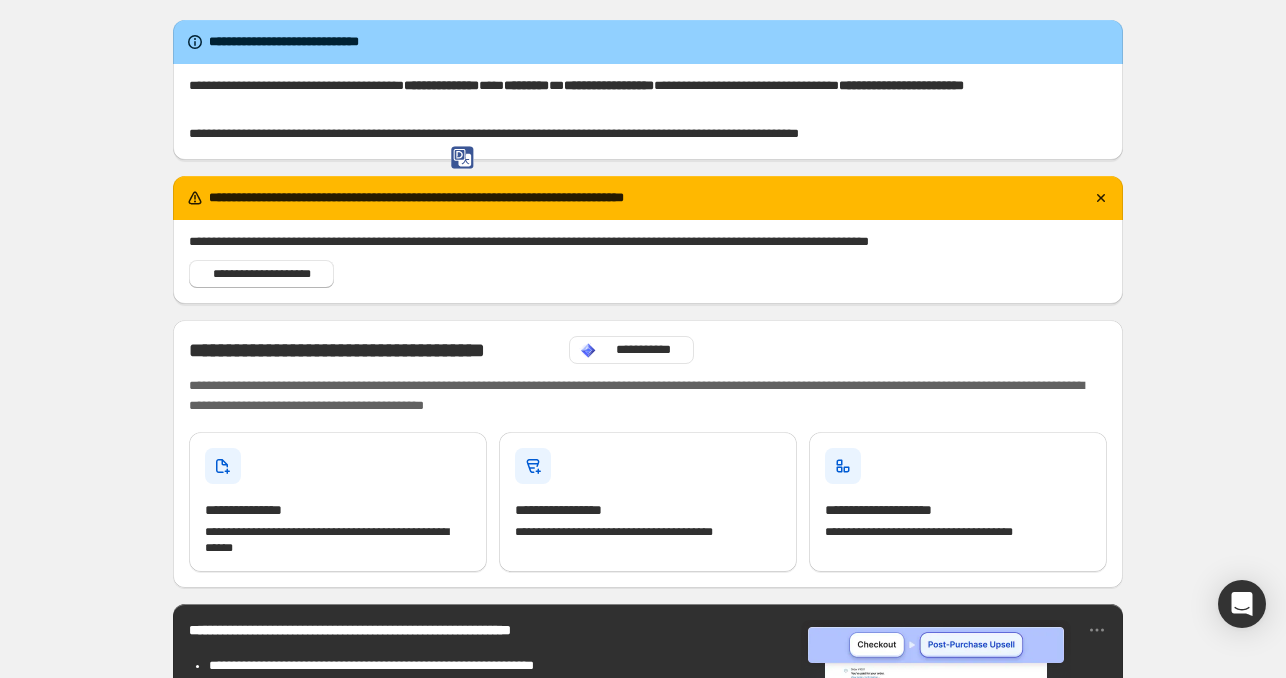 click on "**********" at bounding box center (577, 134) 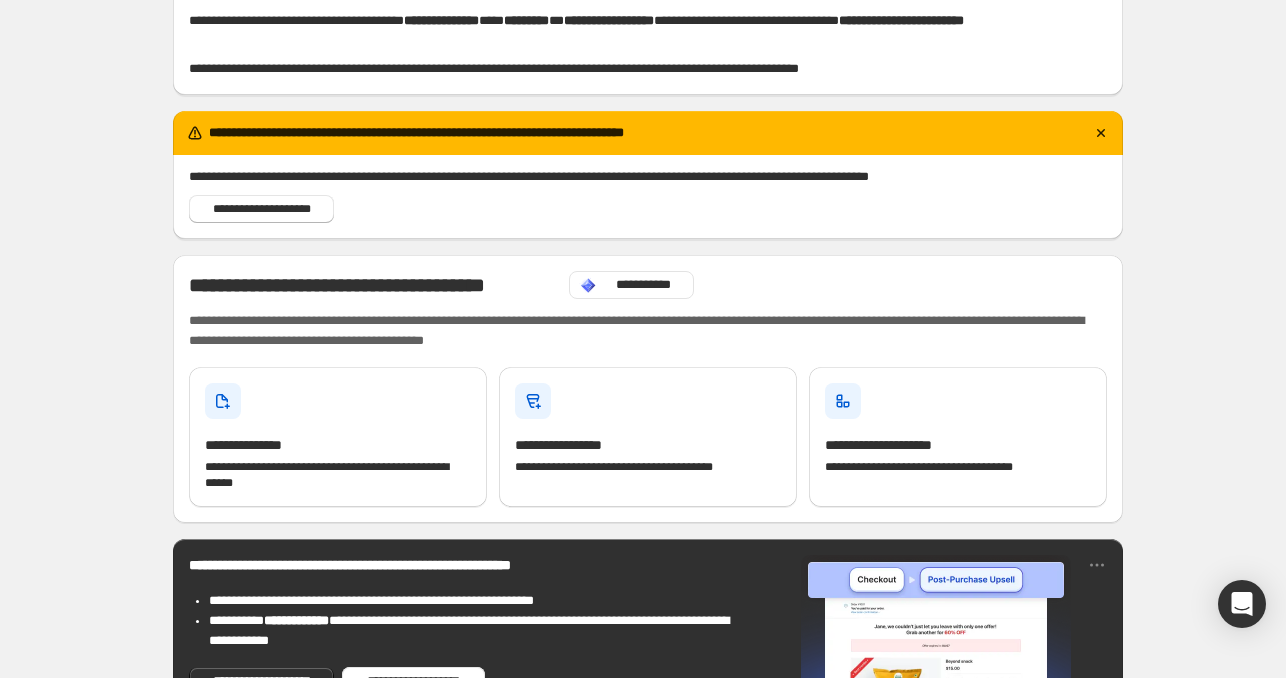 scroll, scrollTop: 100, scrollLeft: 0, axis: vertical 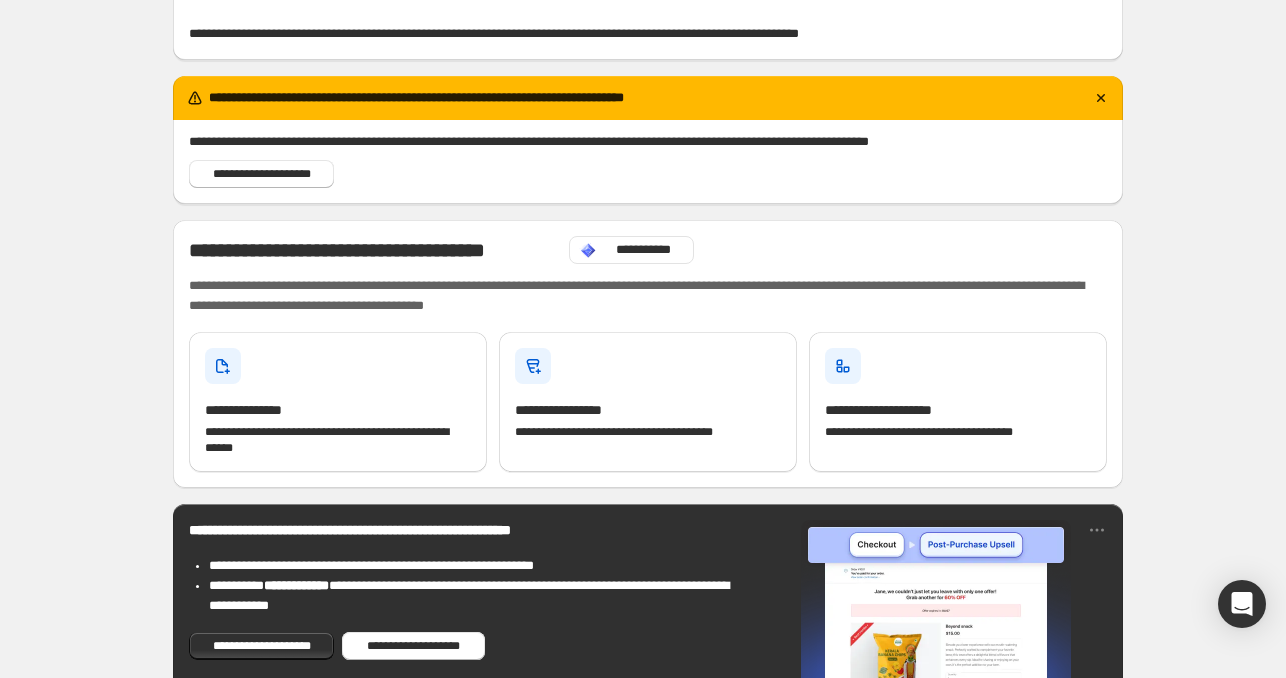 click on "**********" at bounding box center (648, 98) 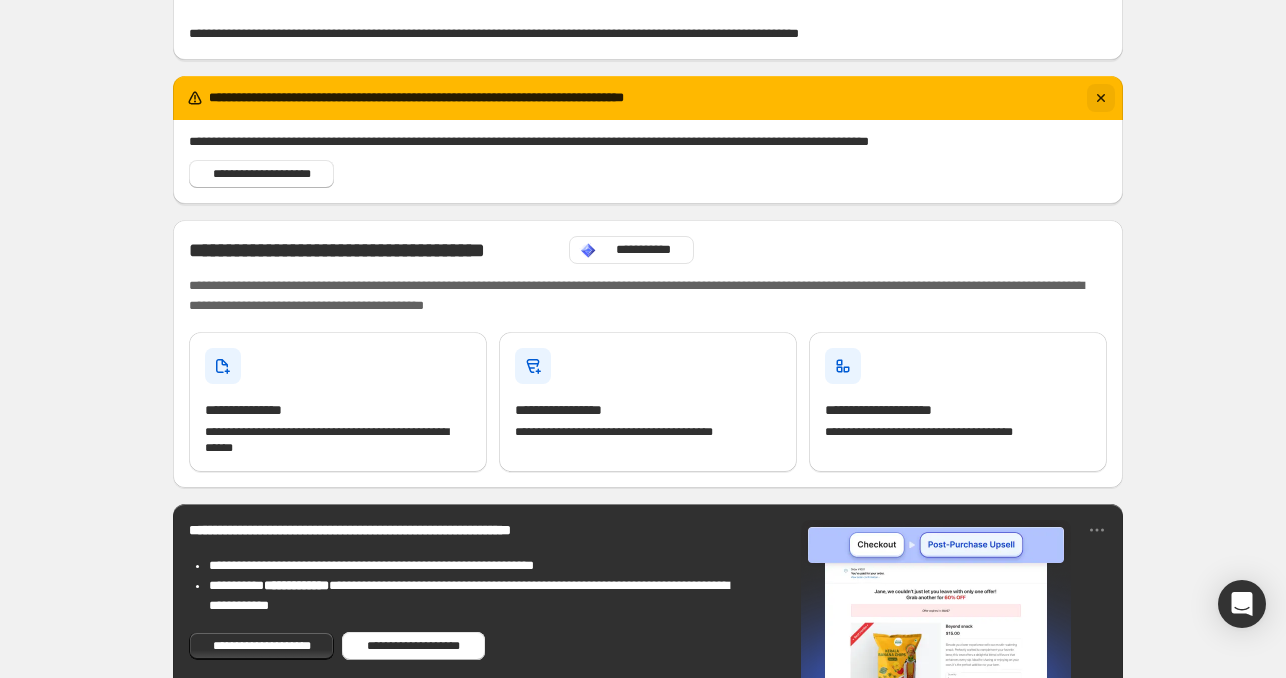 click 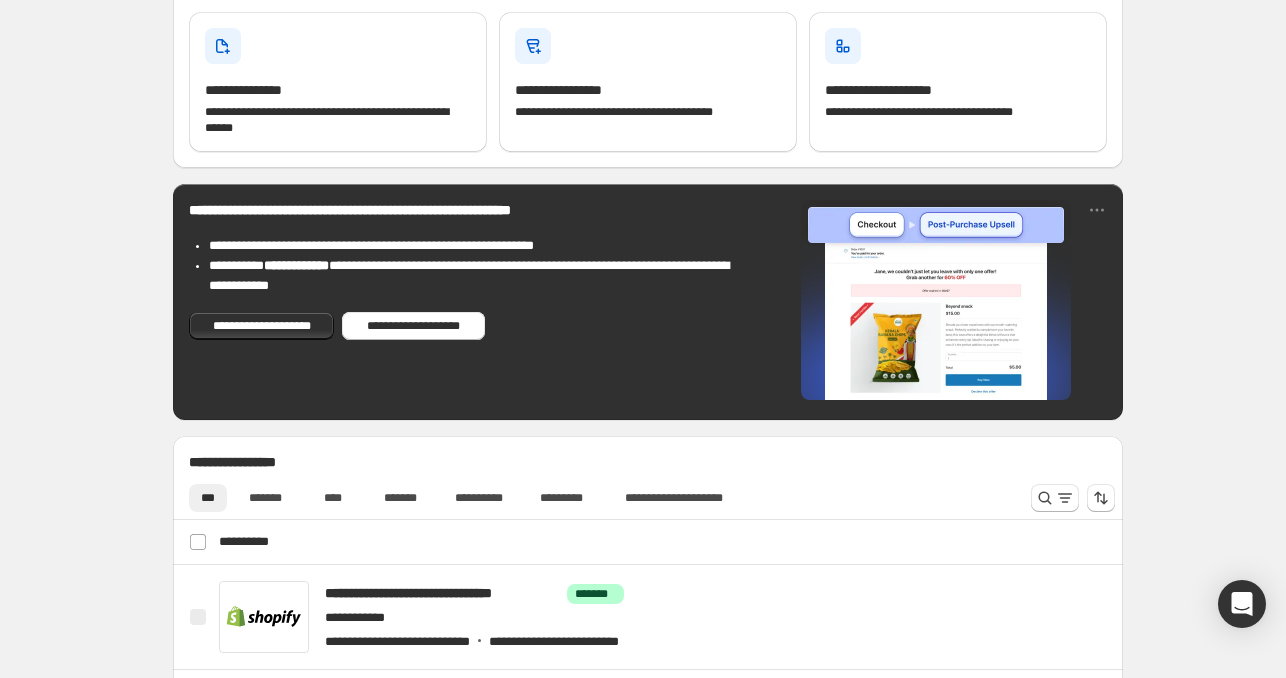 scroll, scrollTop: 300, scrollLeft: 0, axis: vertical 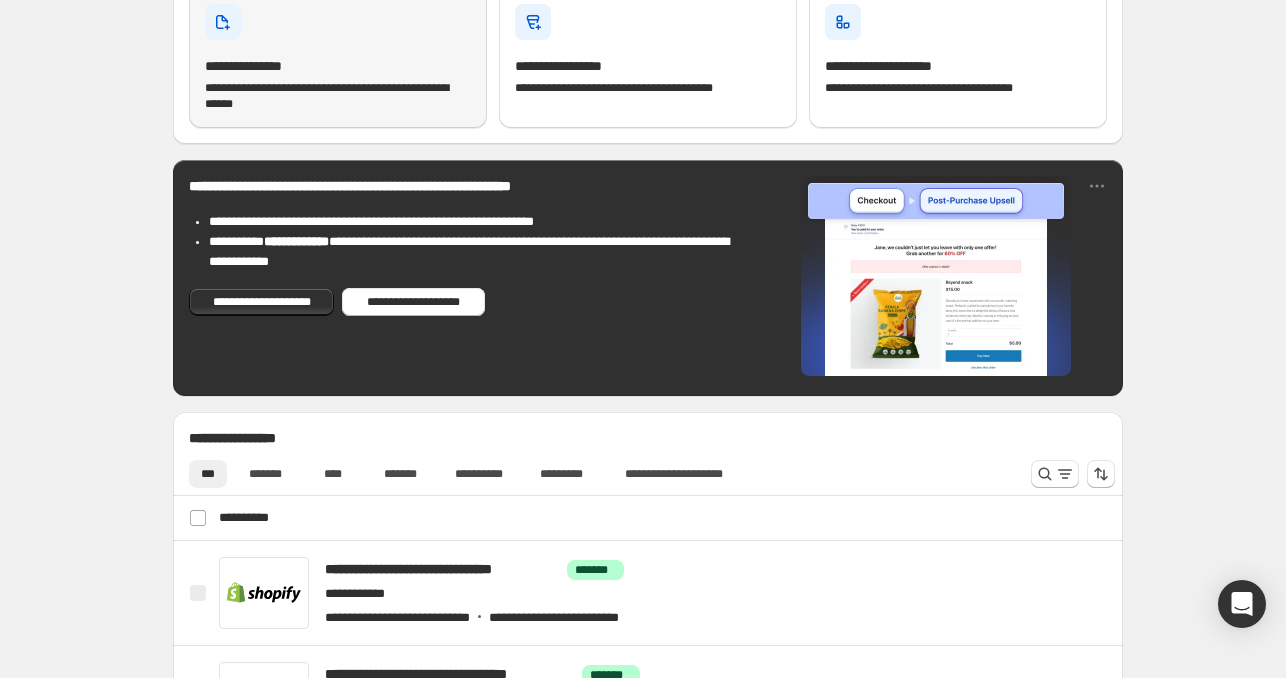 click on "**********" at bounding box center [338, 96] 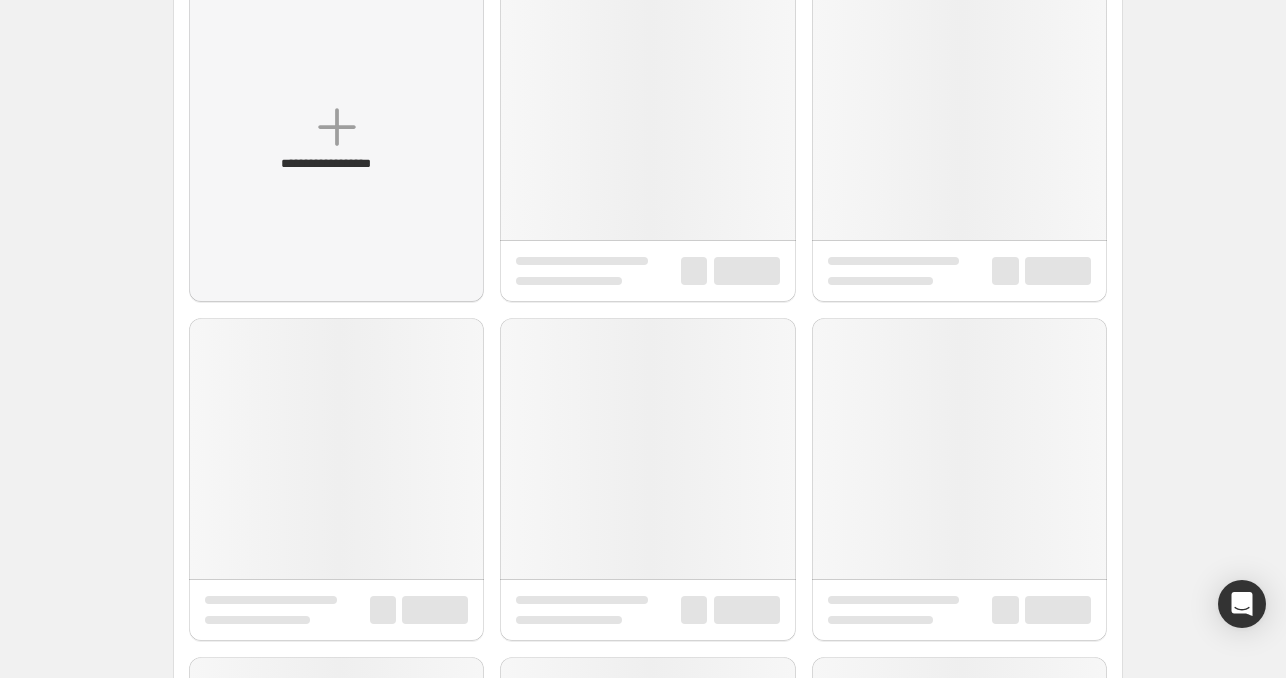 scroll, scrollTop: 0, scrollLeft: 0, axis: both 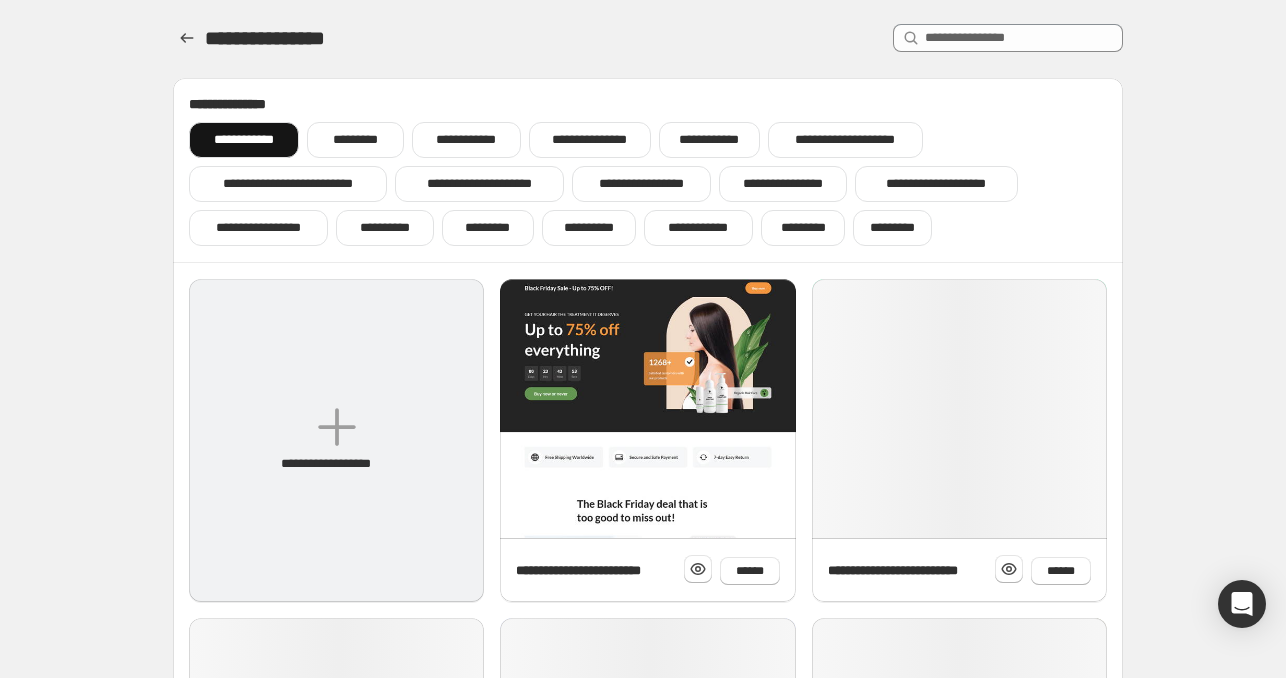 click 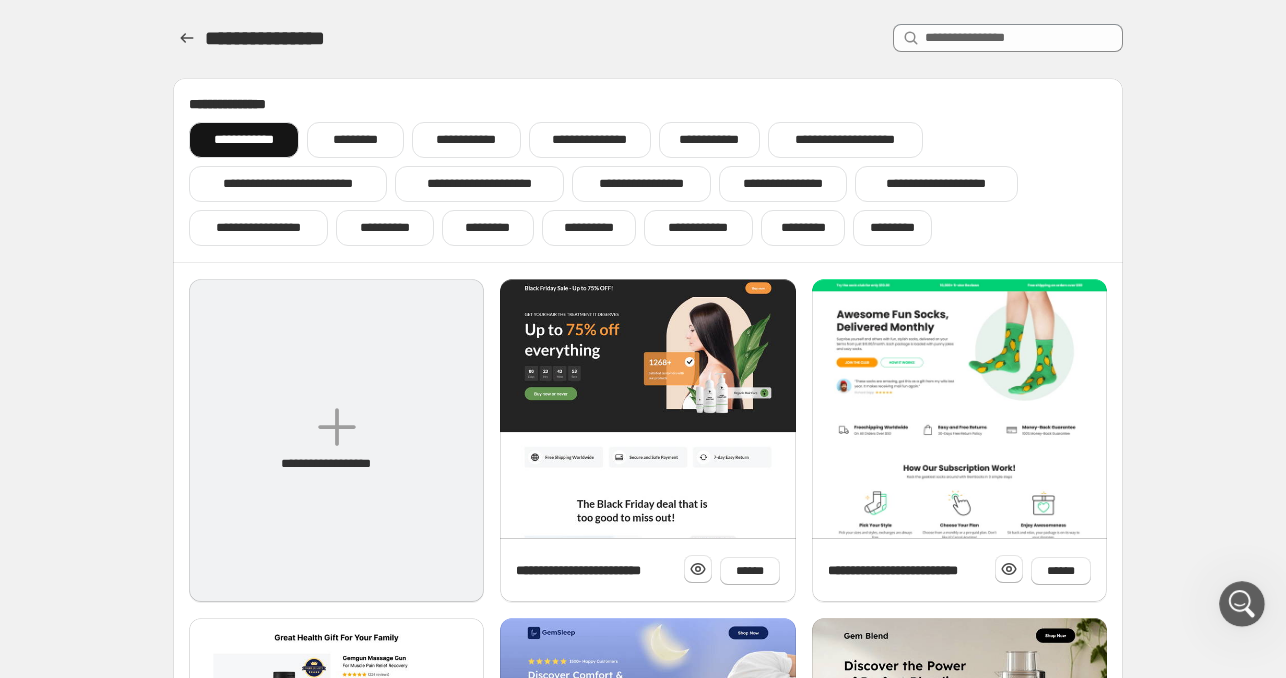 scroll, scrollTop: 0, scrollLeft: 0, axis: both 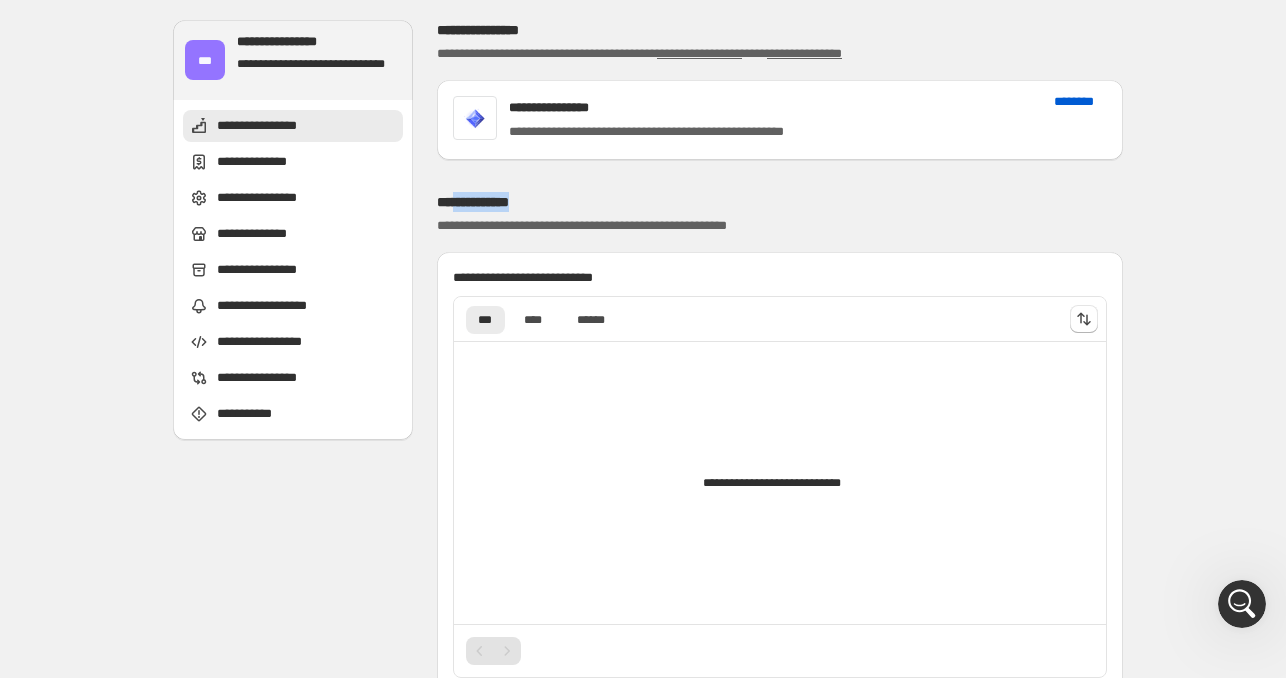 drag, startPoint x: 494, startPoint y: 207, endPoint x: 596, endPoint y: 195, distance: 102.70345 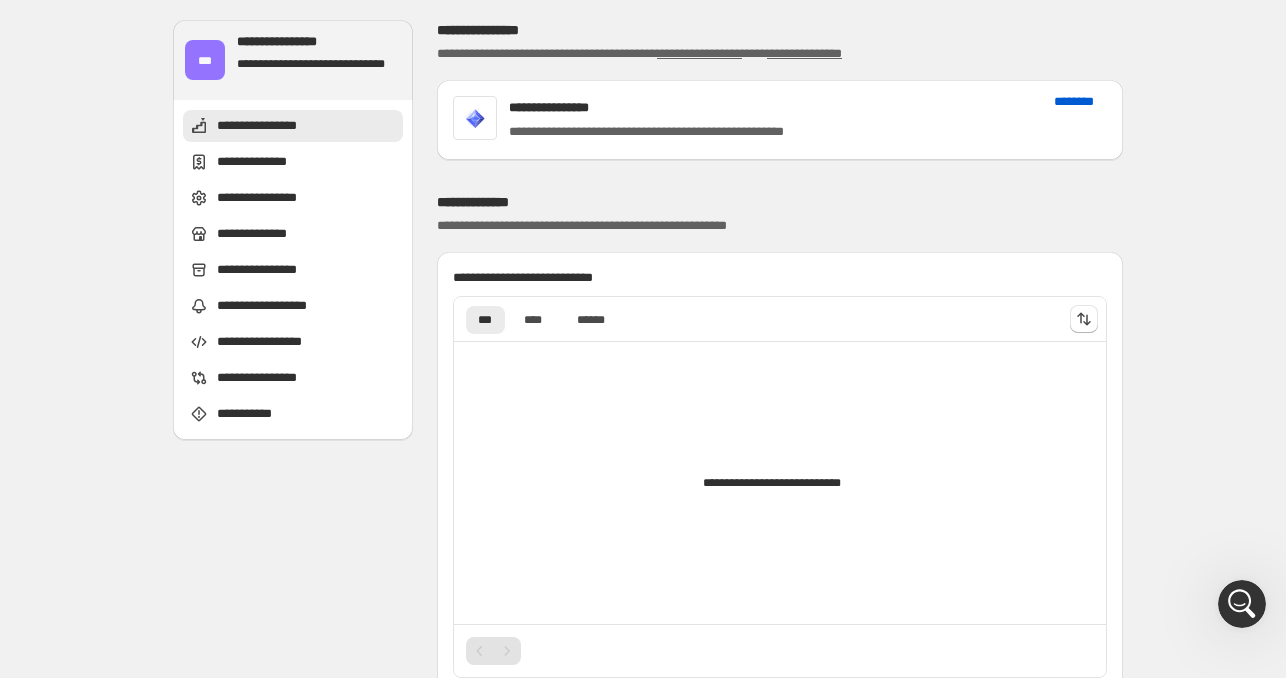 drag, startPoint x: 609, startPoint y: 225, endPoint x: 680, endPoint y: 224, distance: 71.00704 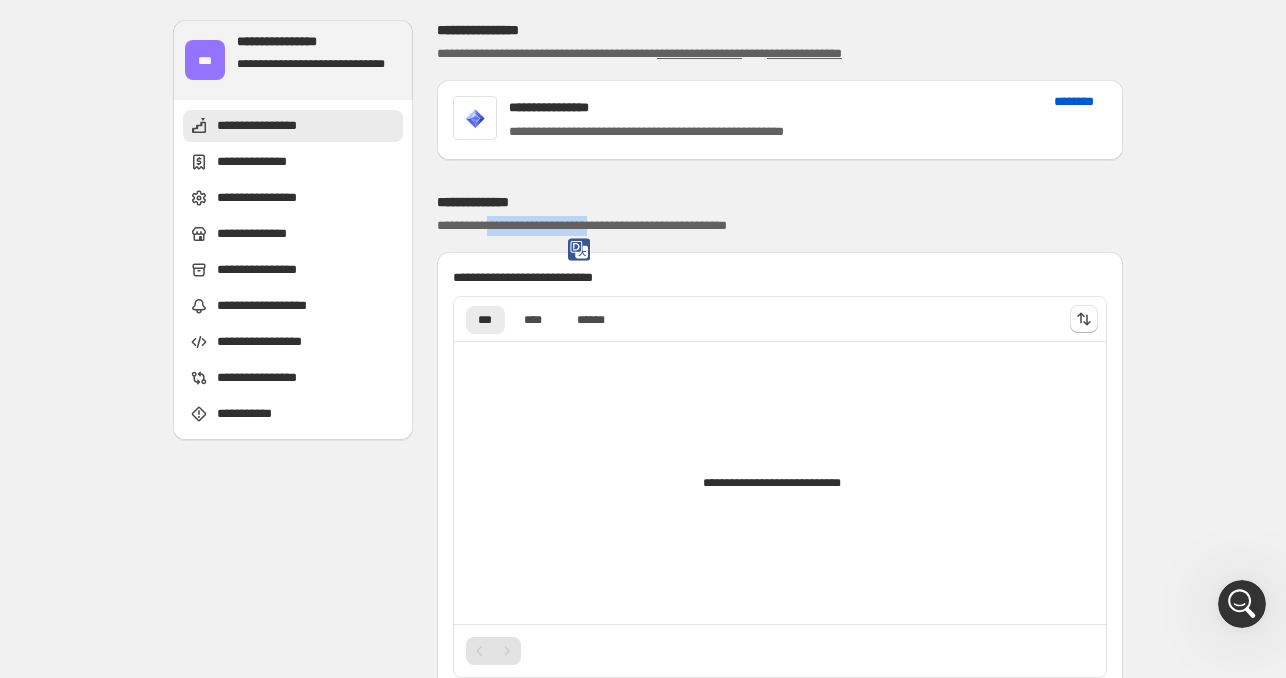 click on "**********" at bounding box center [780, 226] 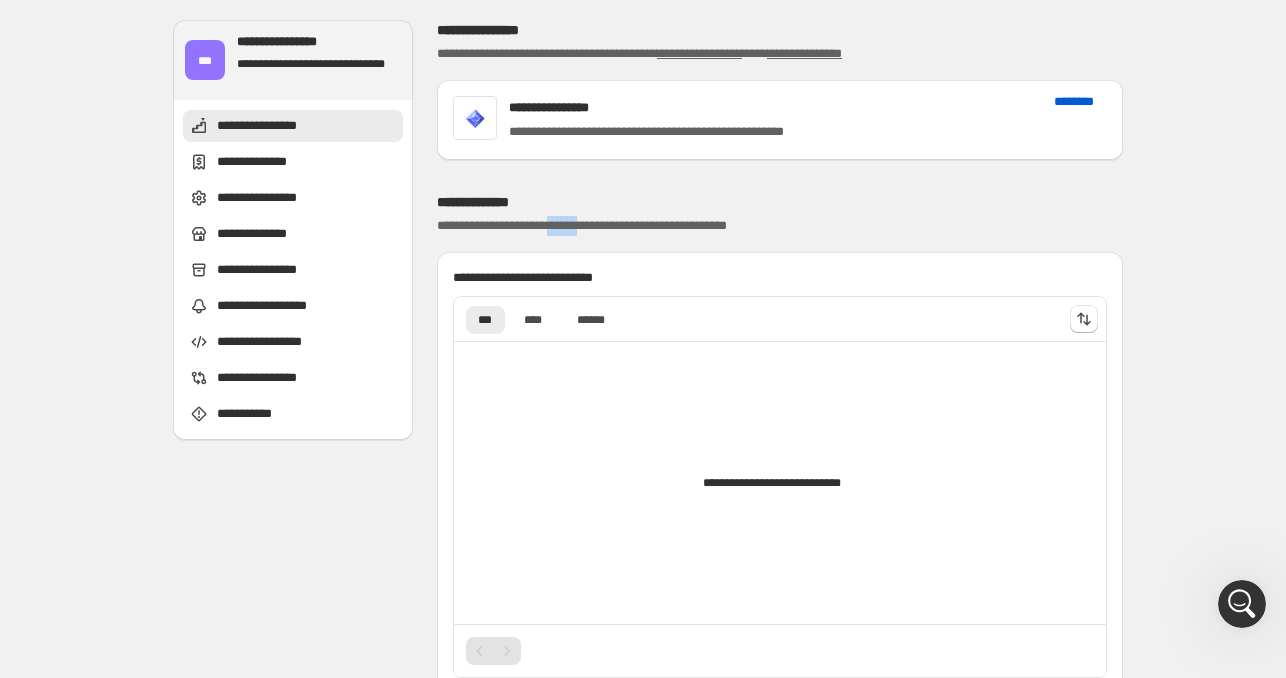 drag, startPoint x: 589, startPoint y: 223, endPoint x: 765, endPoint y: 214, distance: 176.22997 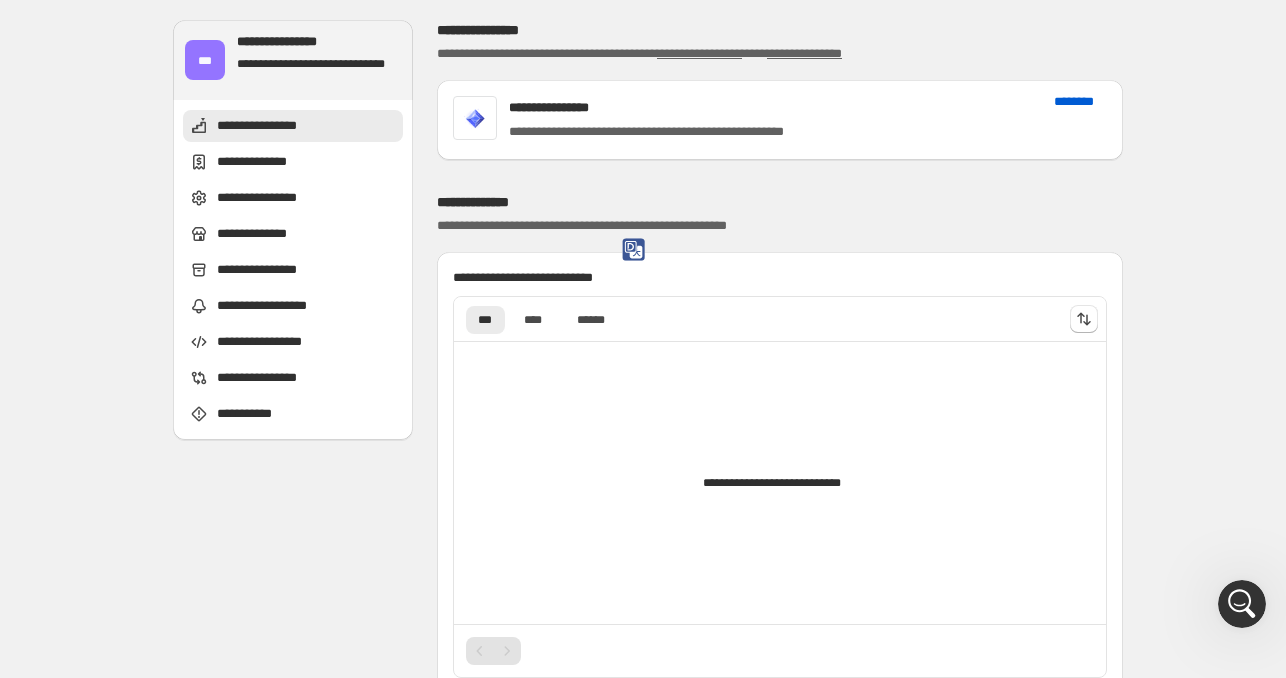 click on "**********" at bounding box center [780, 214] 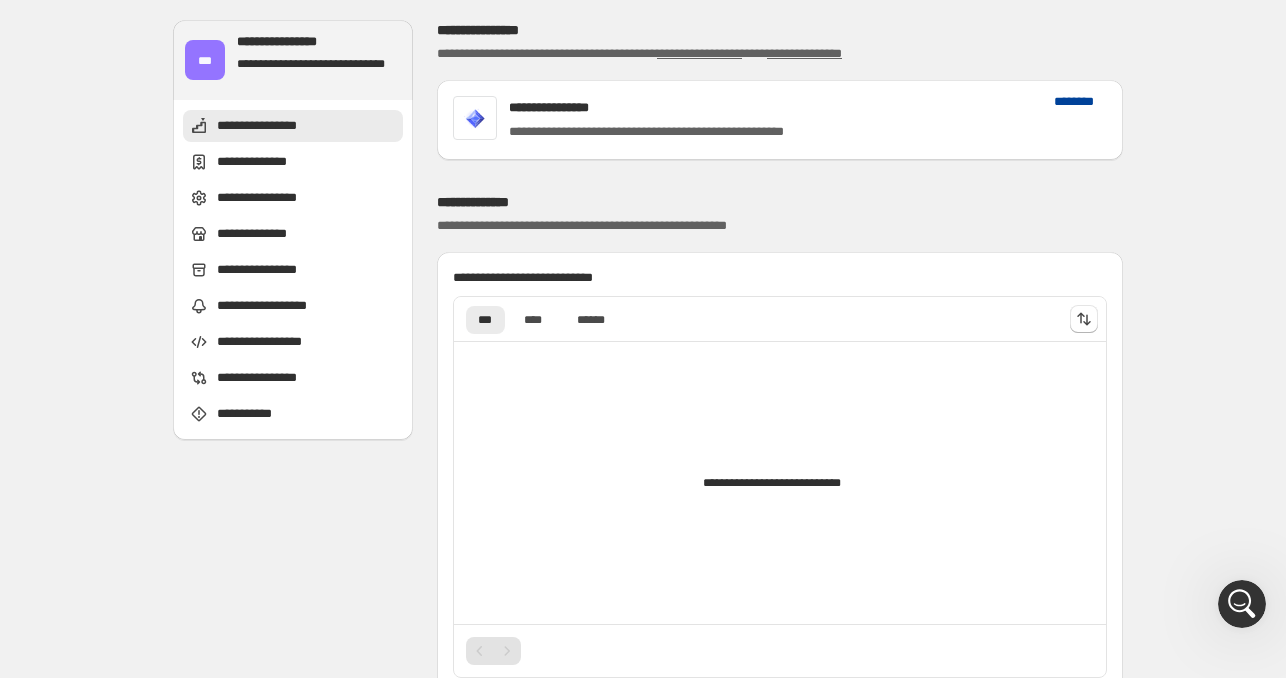 click on "********" at bounding box center [1080, 102] 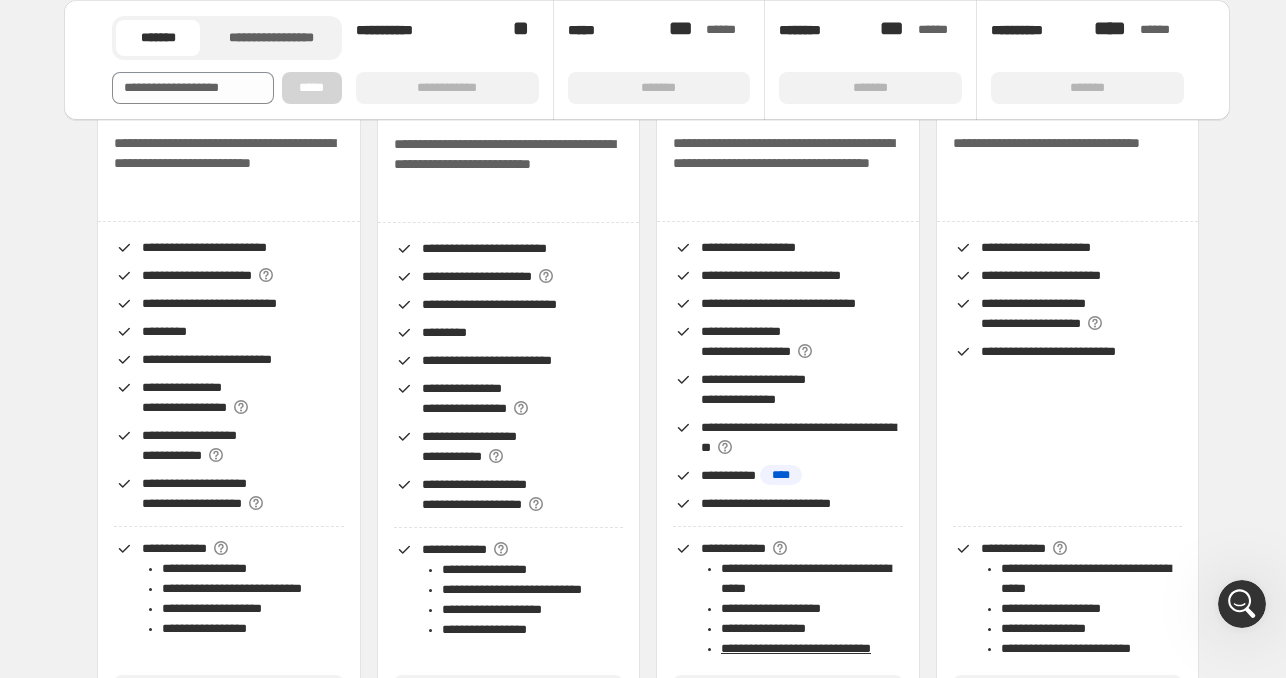 scroll, scrollTop: 100, scrollLeft: 0, axis: vertical 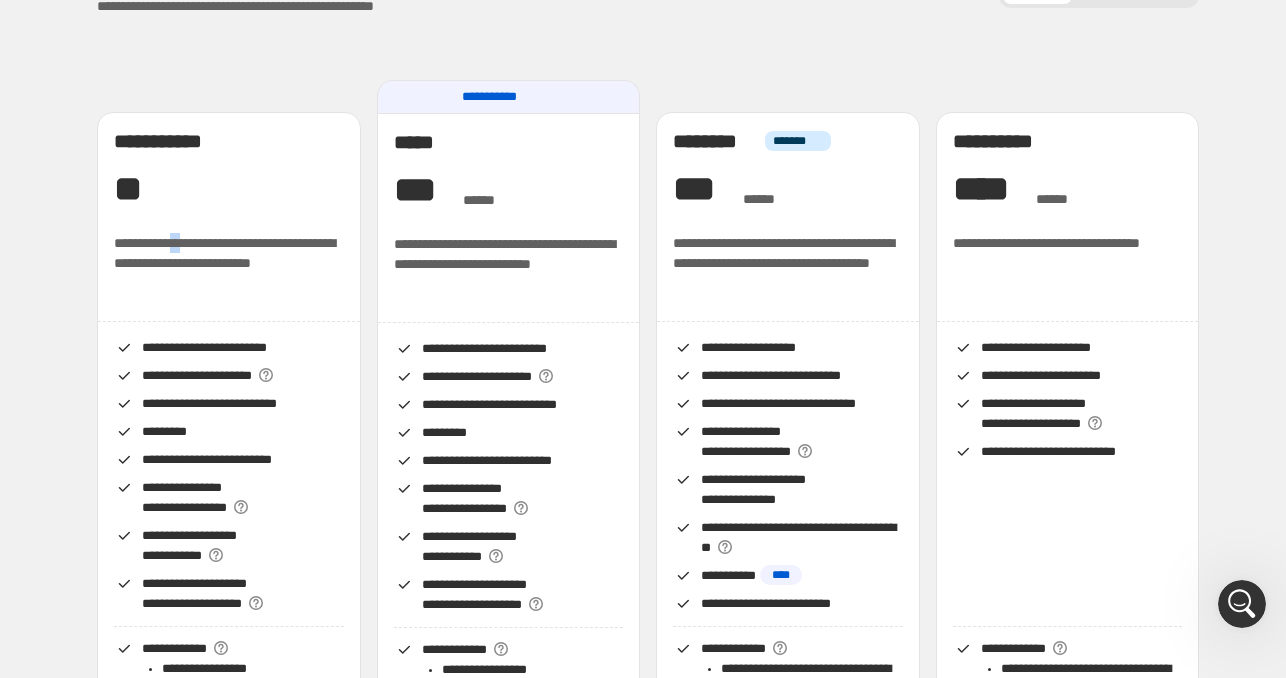 drag, startPoint x: 191, startPoint y: 235, endPoint x: 243, endPoint y: 235, distance: 52 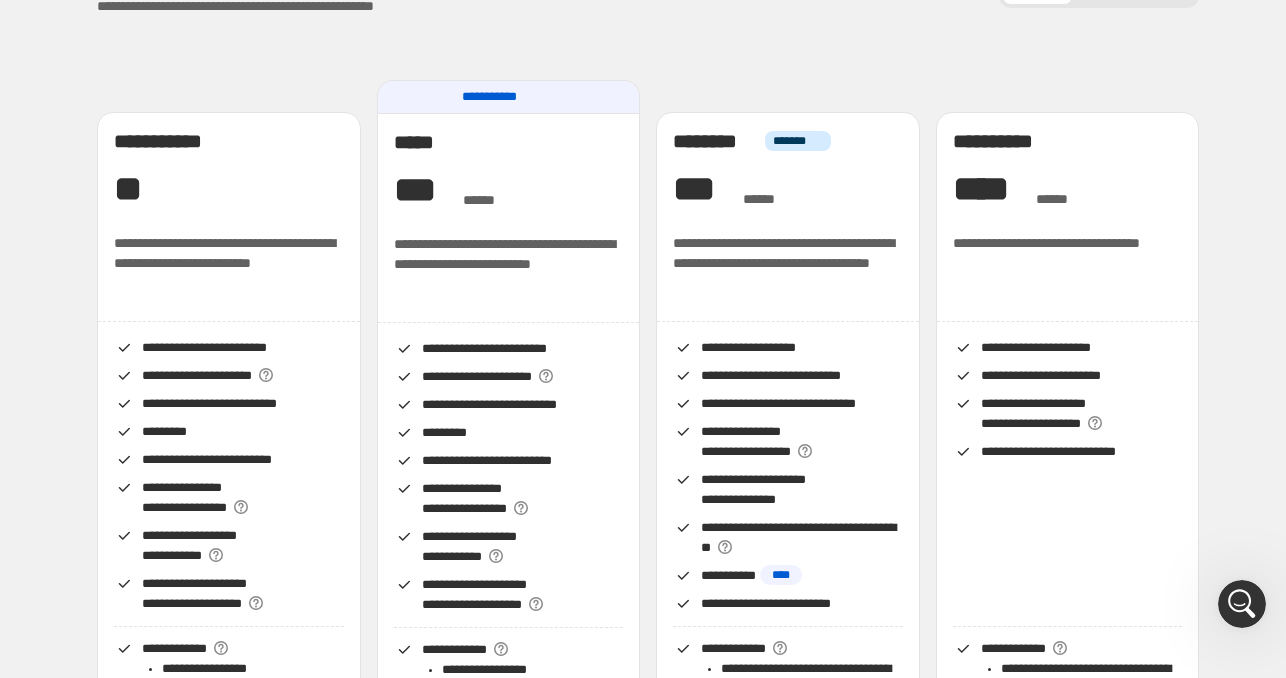 click on "**********" at bounding box center (229, 263) 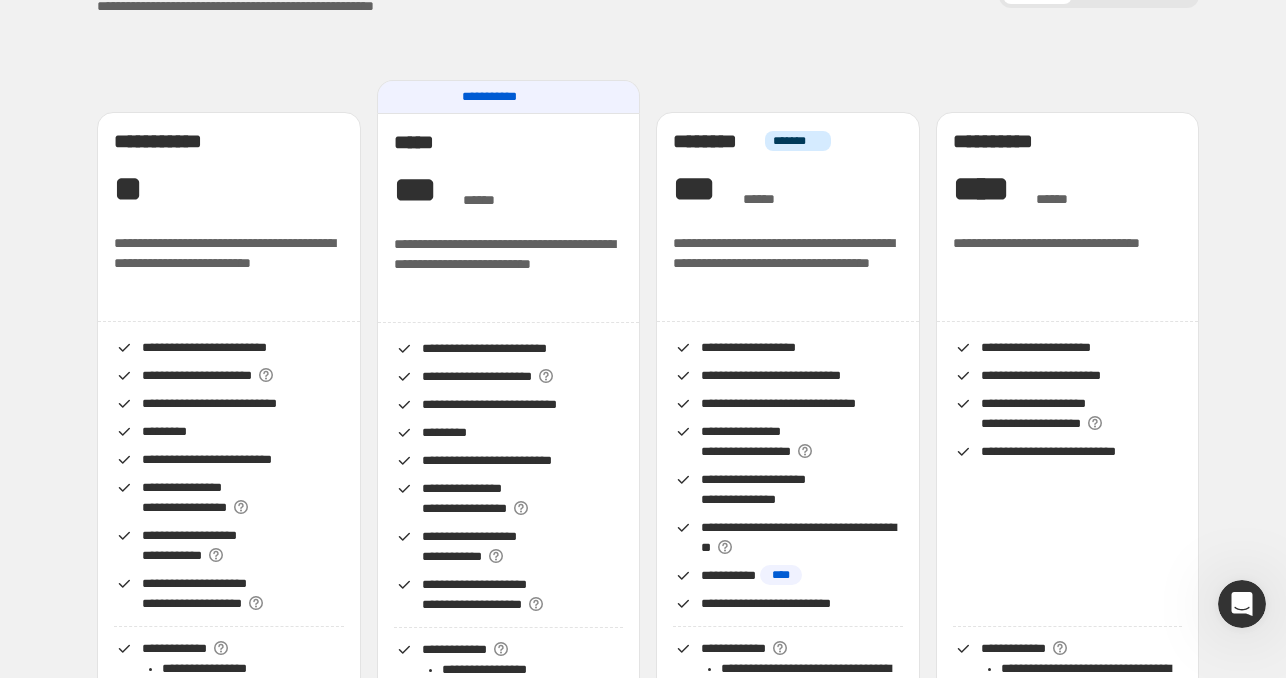 scroll, scrollTop: 200, scrollLeft: 0, axis: vertical 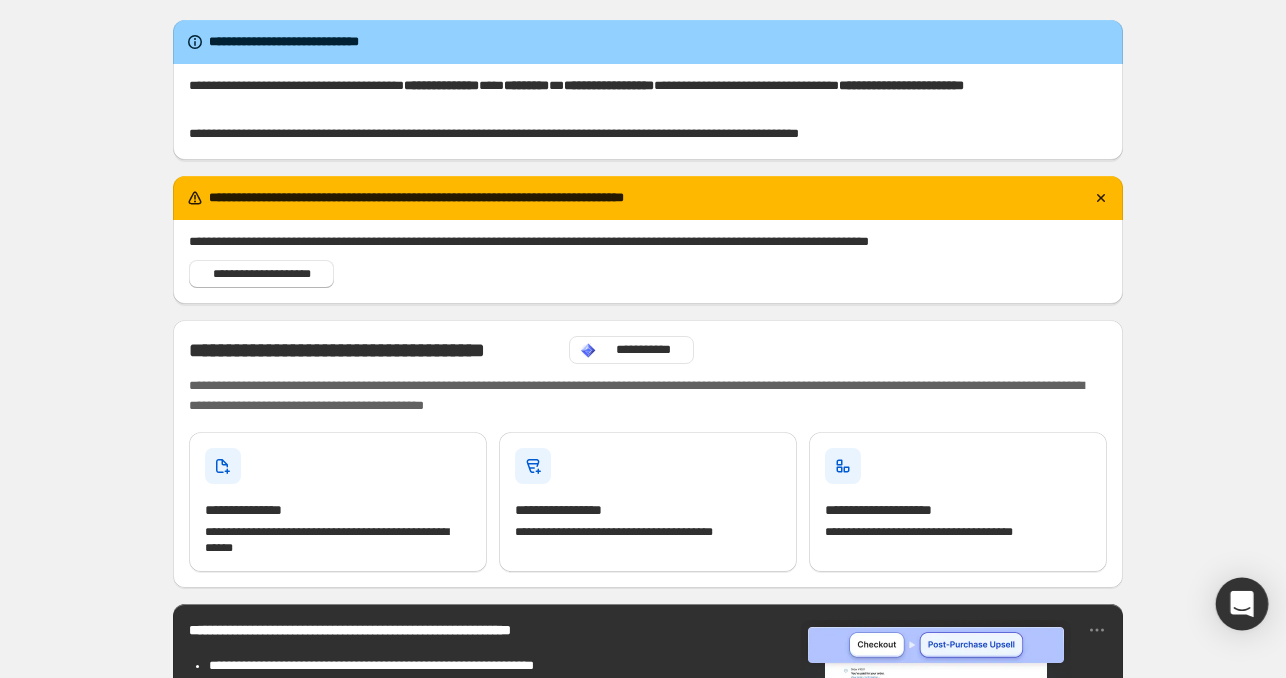 click 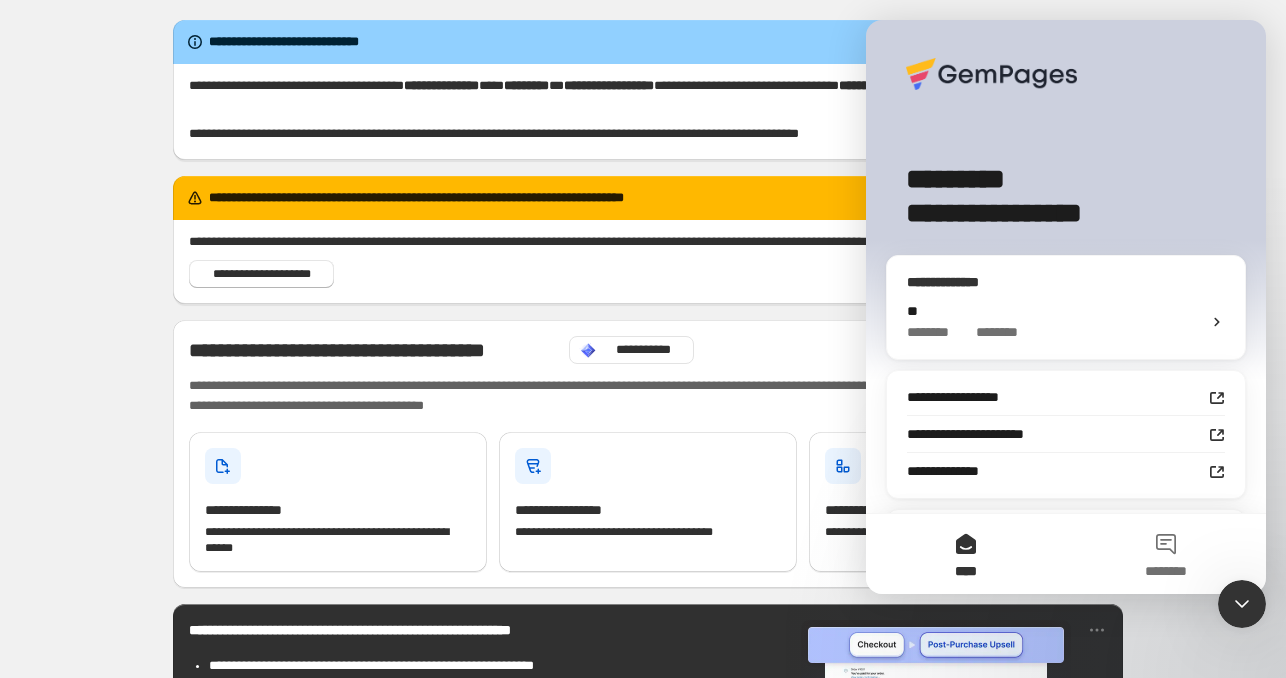 scroll, scrollTop: 0, scrollLeft: 0, axis: both 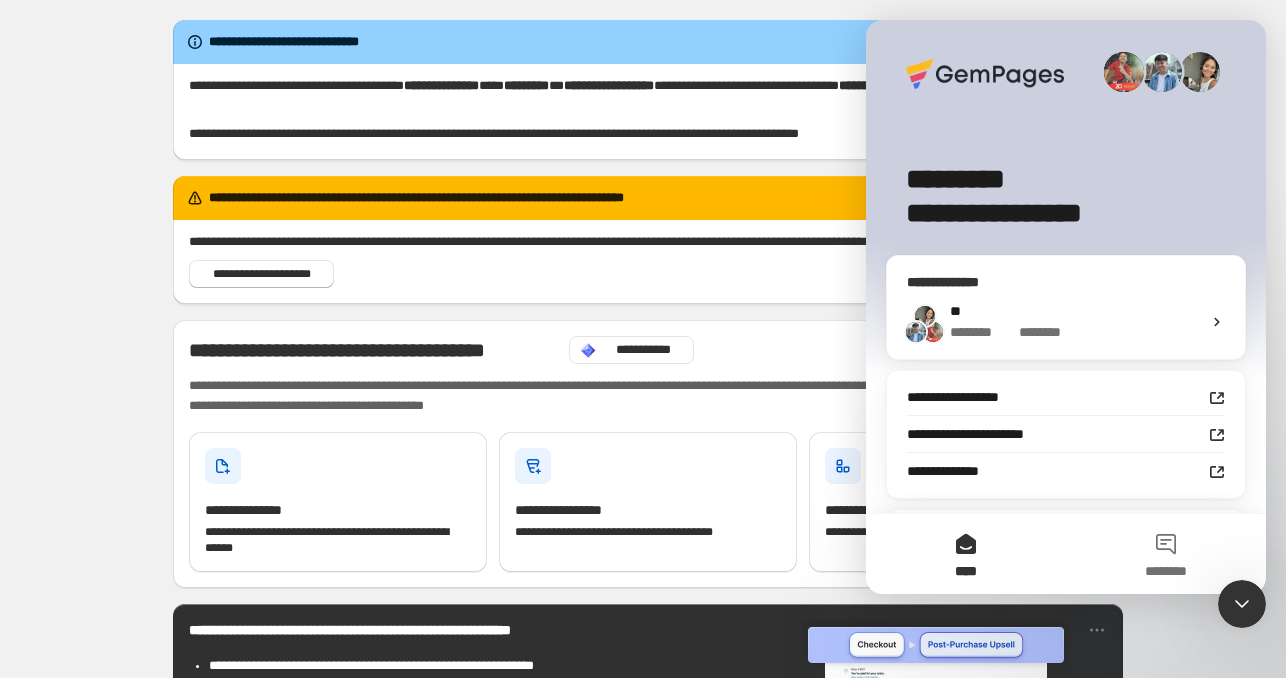 click on "** ******** * ******" at bounding box center [1066, 322] 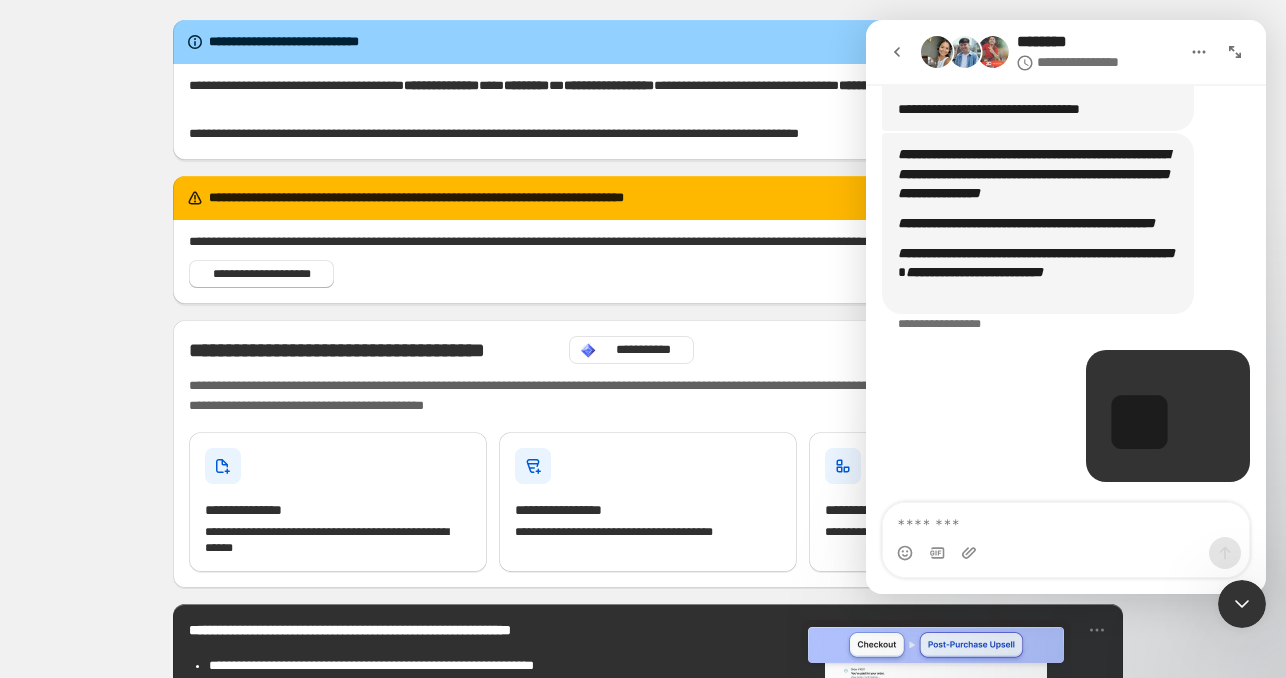 scroll, scrollTop: 560, scrollLeft: 0, axis: vertical 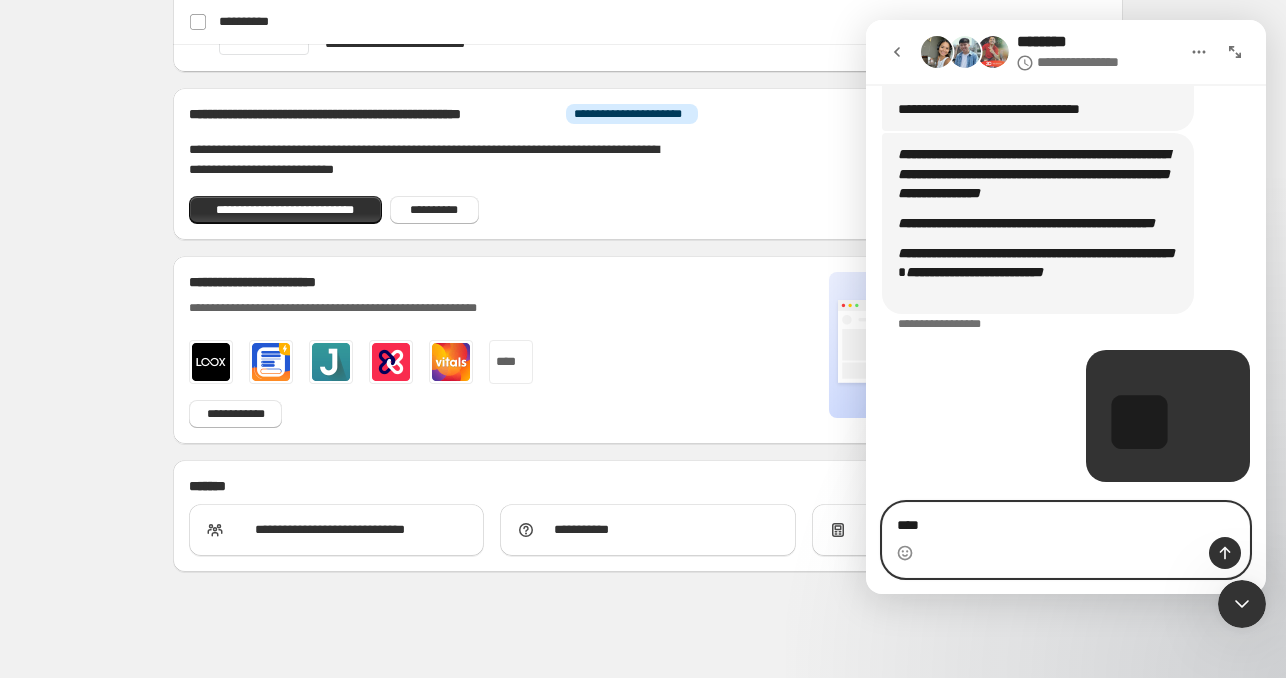 type on "*****" 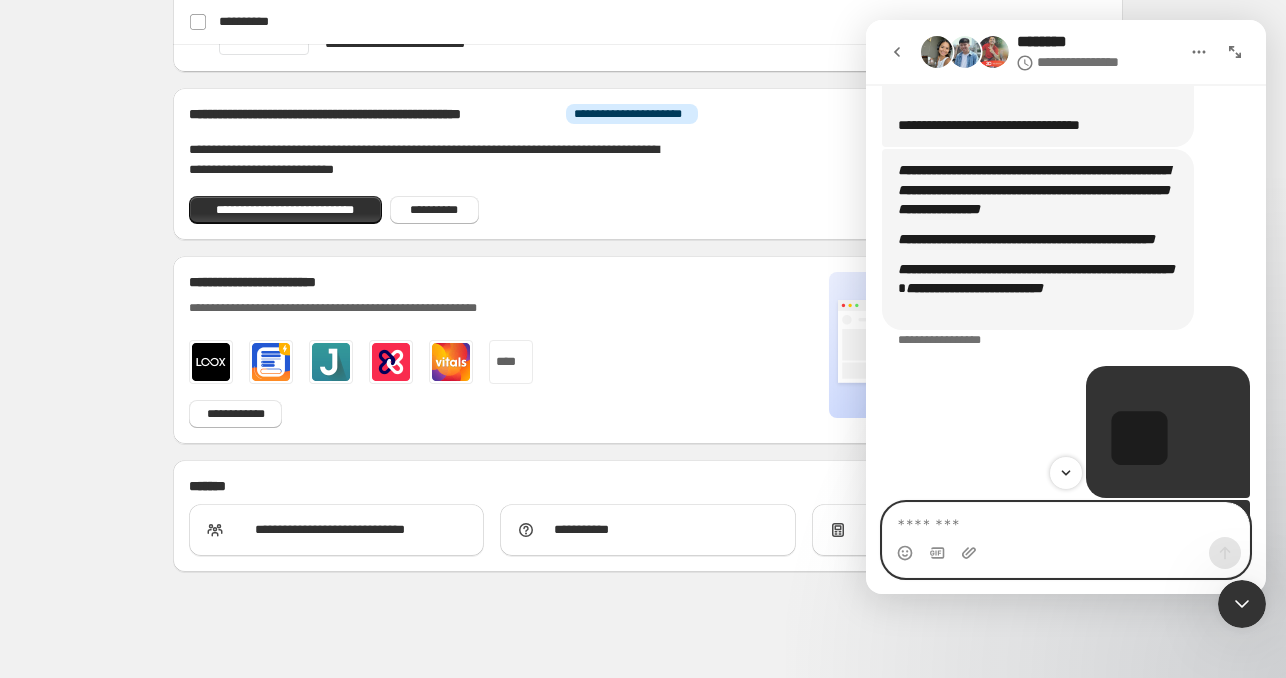 scroll, scrollTop: 606, scrollLeft: 0, axis: vertical 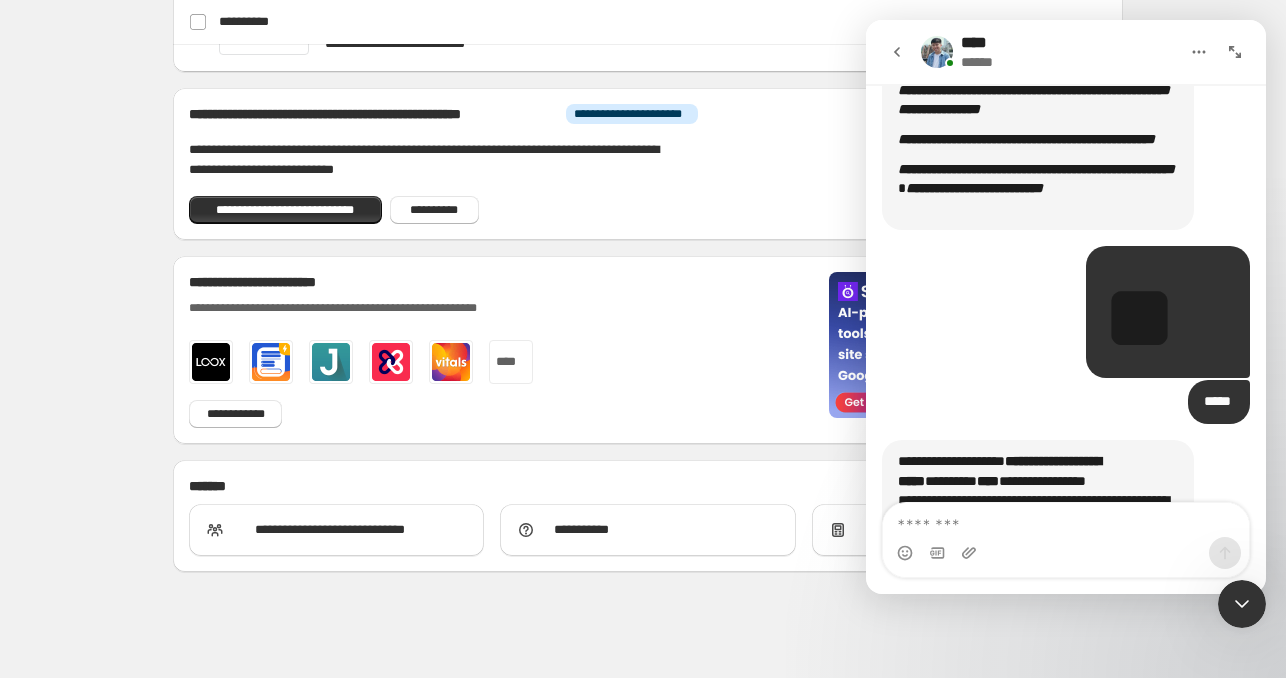 drag, startPoint x: 1630, startPoint y: 590, endPoint x: 1222, endPoint y: 256, distance: 527.276 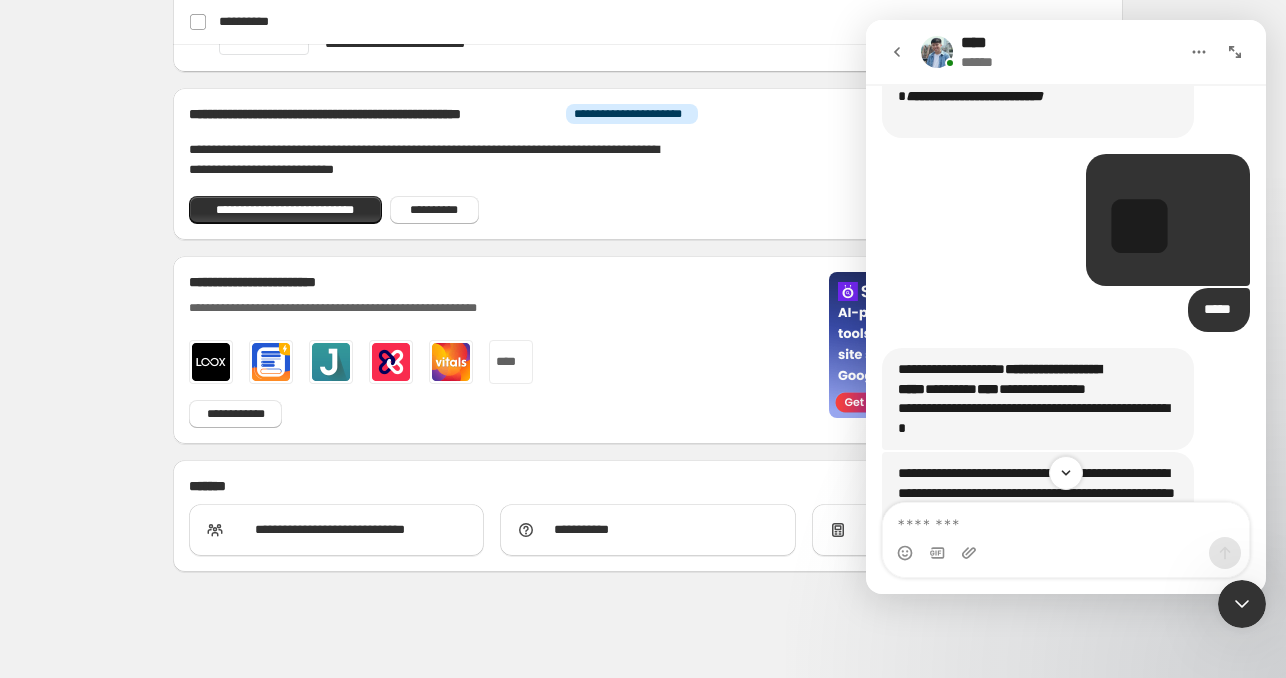 scroll, scrollTop: 809, scrollLeft: 0, axis: vertical 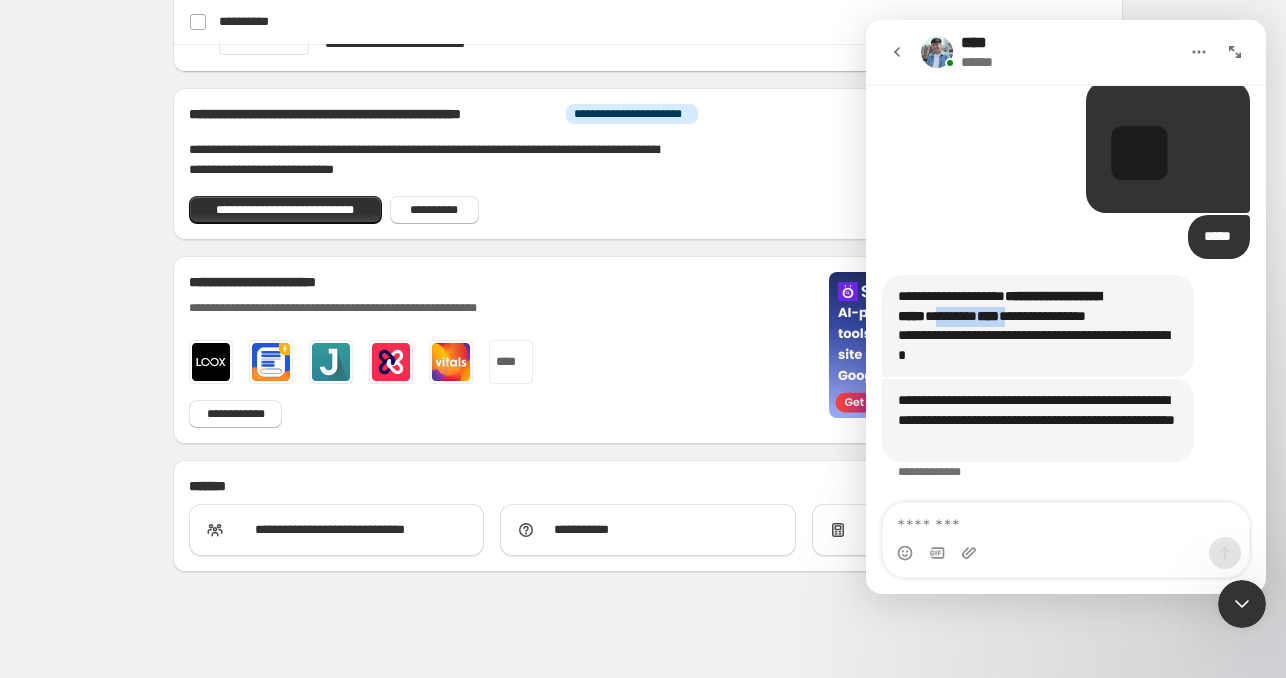 drag, startPoint x: 956, startPoint y: 309, endPoint x: 1053, endPoint y: 311, distance: 97.020615 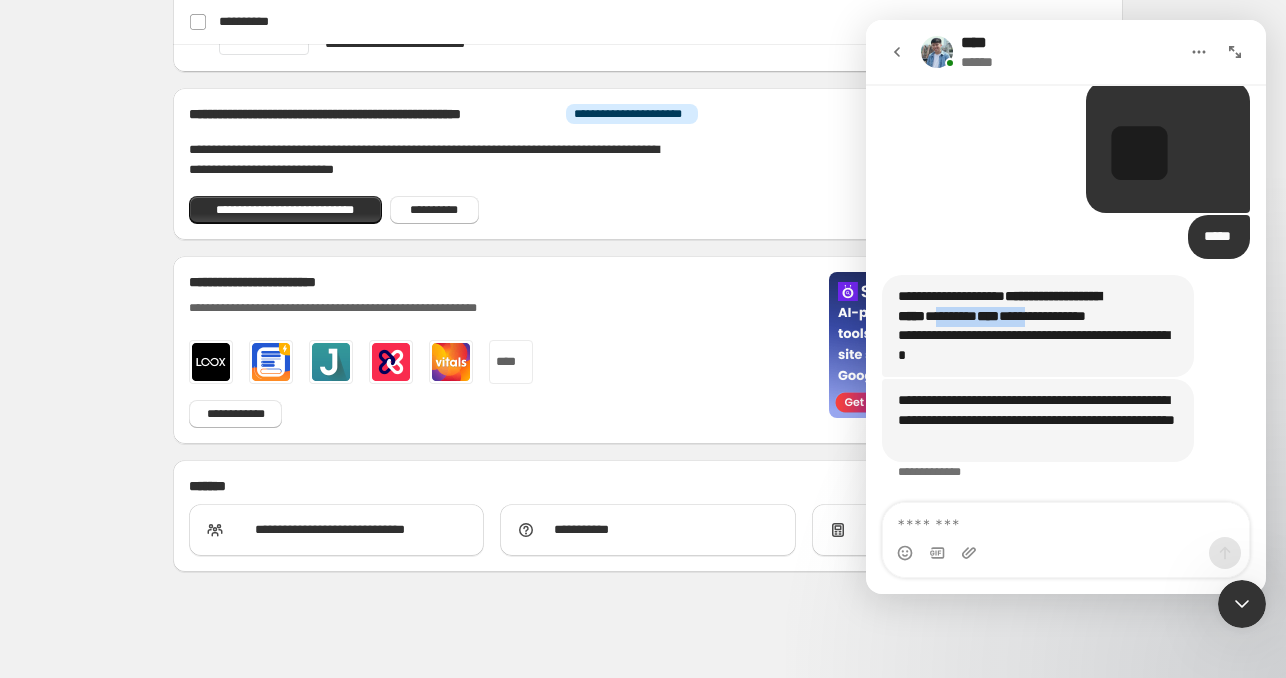 click on "**********" at bounding box center (1038, 306) 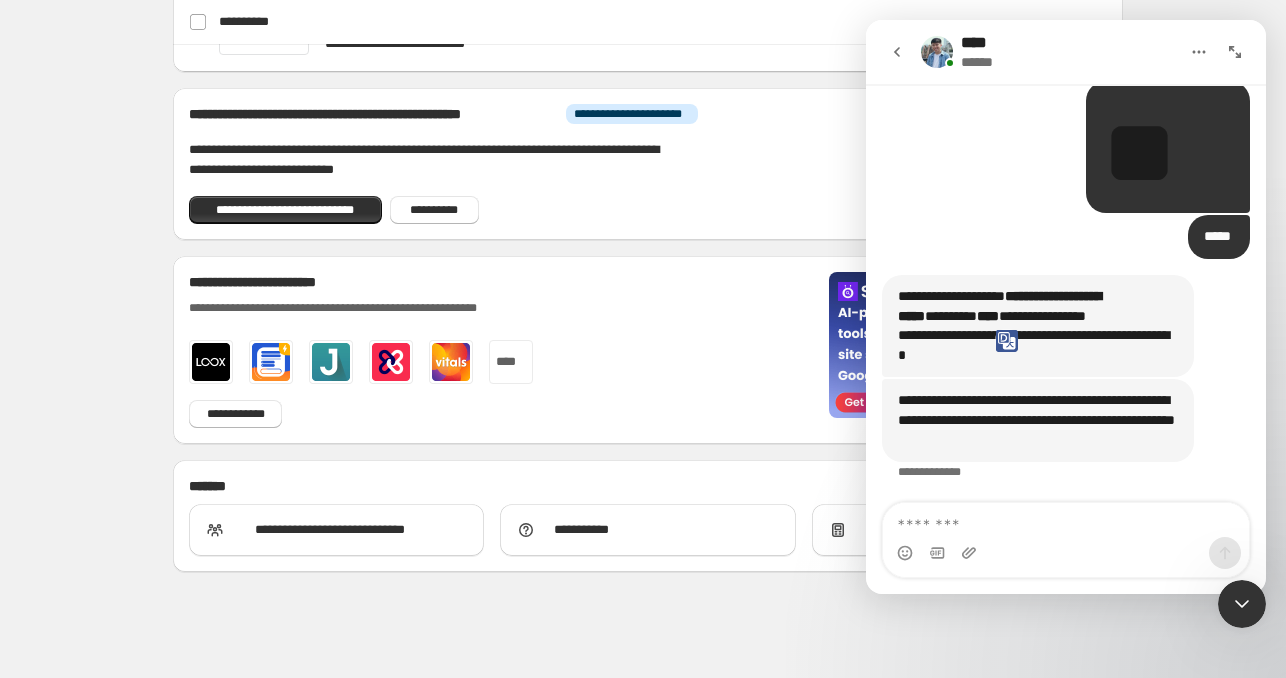 click on "**********" at bounding box center [1038, 306] 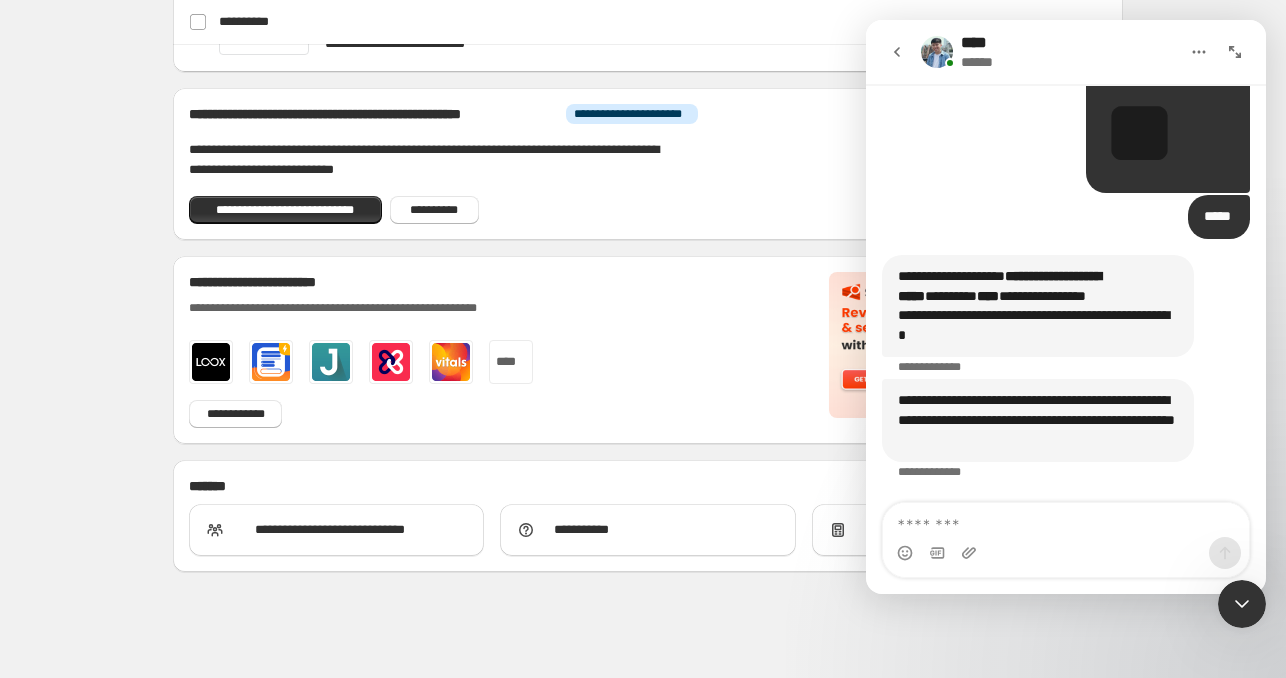 click on "**********" at bounding box center (1038, 325) 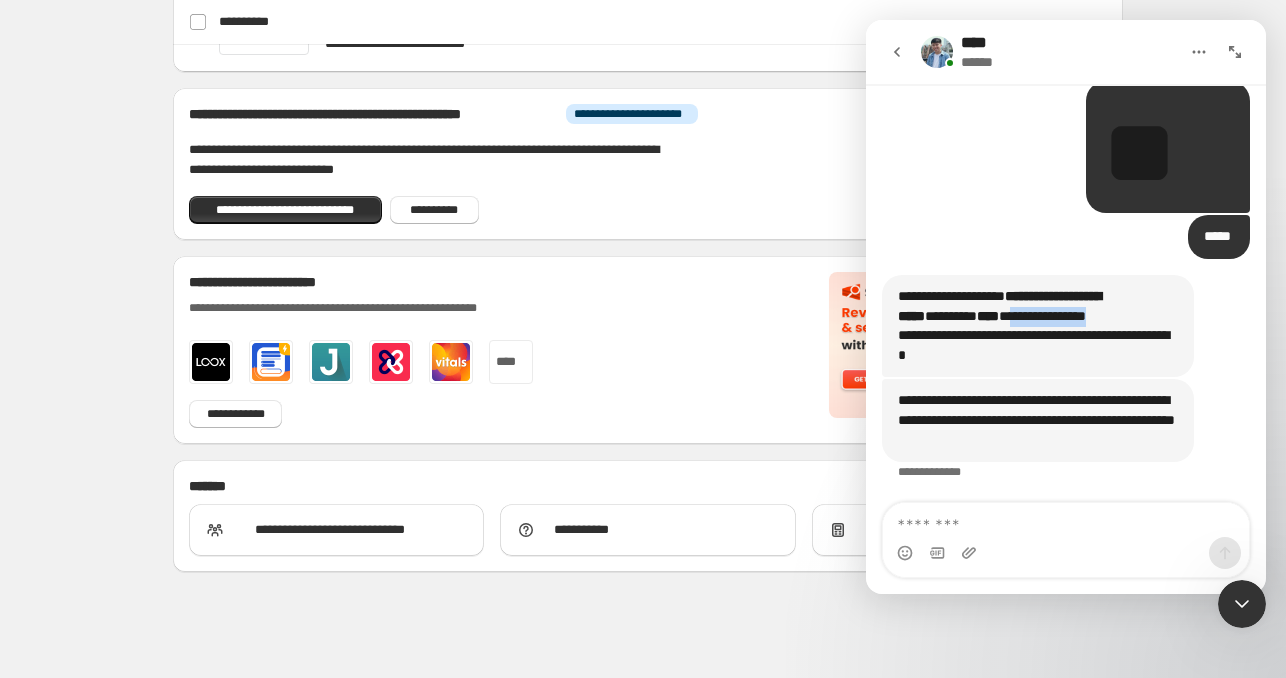 drag, startPoint x: 1056, startPoint y: 316, endPoint x: 1142, endPoint y: 311, distance: 86.145226 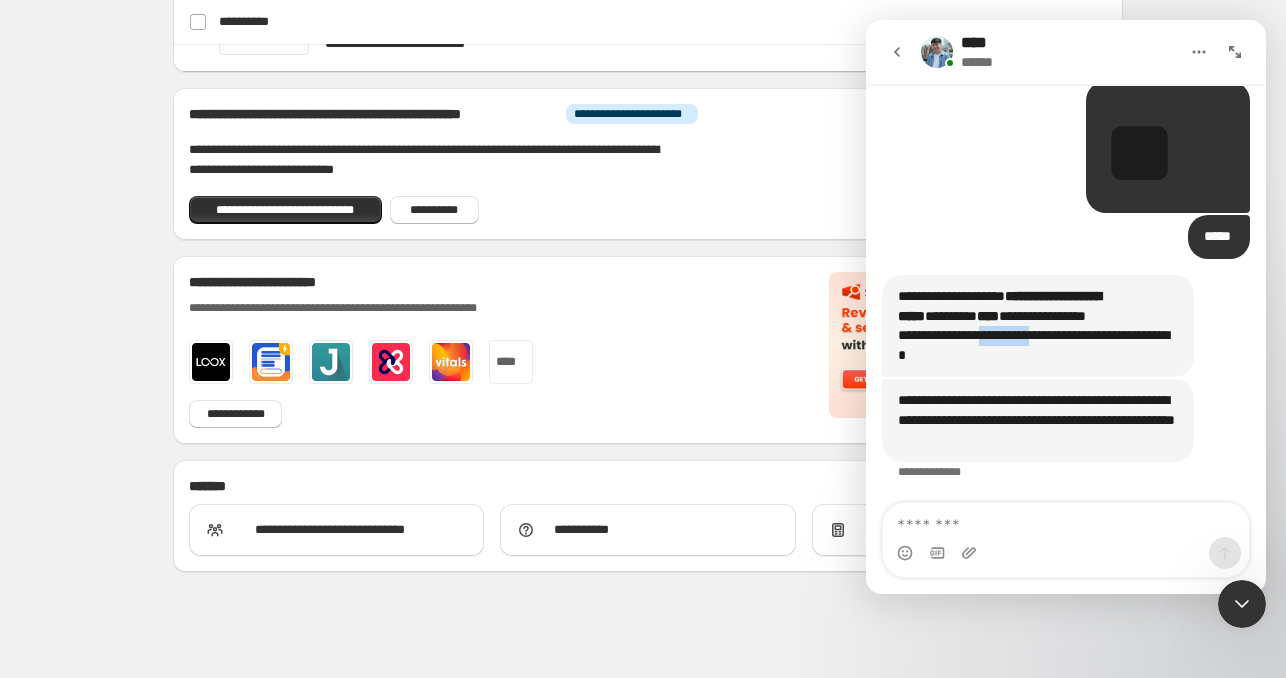 drag, startPoint x: 1090, startPoint y: 334, endPoint x: 1114, endPoint y: 334, distance: 24 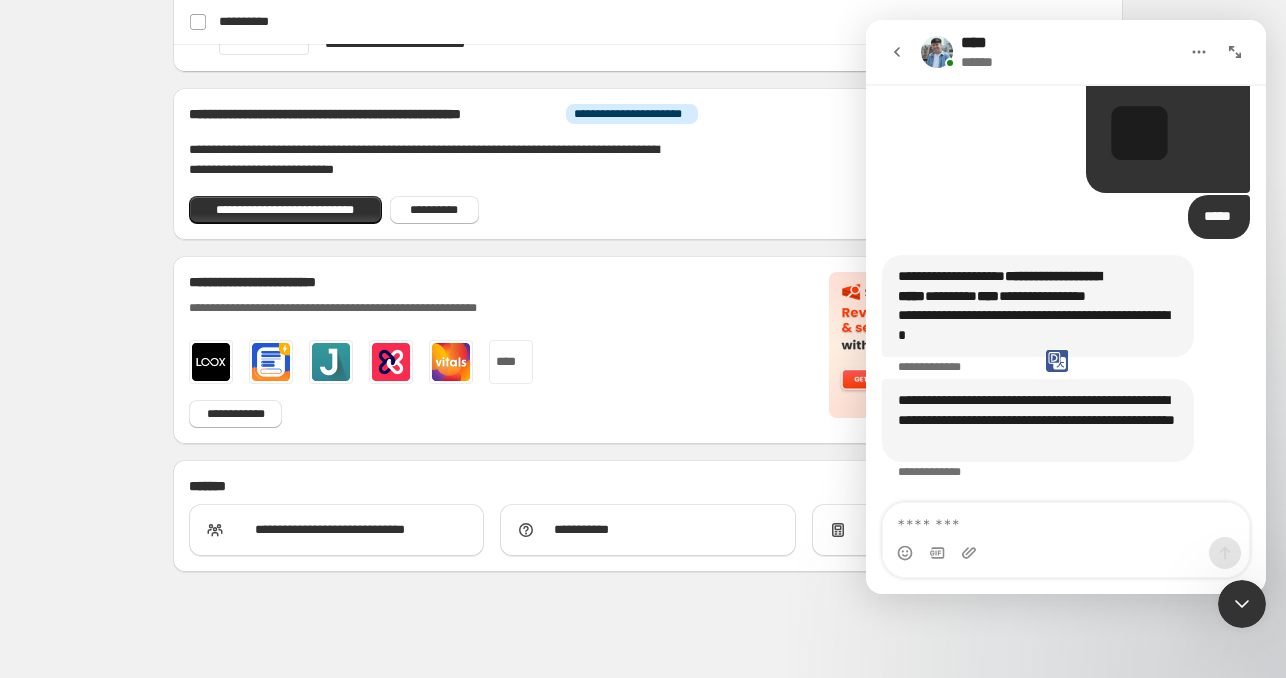 click on "**********" at bounding box center (1038, 325) 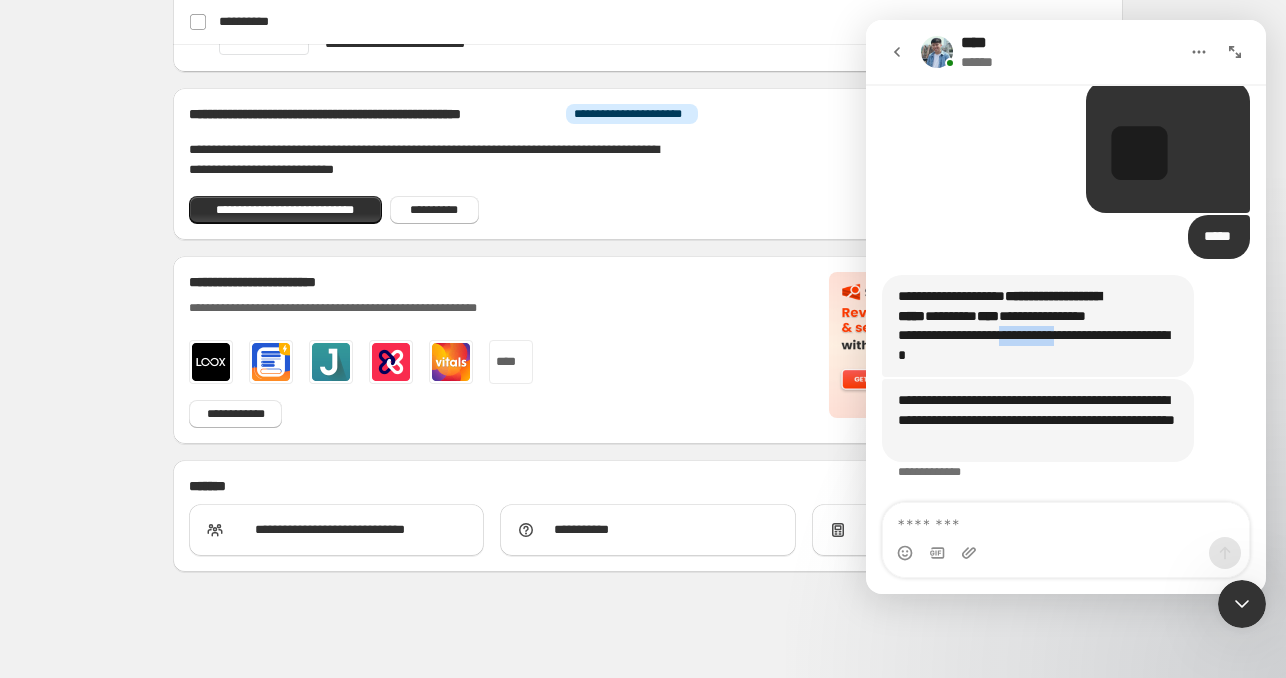 drag, startPoint x: 1049, startPoint y: 343, endPoint x: 1110, endPoint y: 343, distance: 61 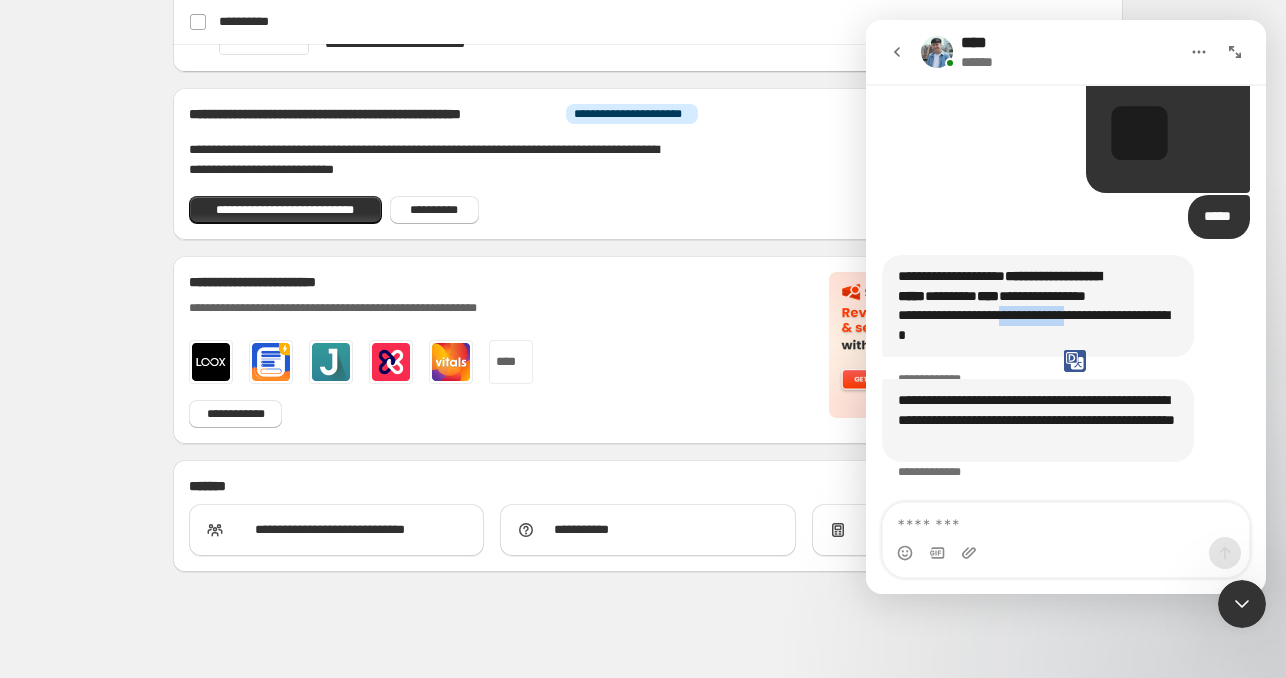 click on "**********" at bounding box center [1038, 325] 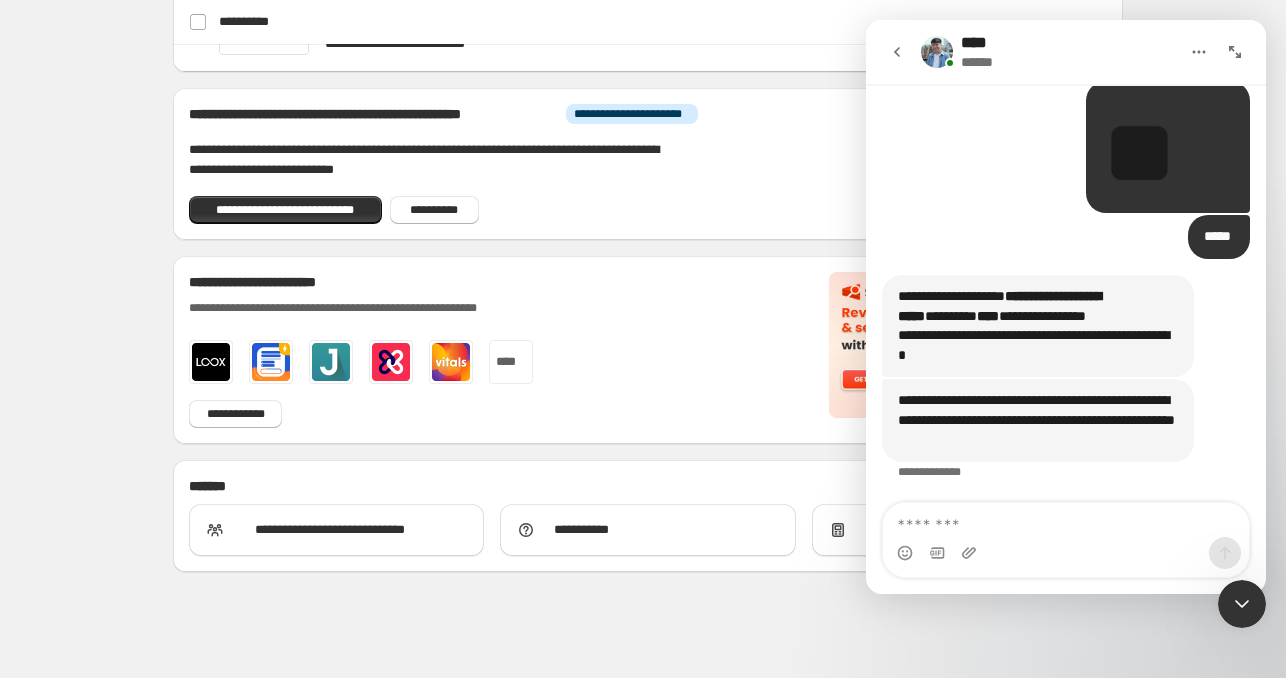 click on "**********" at bounding box center [1038, 345] 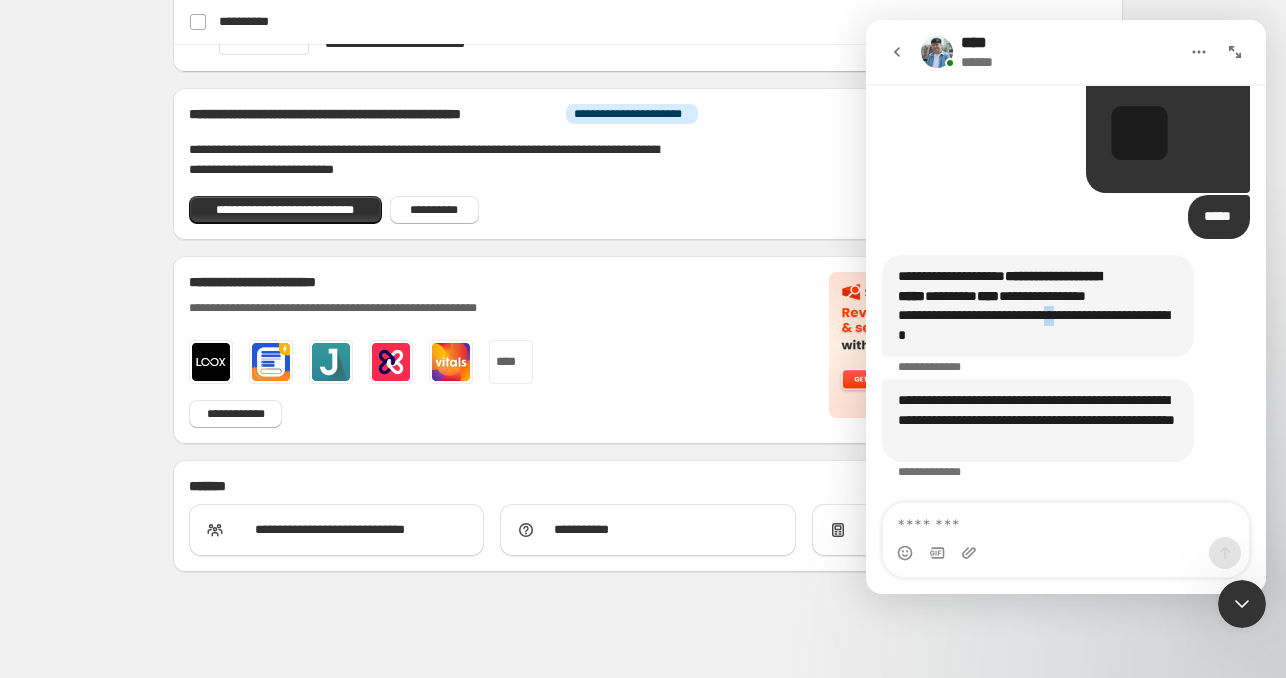 click on "**********" at bounding box center [1038, 325] 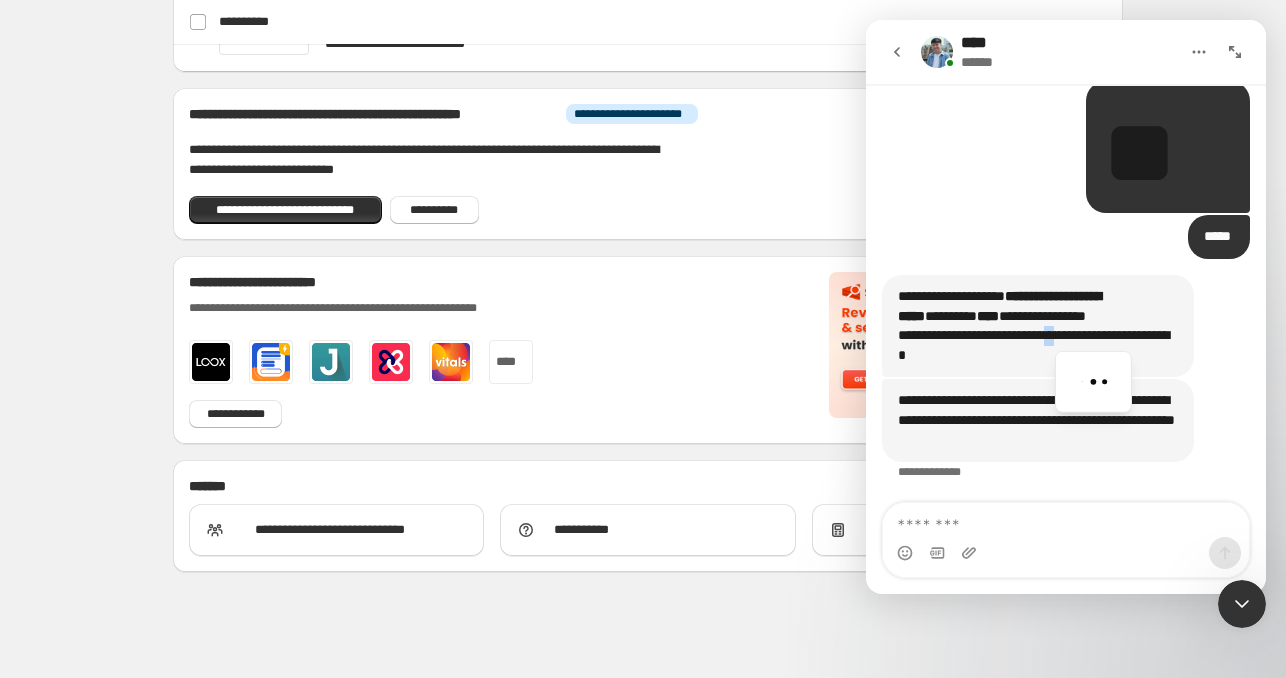 click on "**********" at bounding box center (1038, 420) 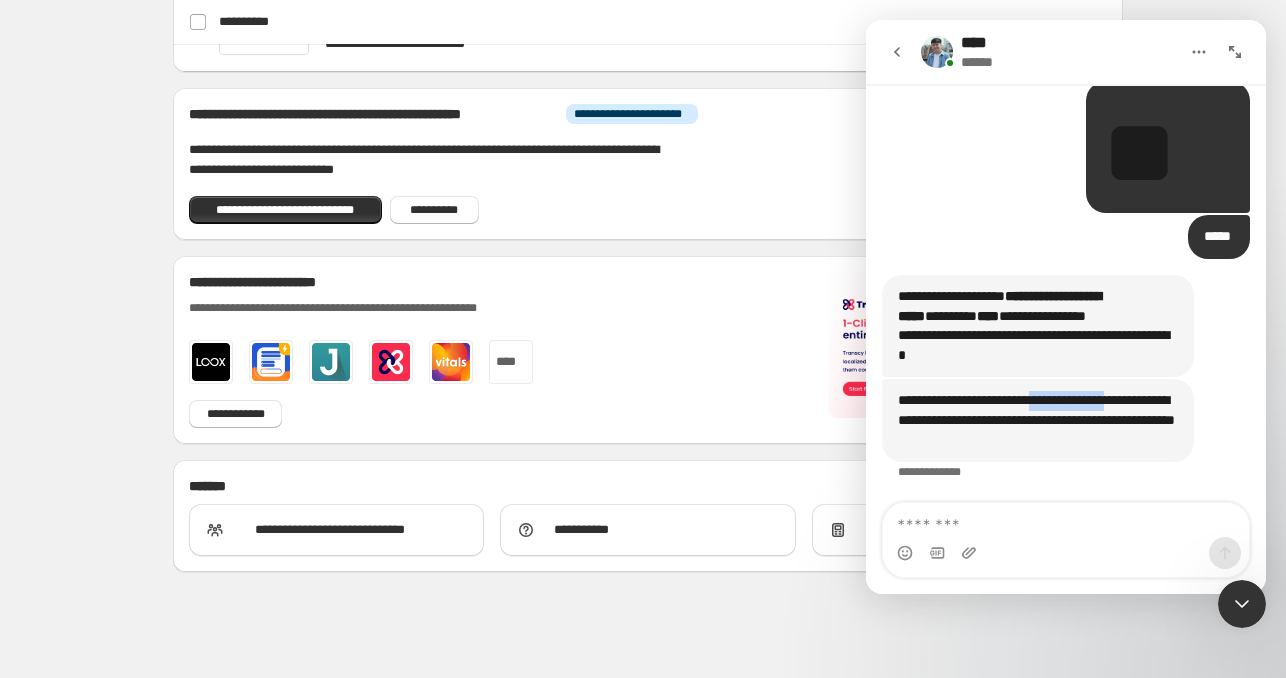 drag, startPoint x: 1048, startPoint y: 405, endPoint x: 1150, endPoint y: 403, distance: 102.01961 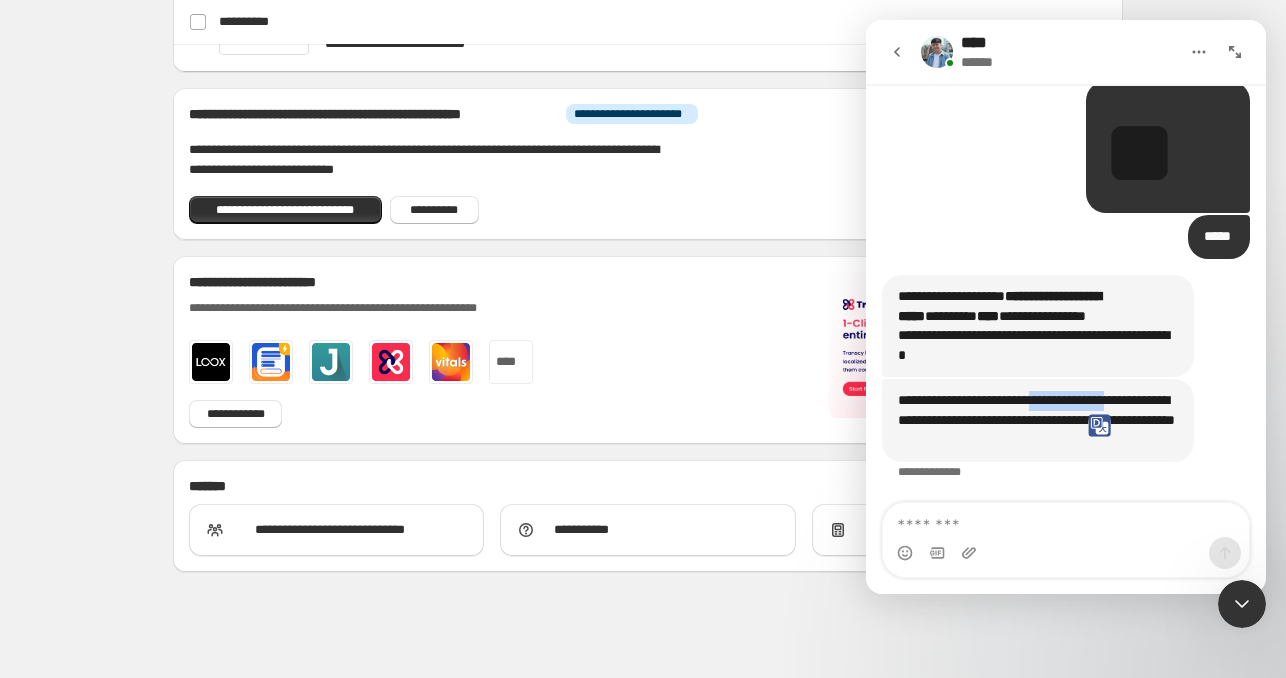 click on "**********" at bounding box center (1038, 420) 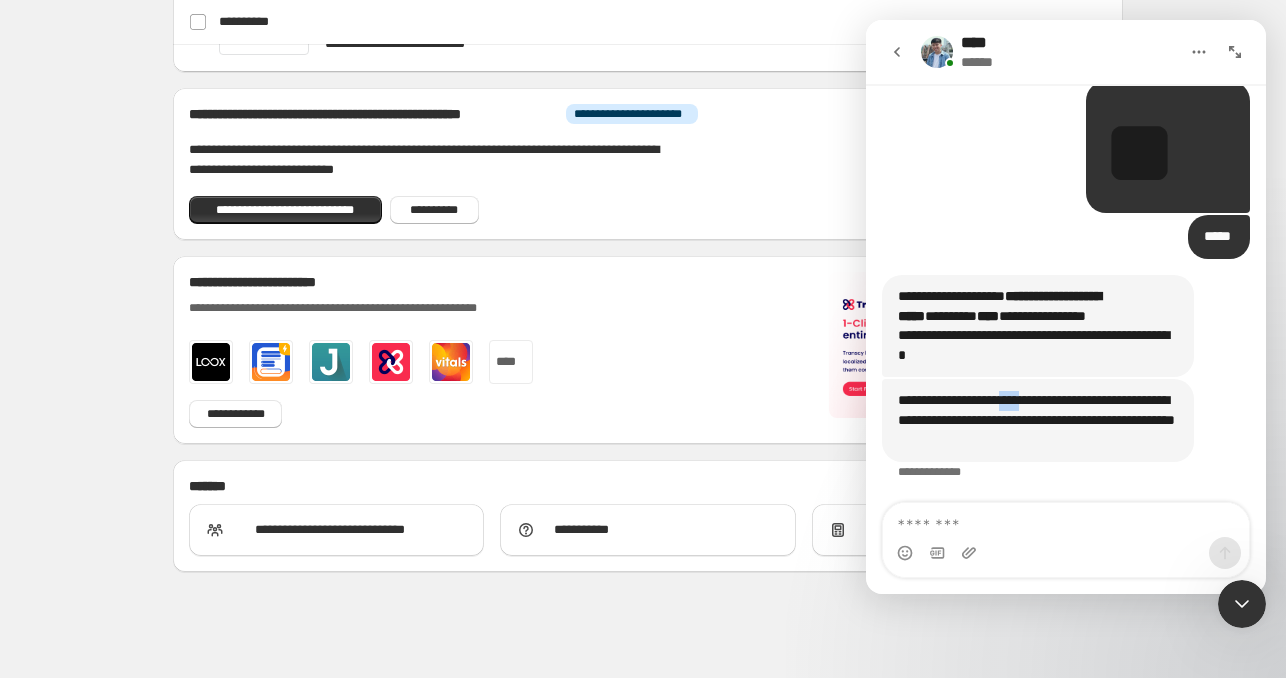 drag, startPoint x: 1021, startPoint y: 401, endPoint x: 1138, endPoint y: 401, distance: 117 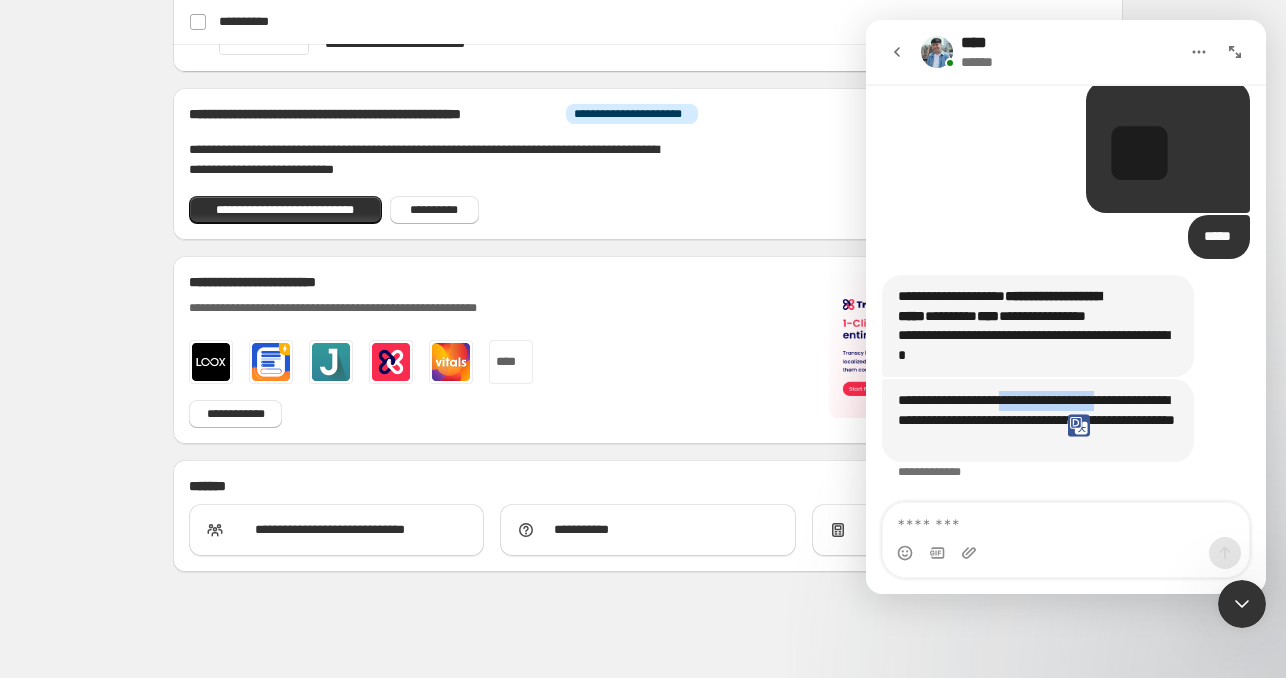 click on "**********" at bounding box center (1038, 420) 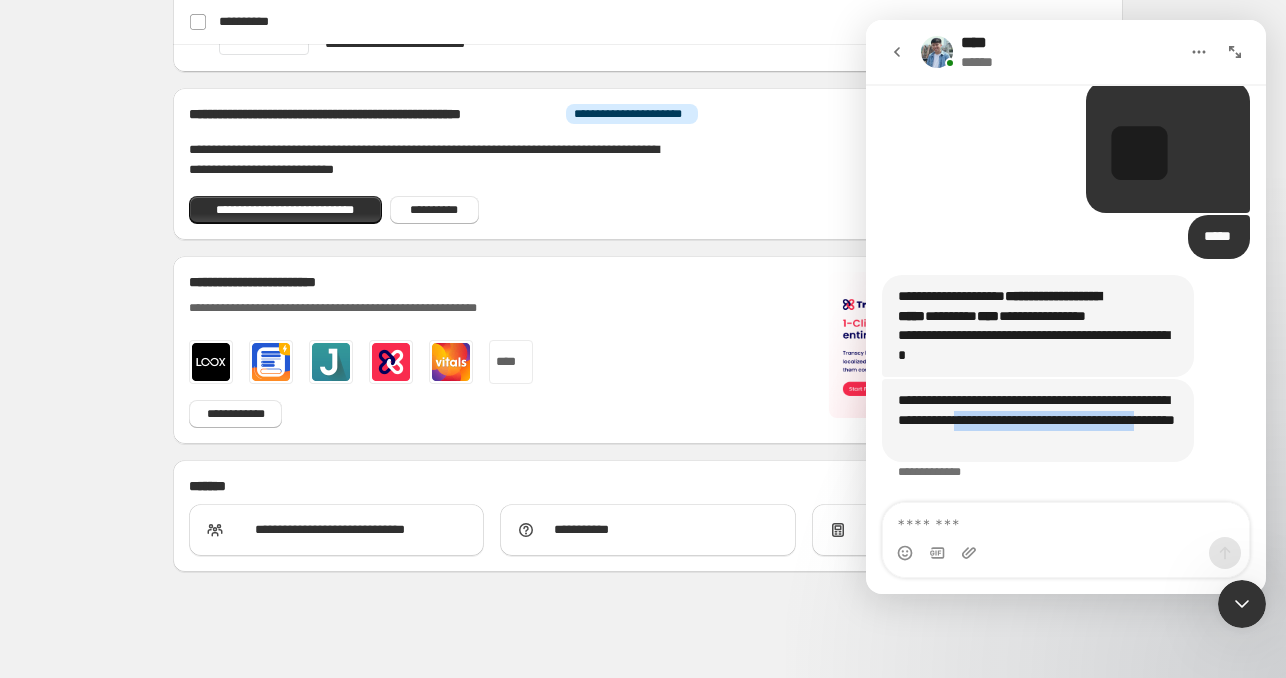 drag, startPoint x: 975, startPoint y: 433, endPoint x: 1107, endPoint y: 423, distance: 132.37825 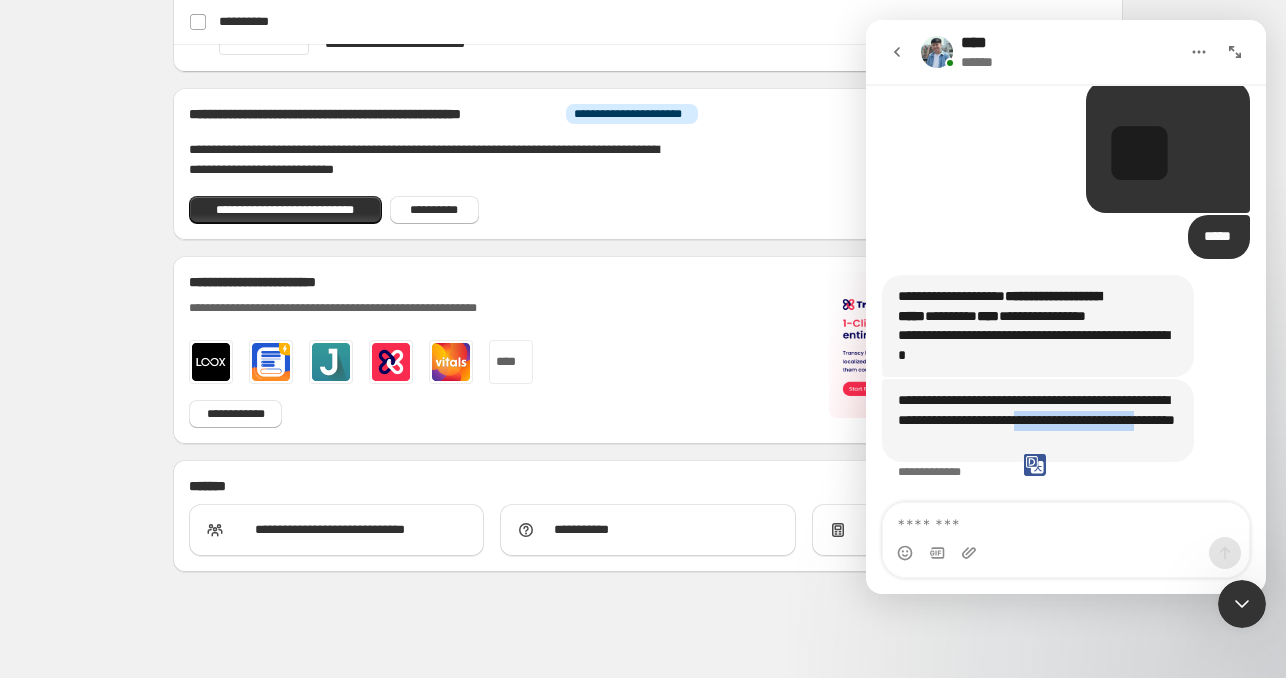 click on "**********" at bounding box center [1038, 420] 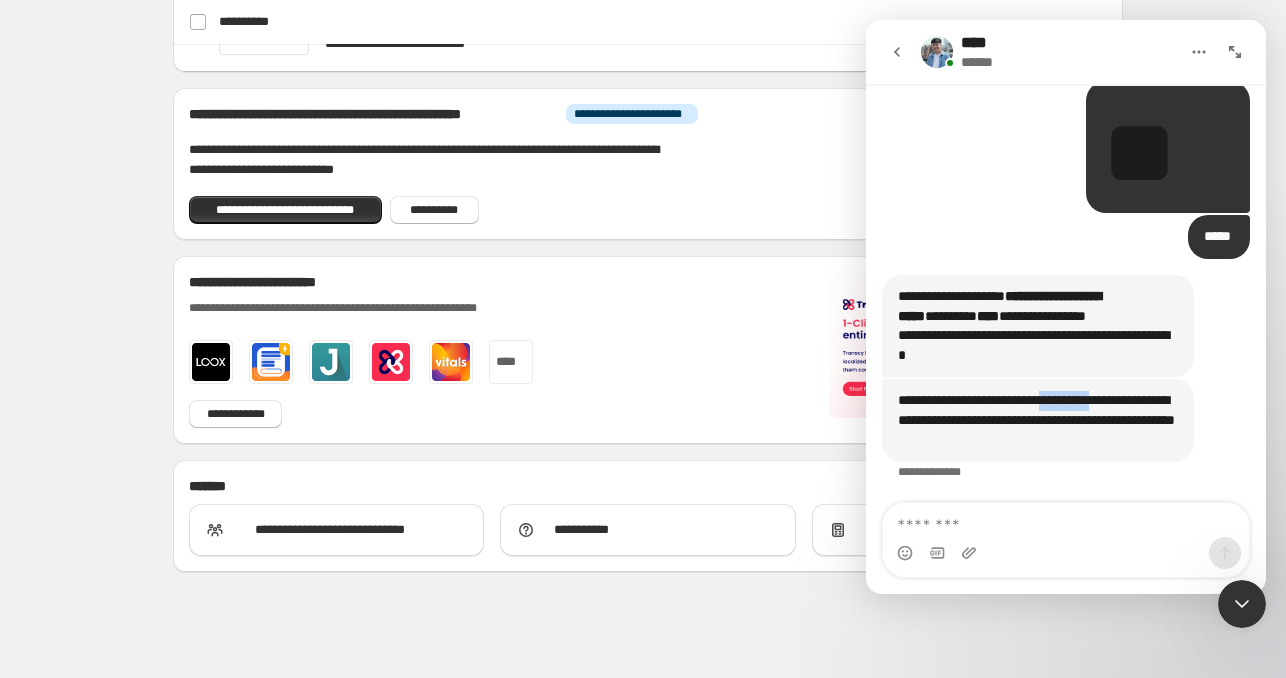 drag, startPoint x: 1072, startPoint y: 408, endPoint x: 1135, endPoint y: 408, distance: 63 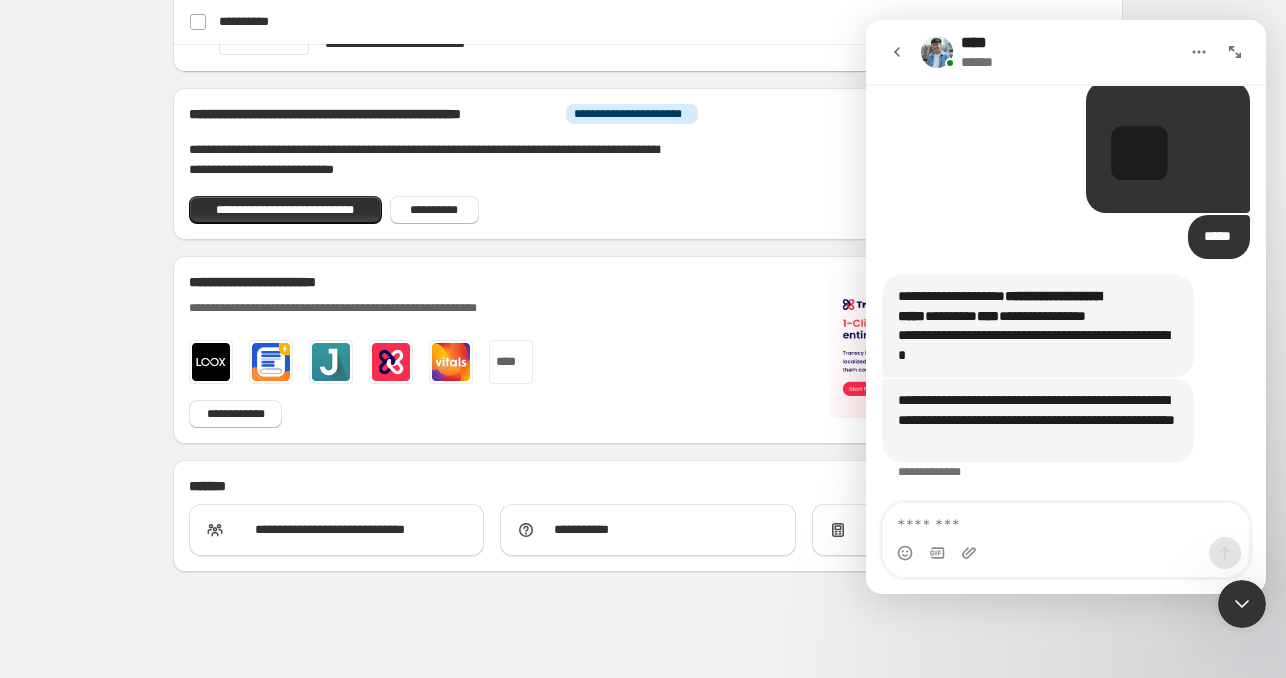 click on "**********" at bounding box center [1038, 420] 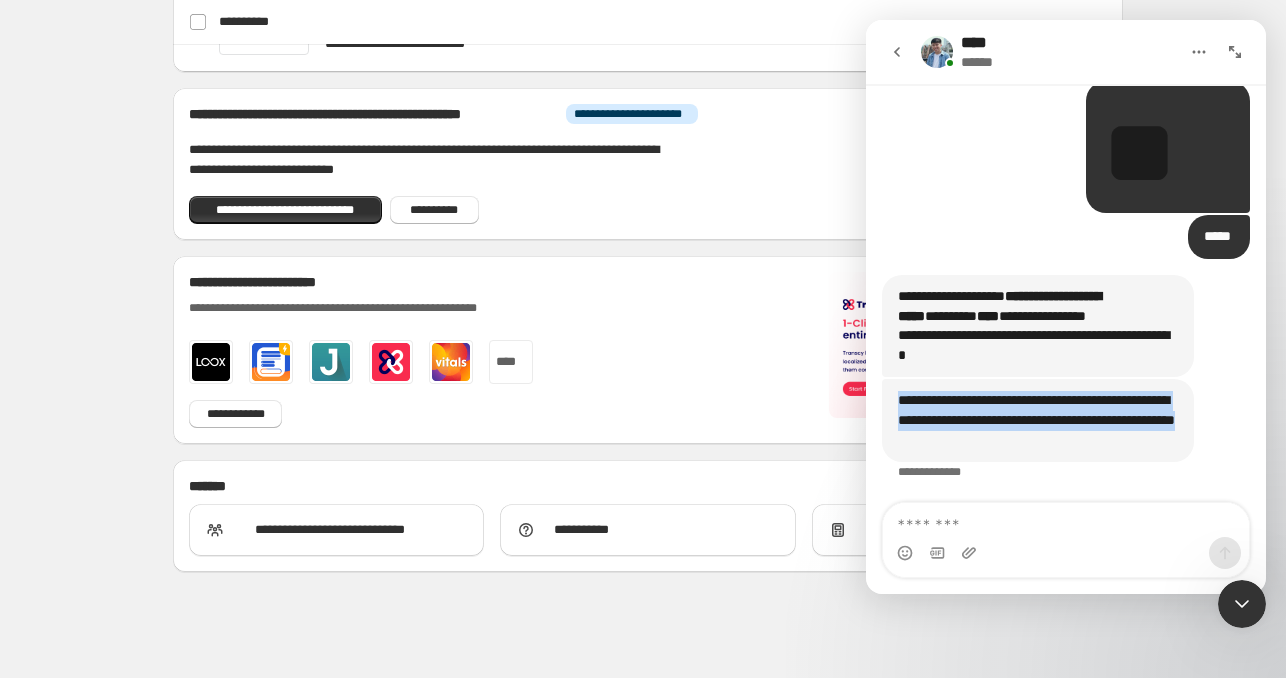 drag, startPoint x: 1033, startPoint y: 441, endPoint x: 897, endPoint y: 403, distance: 141.20906 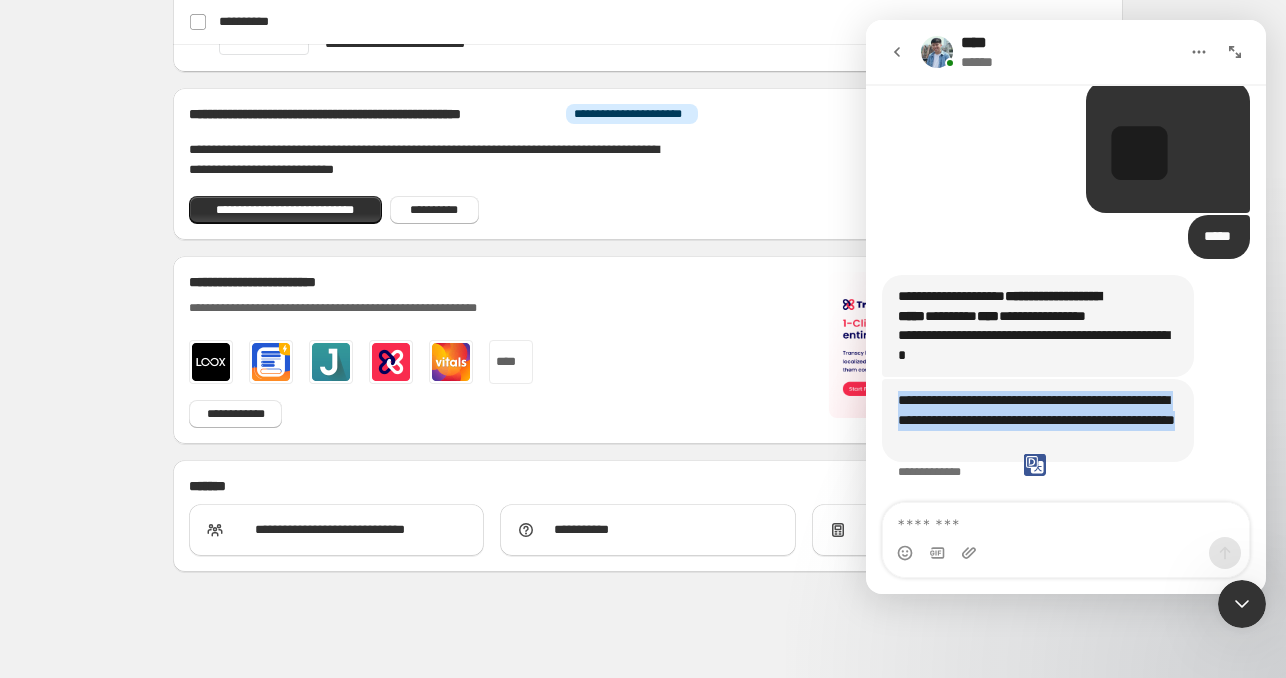 click on "**********" at bounding box center (1038, 420) 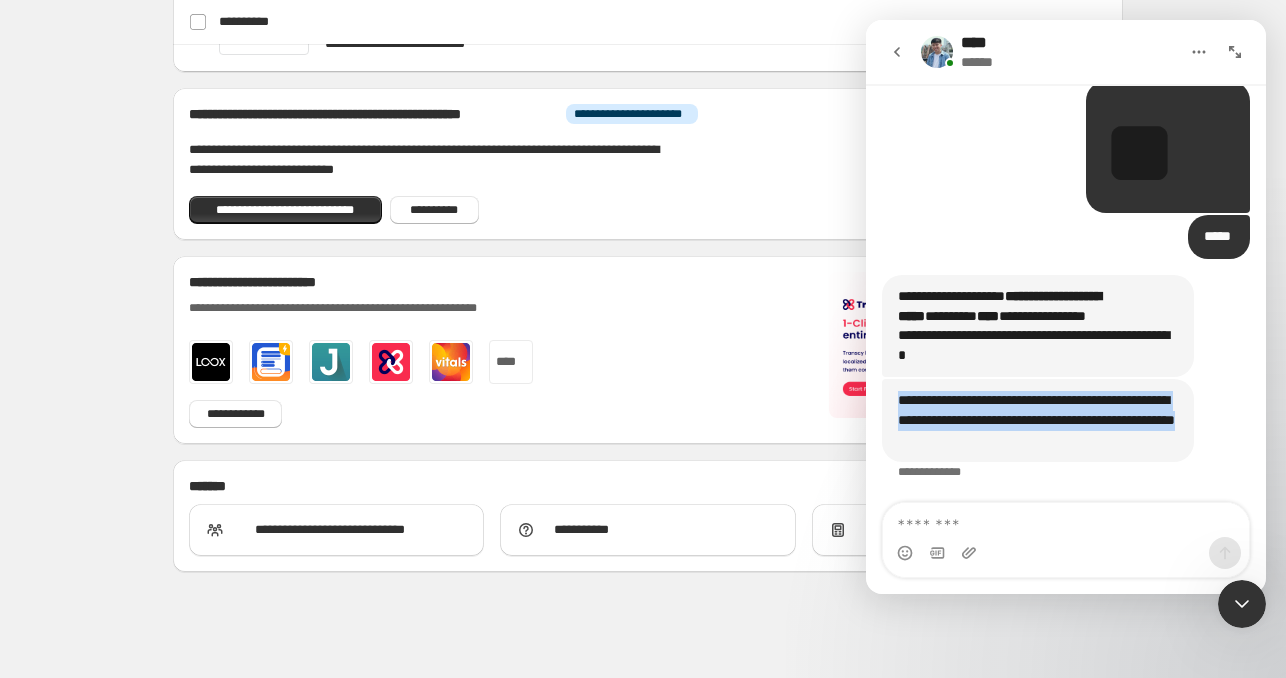 drag, startPoint x: 896, startPoint y: 396, endPoint x: 1082, endPoint y: 436, distance: 190.25246 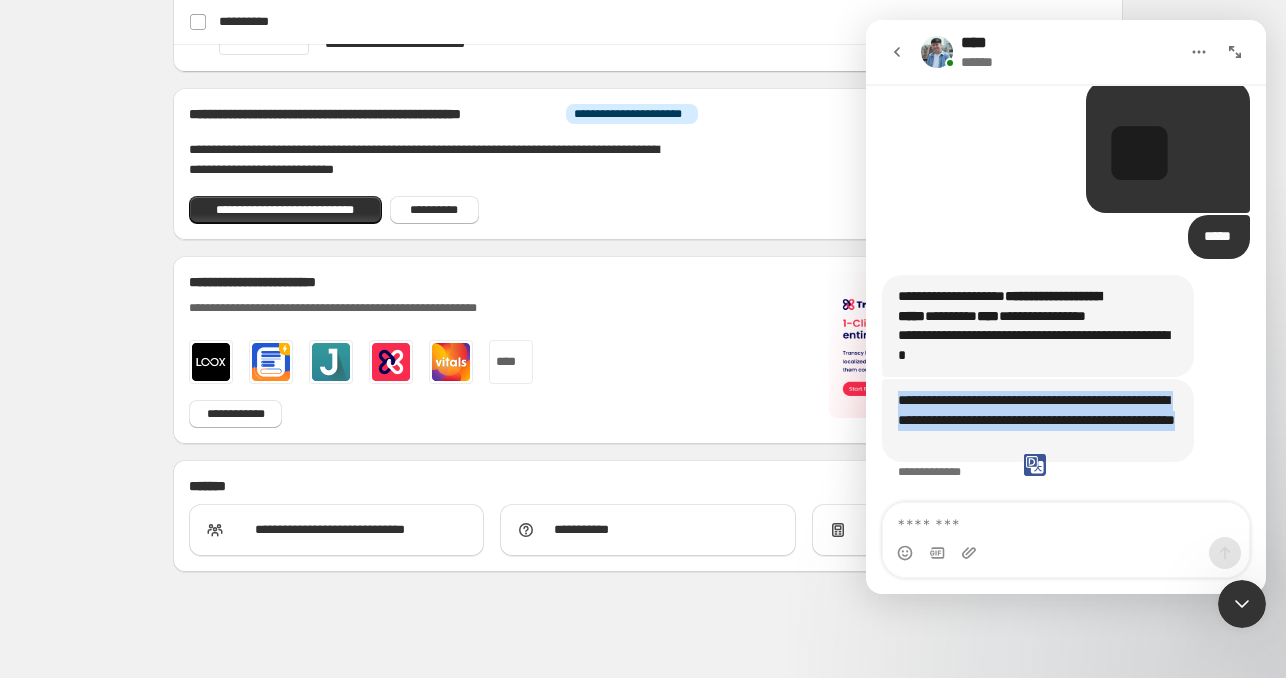 click on "**********" at bounding box center [1038, 420] 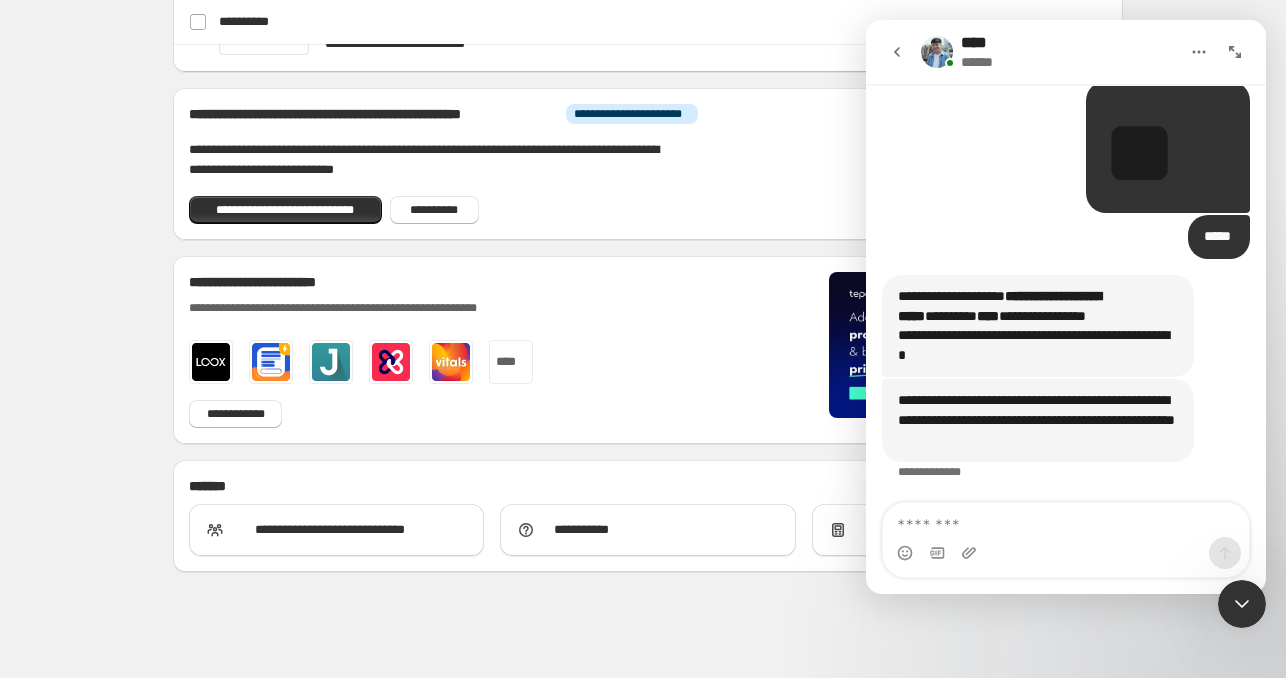 click on "**********" at bounding box center [1038, 420] 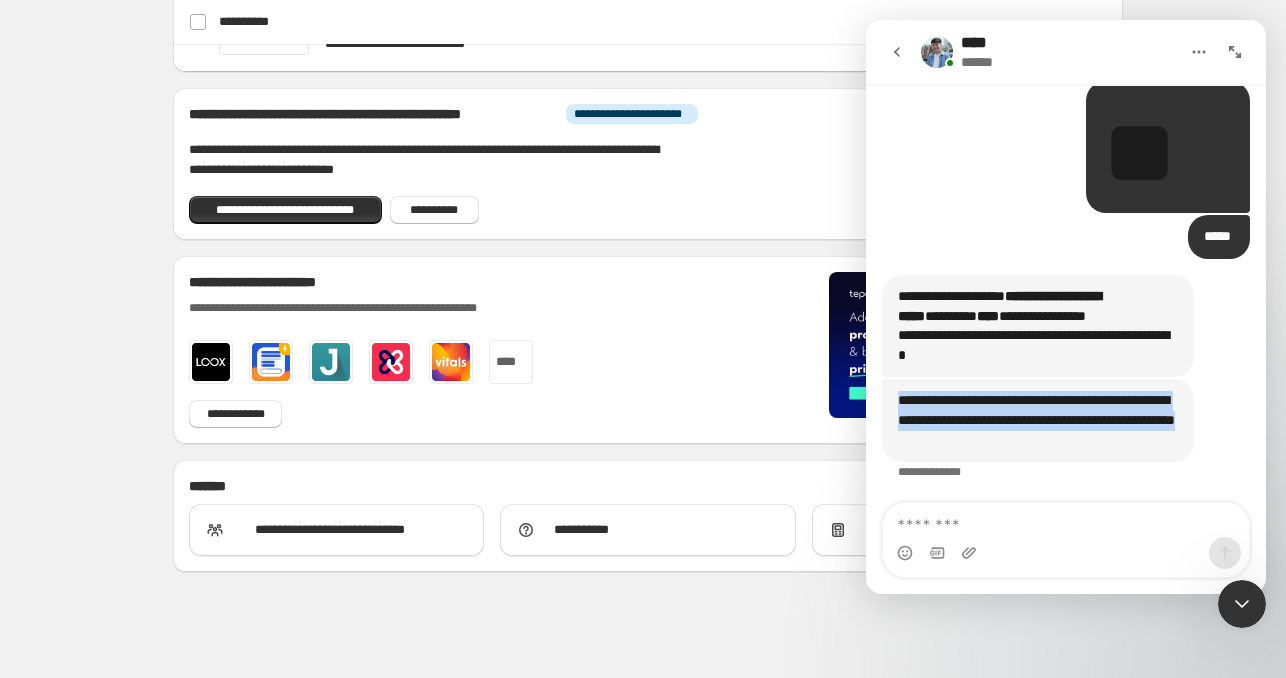 drag, startPoint x: 1057, startPoint y: 437, endPoint x: 889, endPoint y: 403, distance: 171.40594 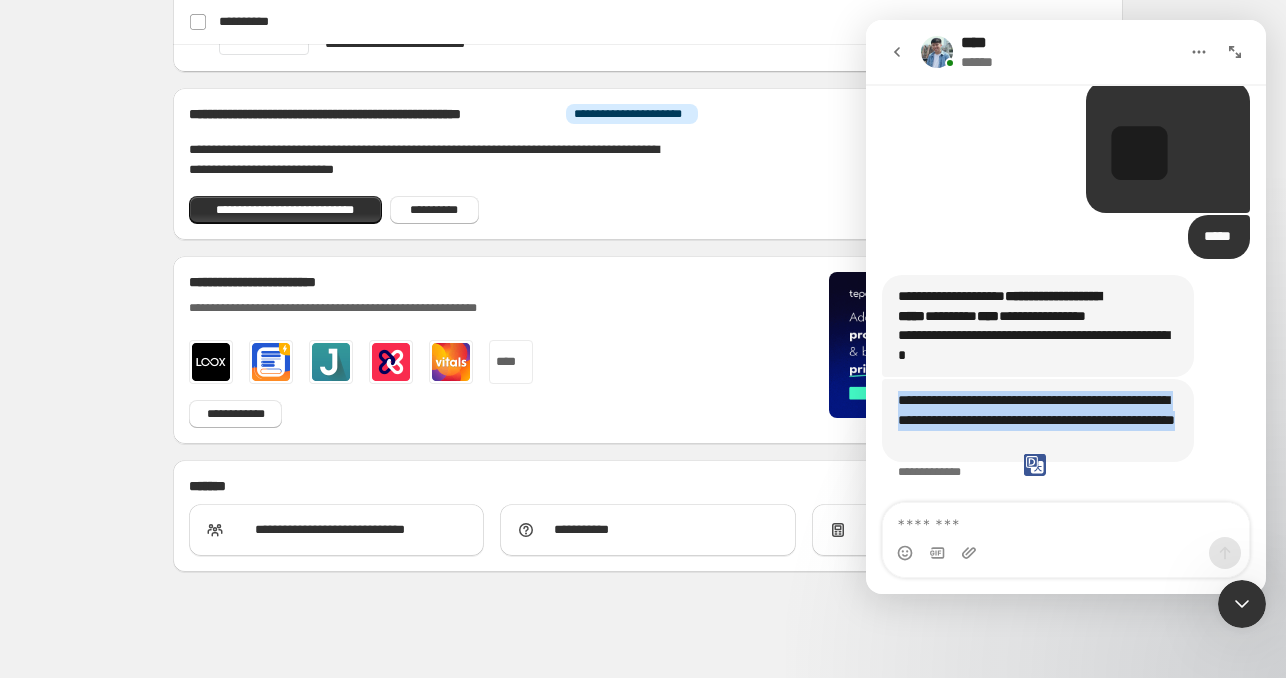 click on "**********" at bounding box center (1038, 420) 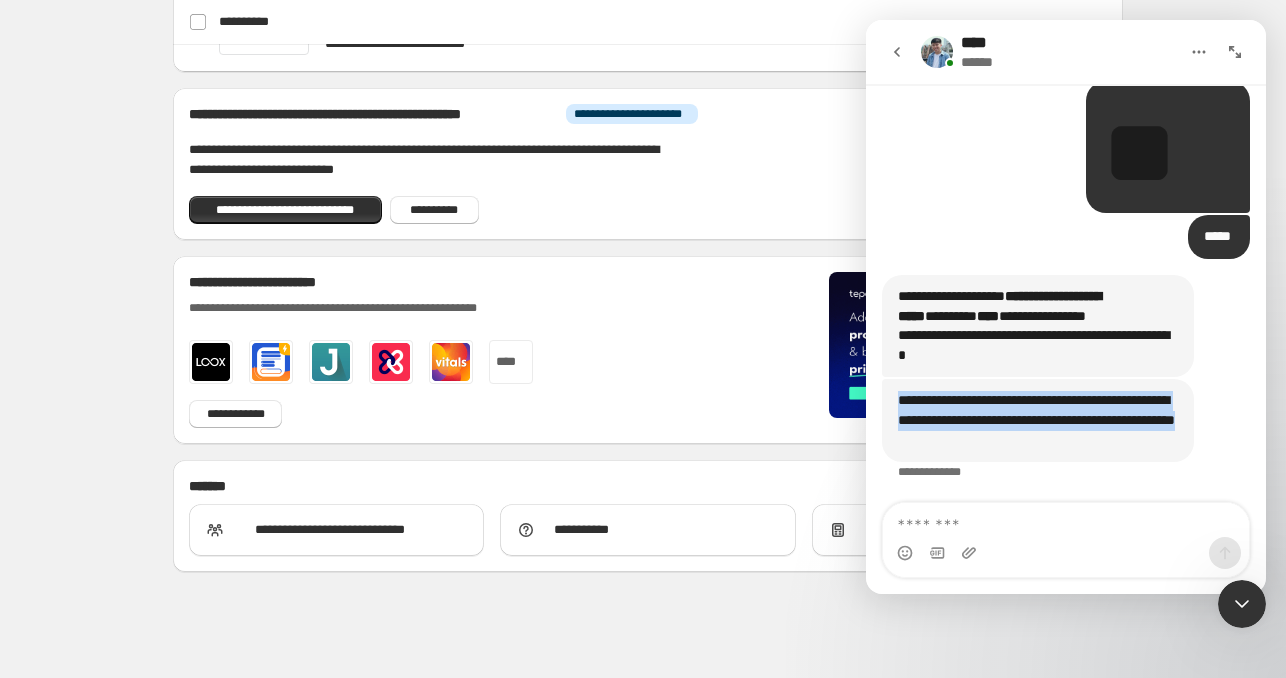 drag, startPoint x: 900, startPoint y: 397, endPoint x: 1060, endPoint y: 443, distance: 166.48123 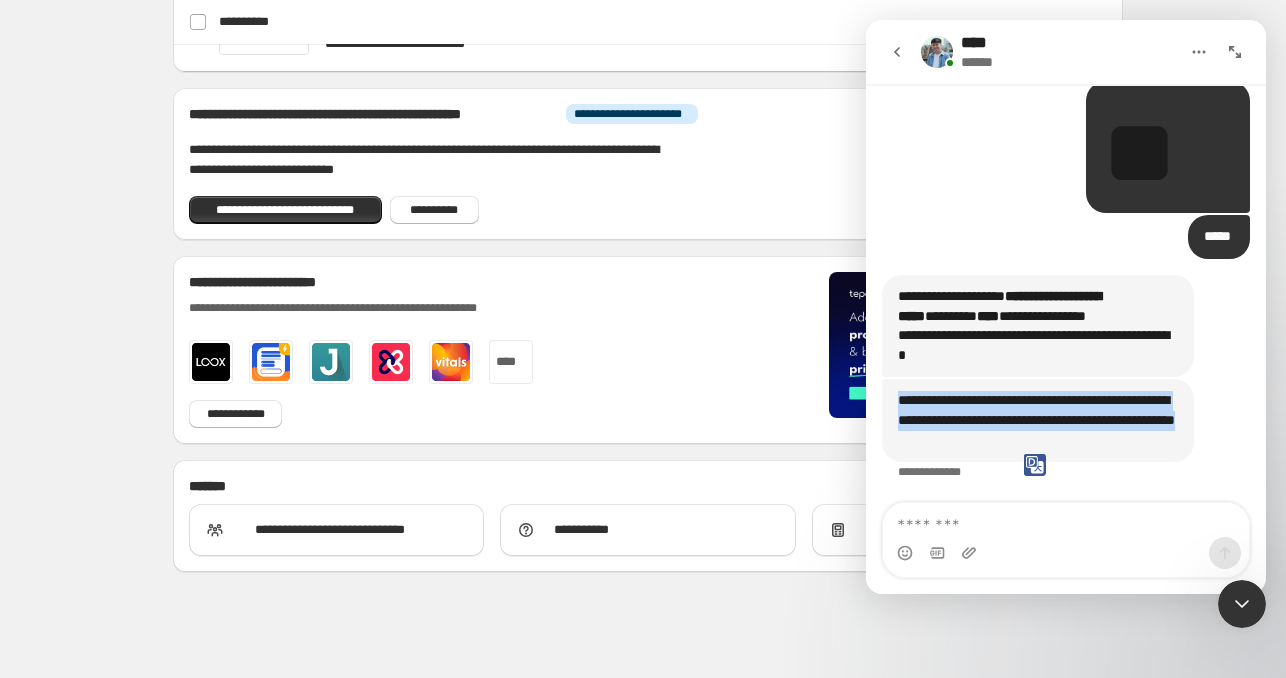 click on "**********" at bounding box center (1038, 420) 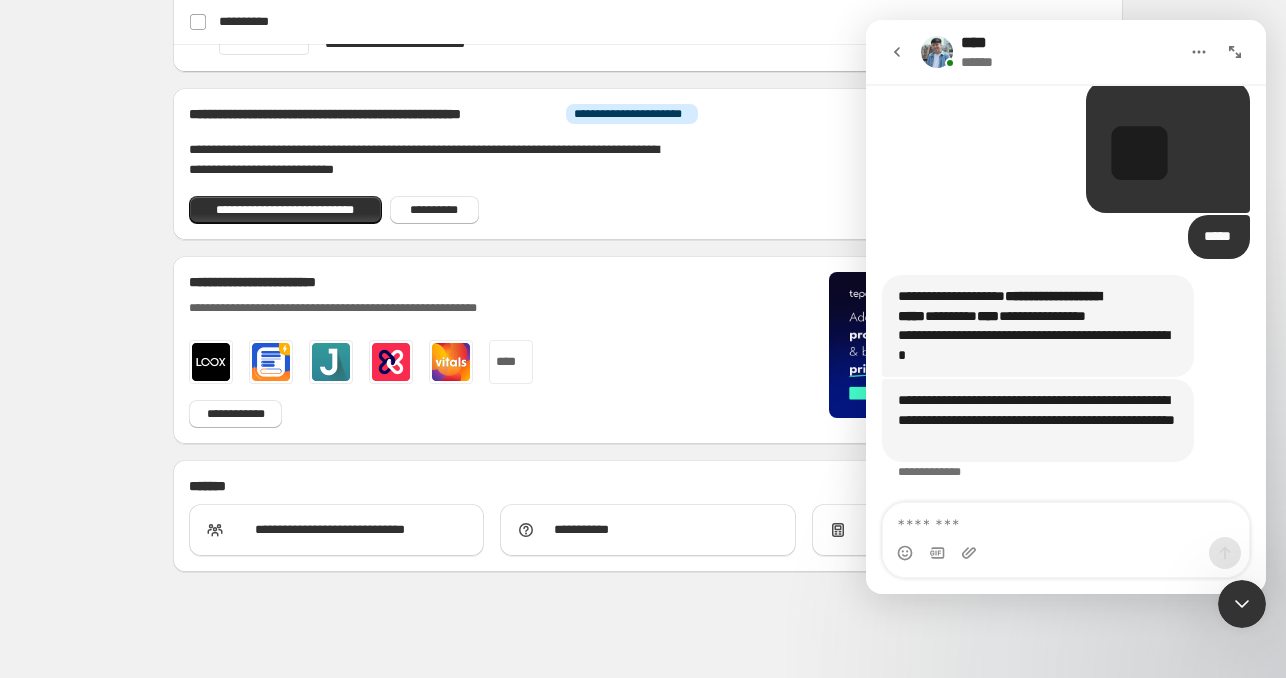 click on "*****" at bounding box center (1219, 237) 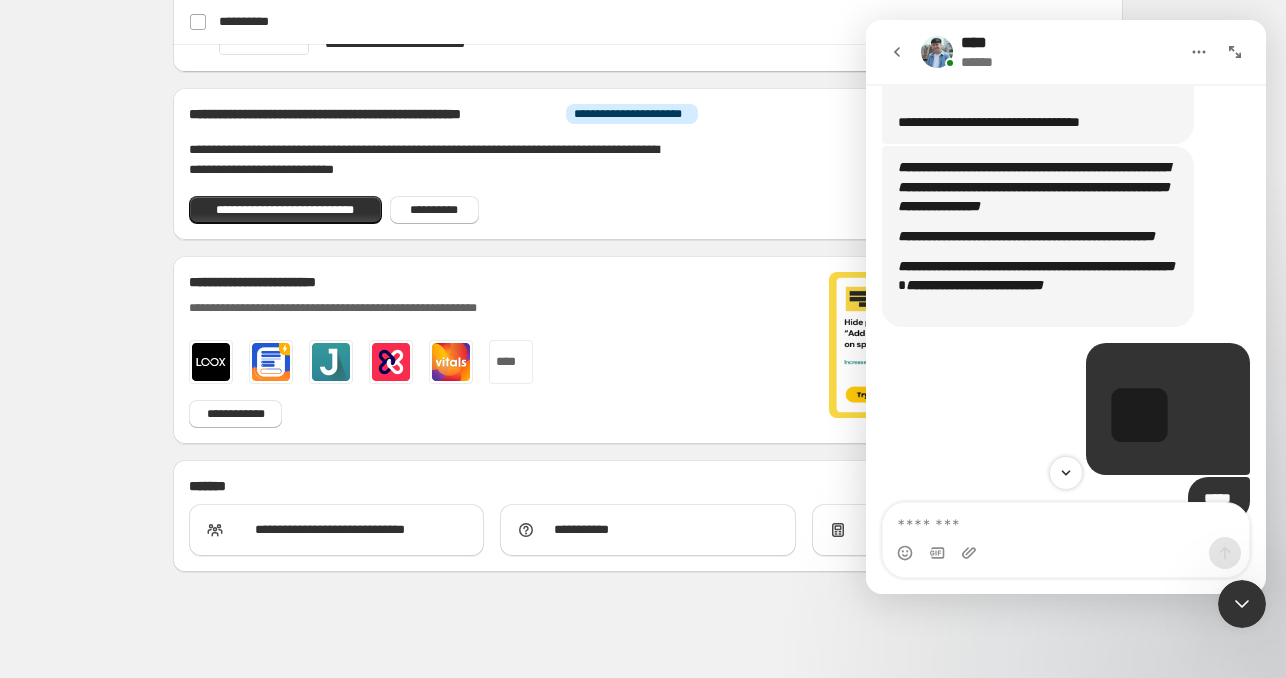 scroll, scrollTop: 809, scrollLeft: 0, axis: vertical 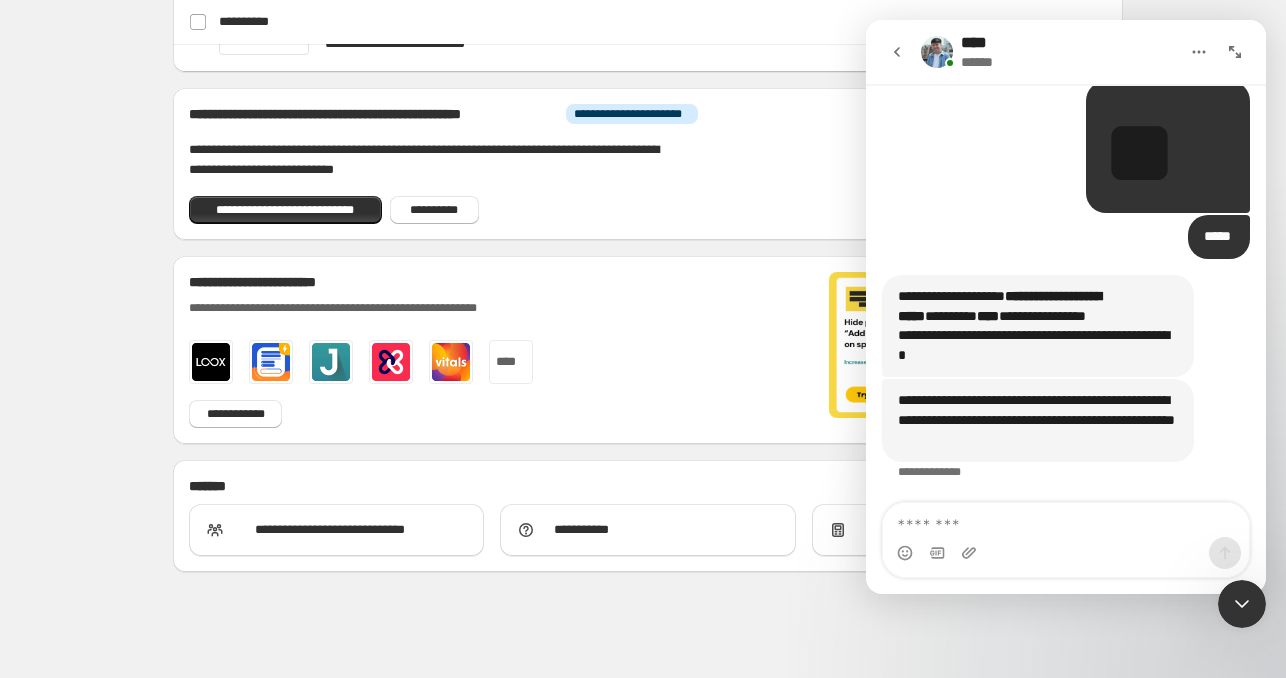 click at bounding box center (937, 52) 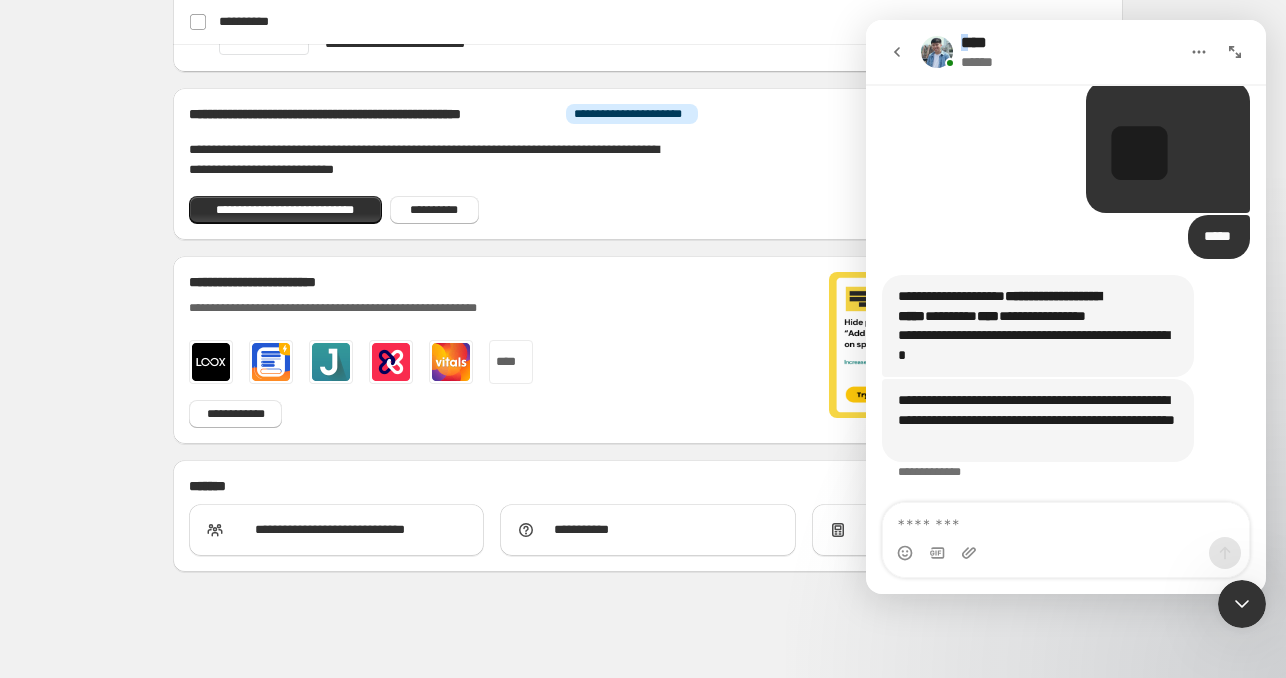 click on "****" at bounding box center (978, 43) 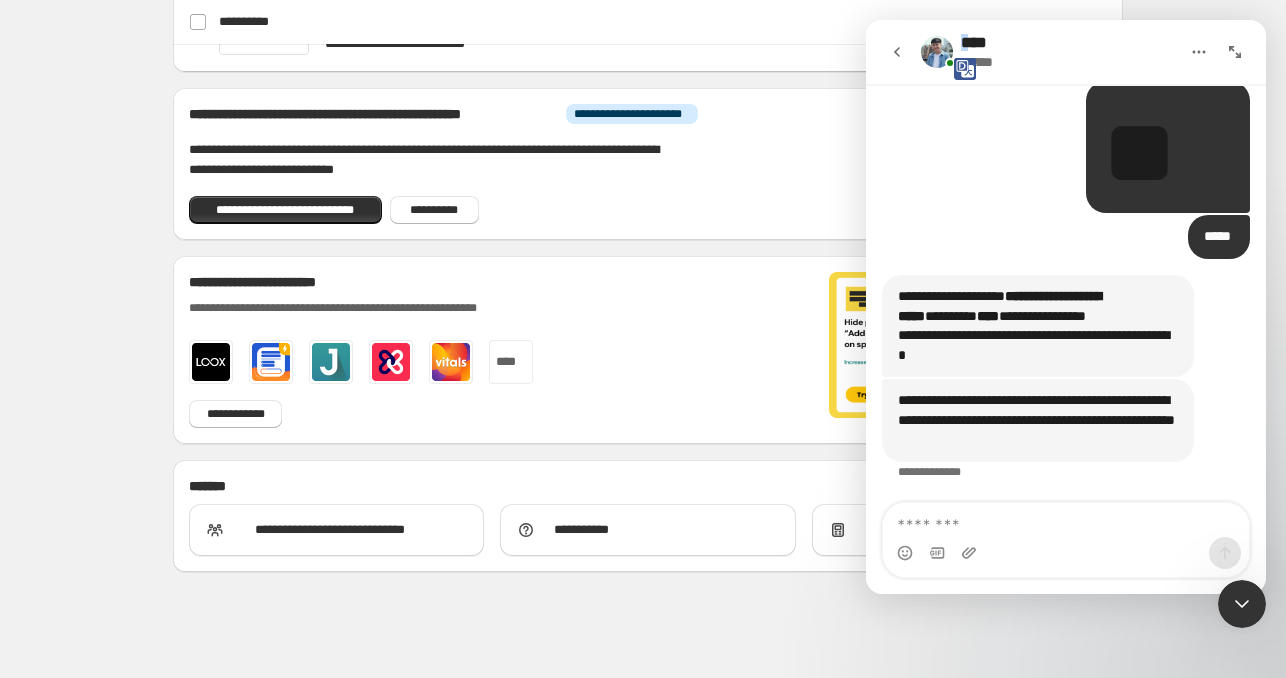 click on "****" at bounding box center [978, 43] 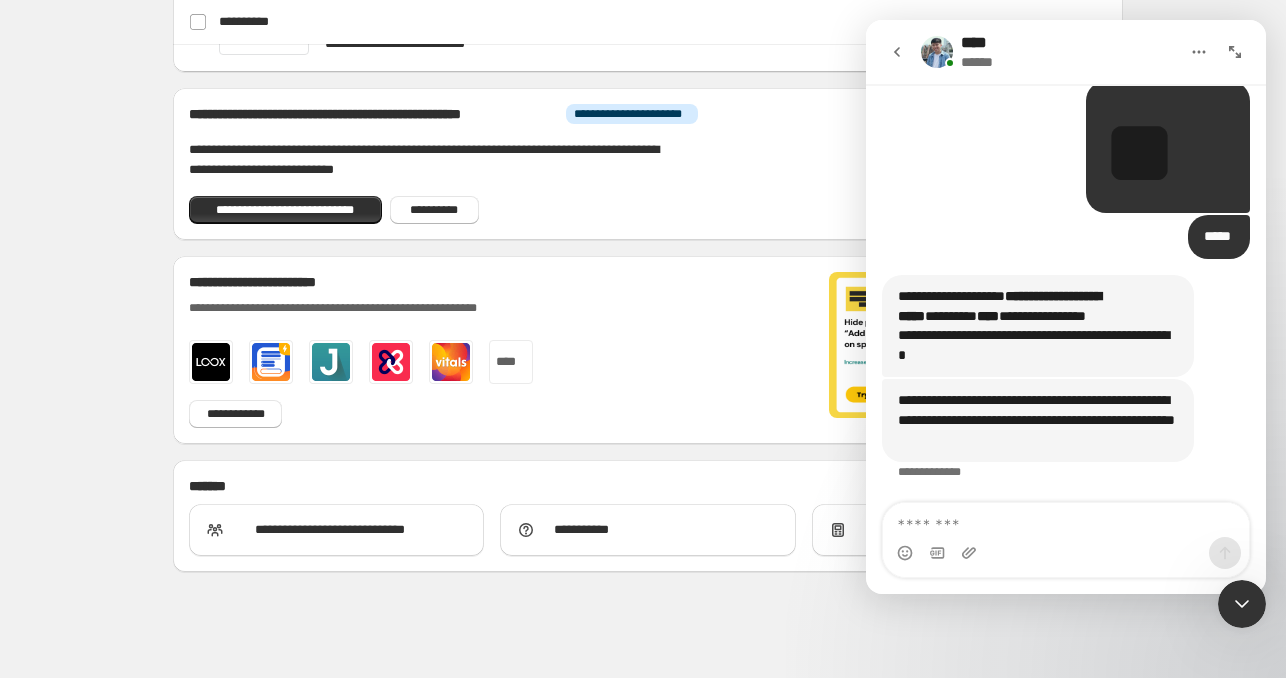click on "******" at bounding box center (980, 62) 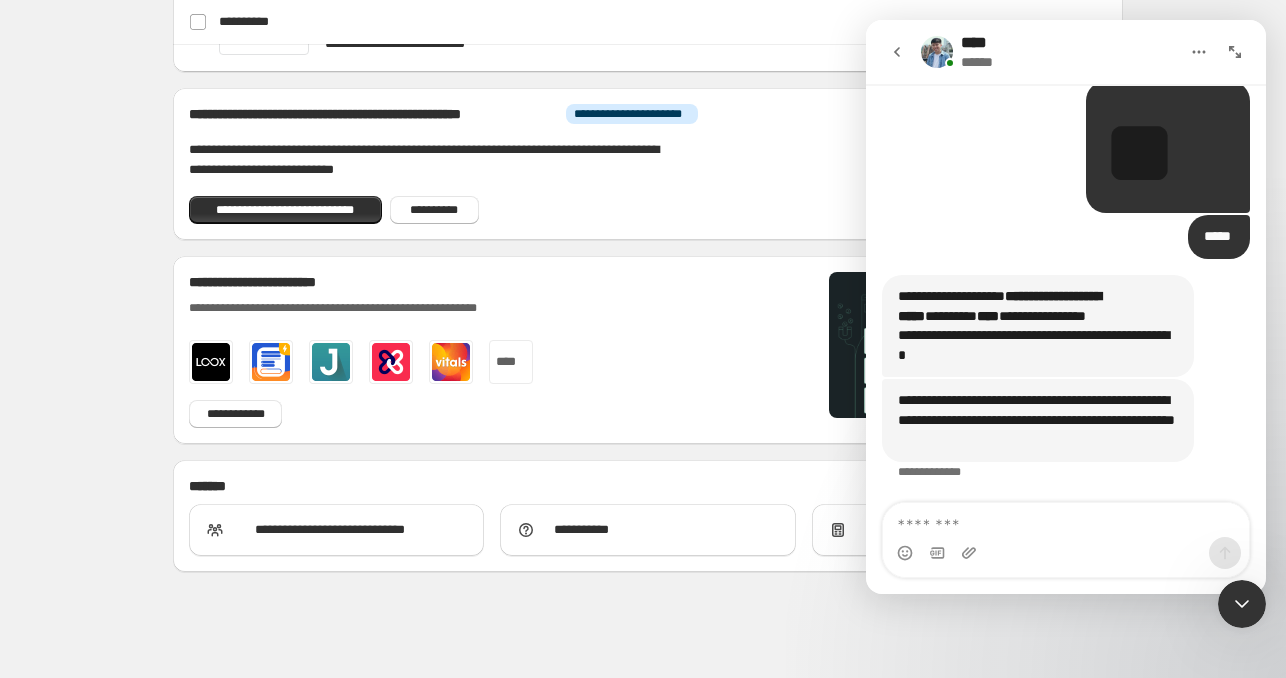 click at bounding box center [937, 52] 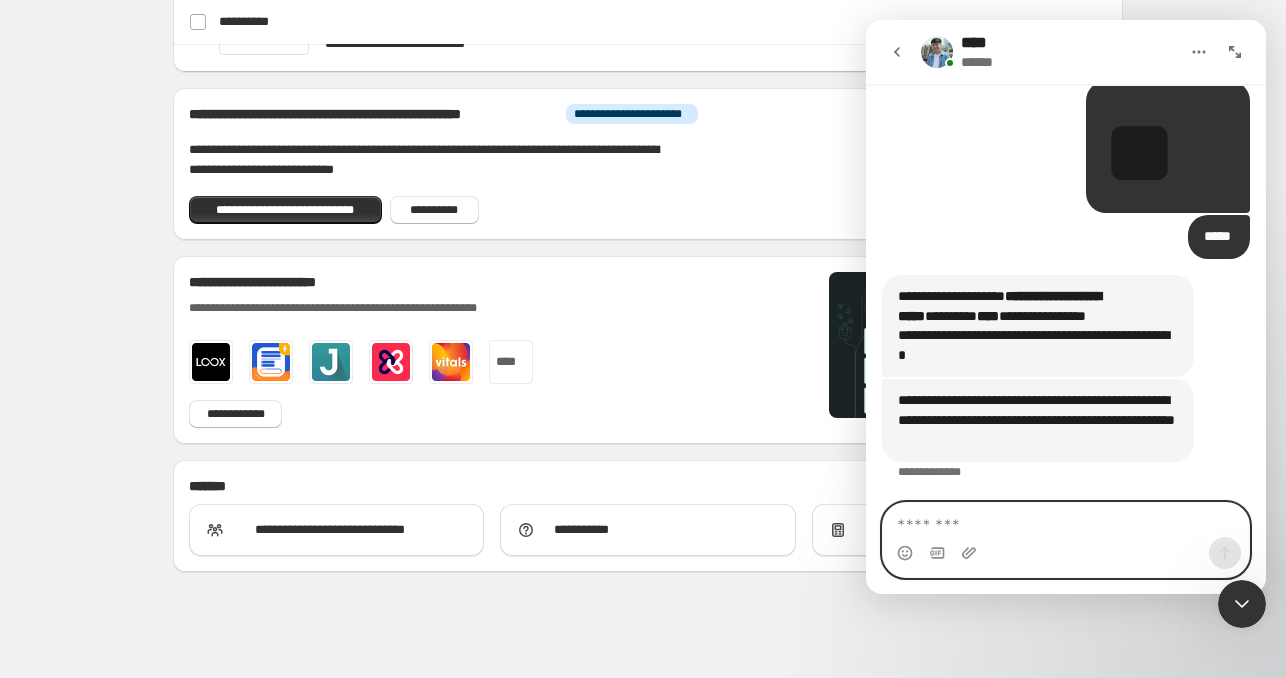 click at bounding box center (1066, 520) 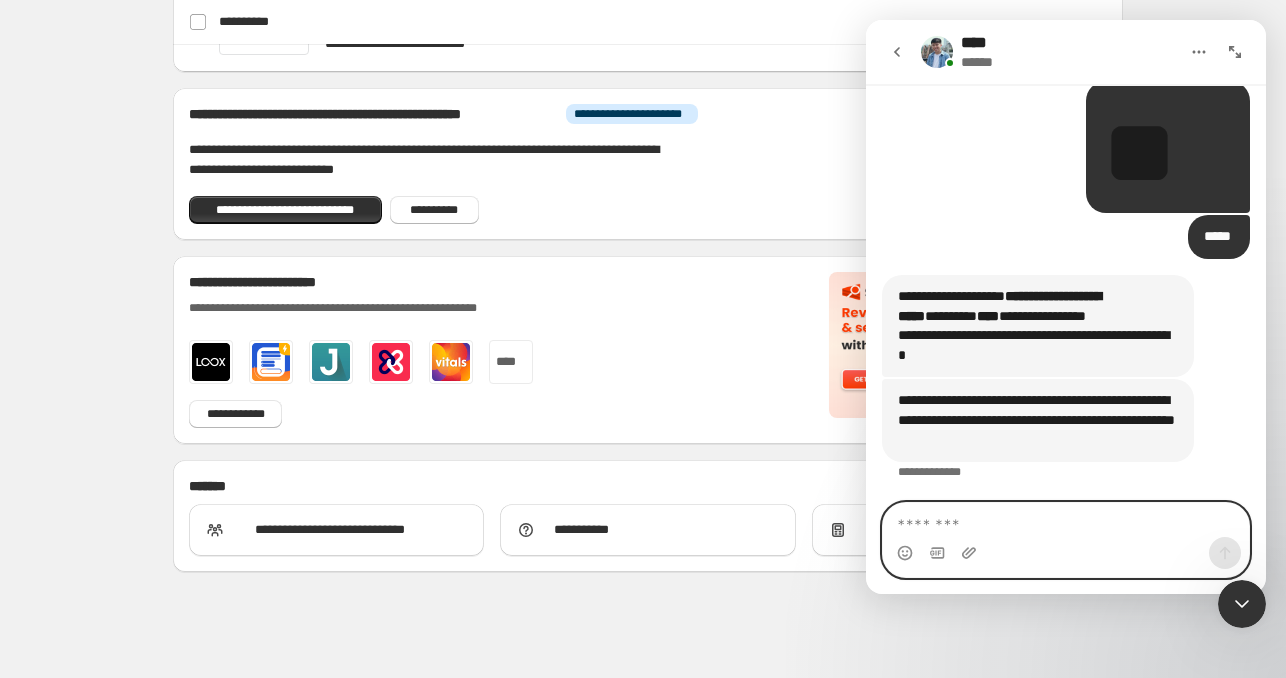 click at bounding box center (1066, 520) 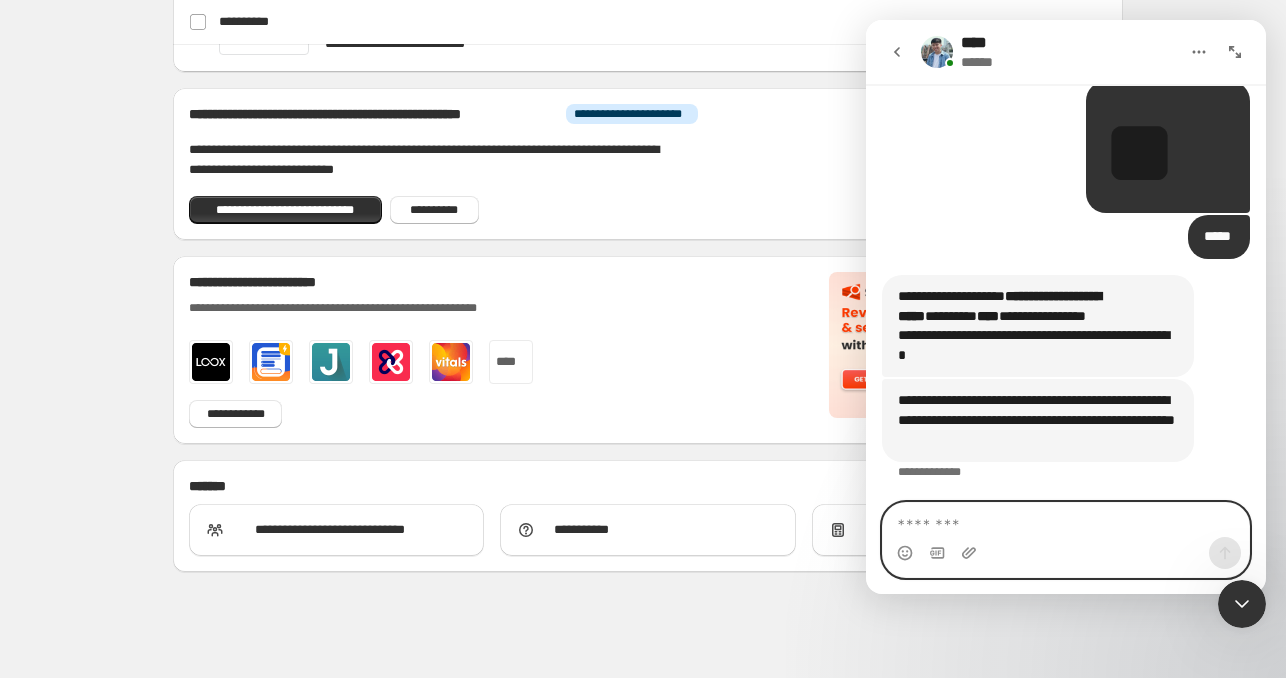 paste on "**********" 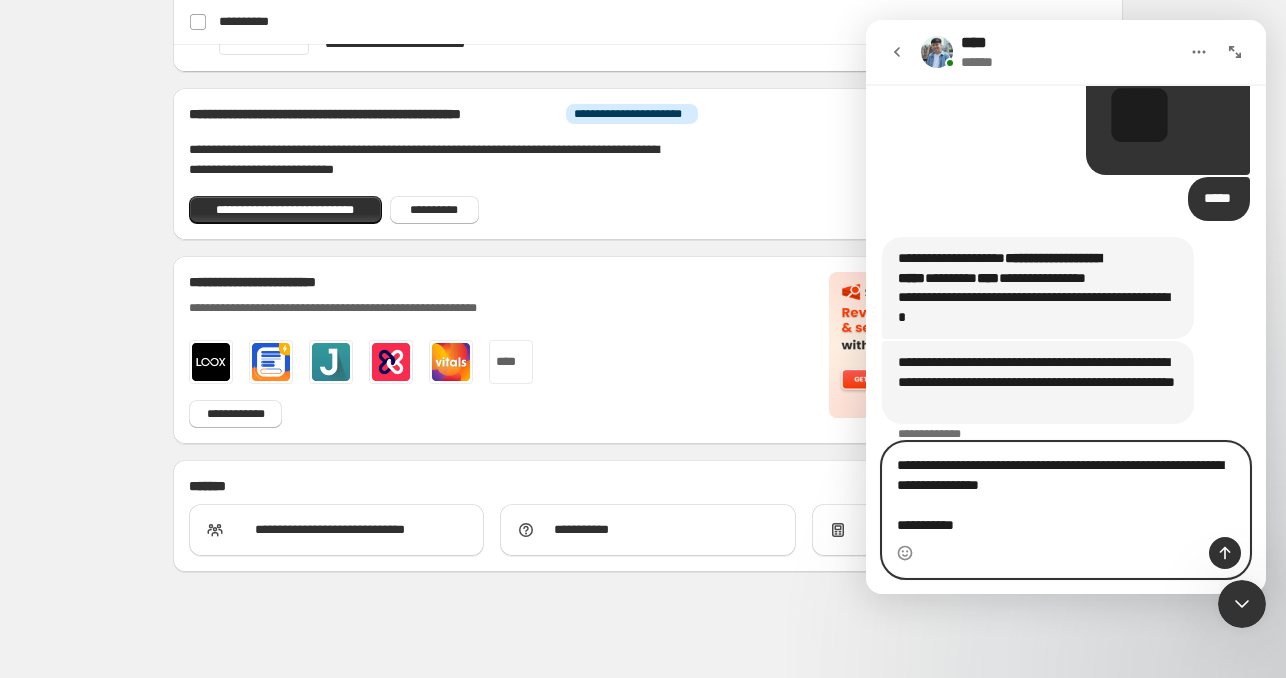 type on "**********" 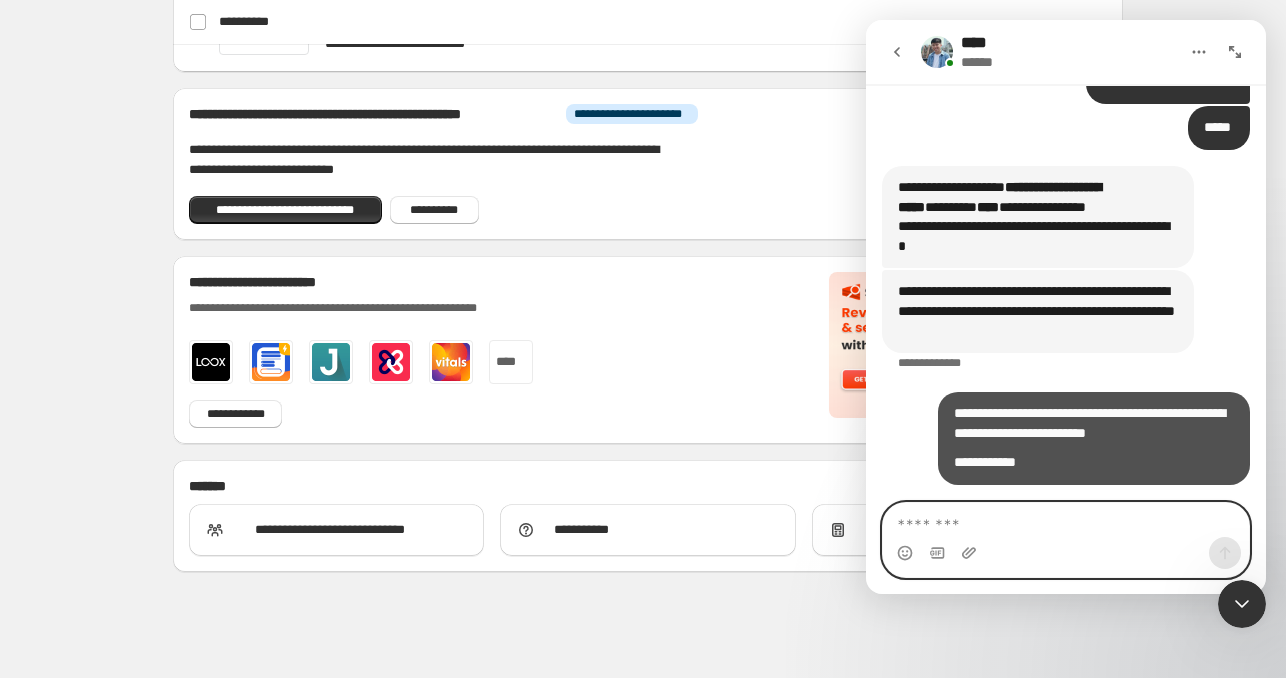 scroll, scrollTop: 918, scrollLeft: 0, axis: vertical 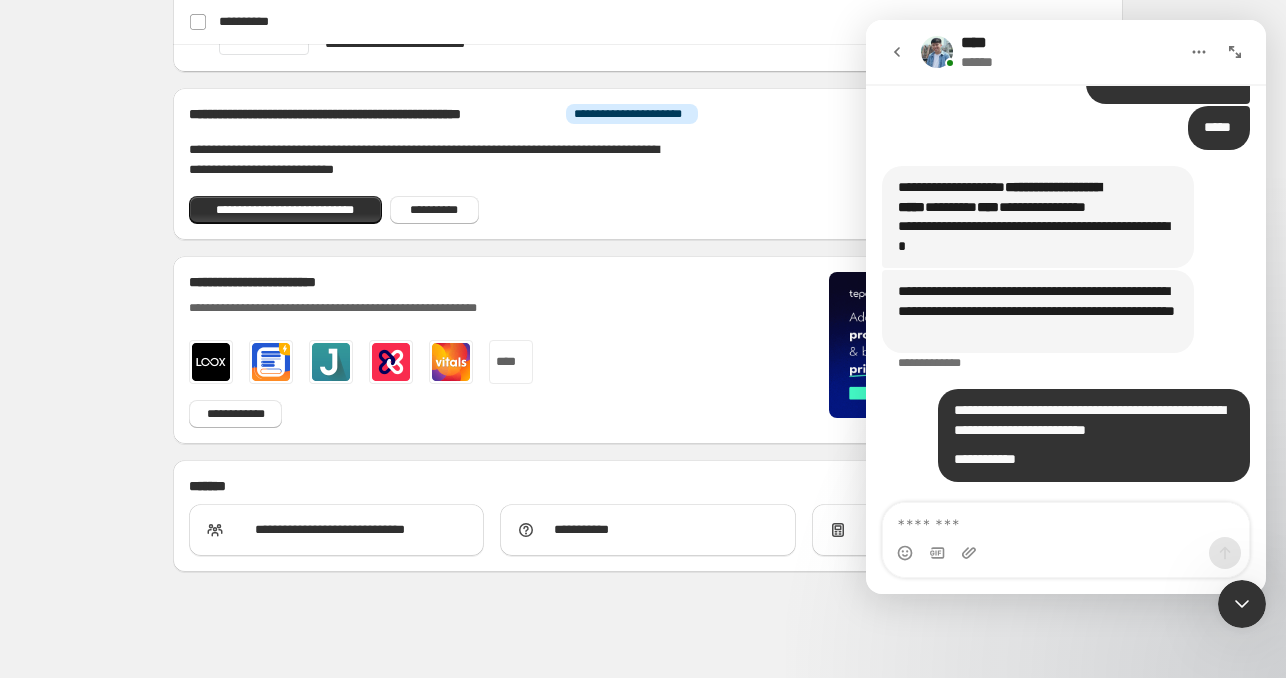 click on "****" at bounding box center [978, 43] 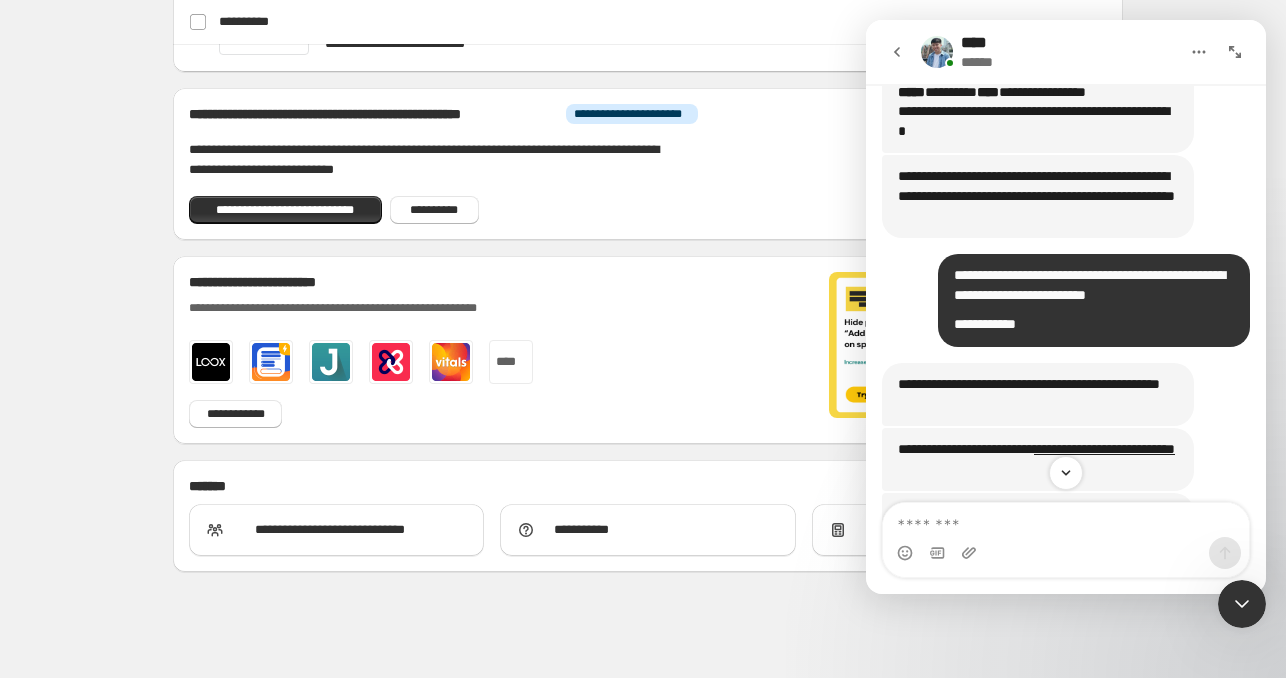 scroll, scrollTop: 1187, scrollLeft: 0, axis: vertical 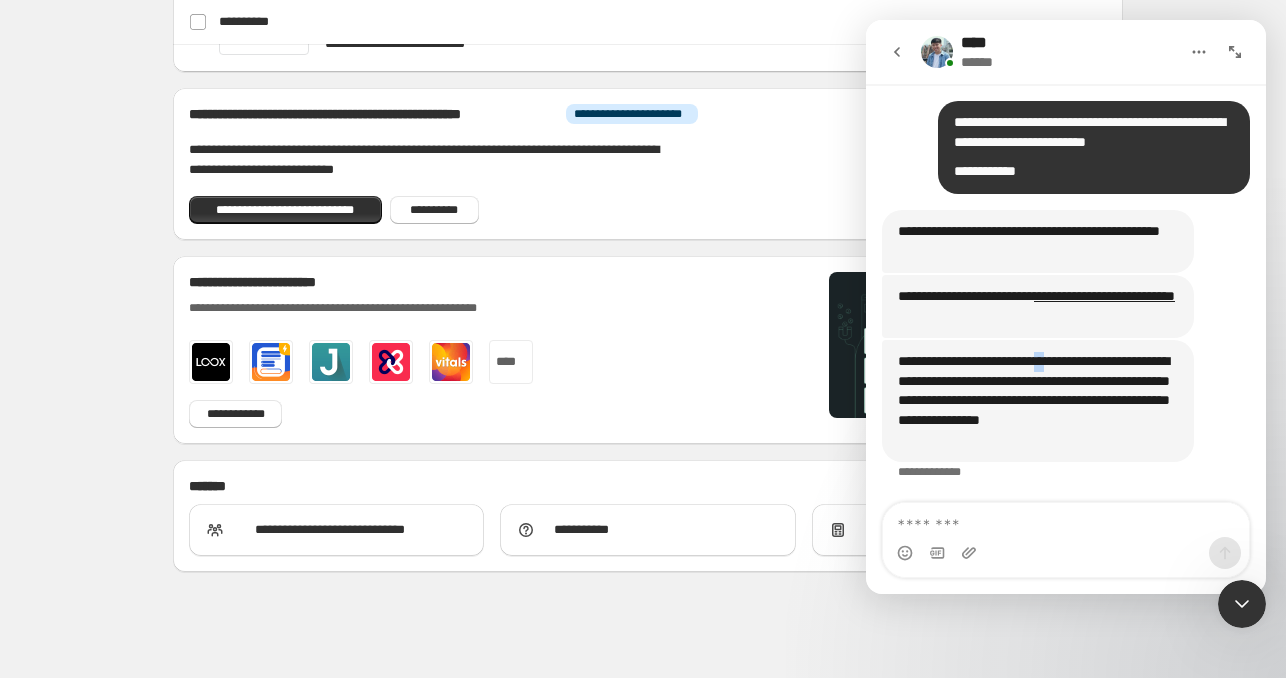 drag, startPoint x: 1083, startPoint y: 359, endPoint x: 1146, endPoint y: 360, distance: 63.007935 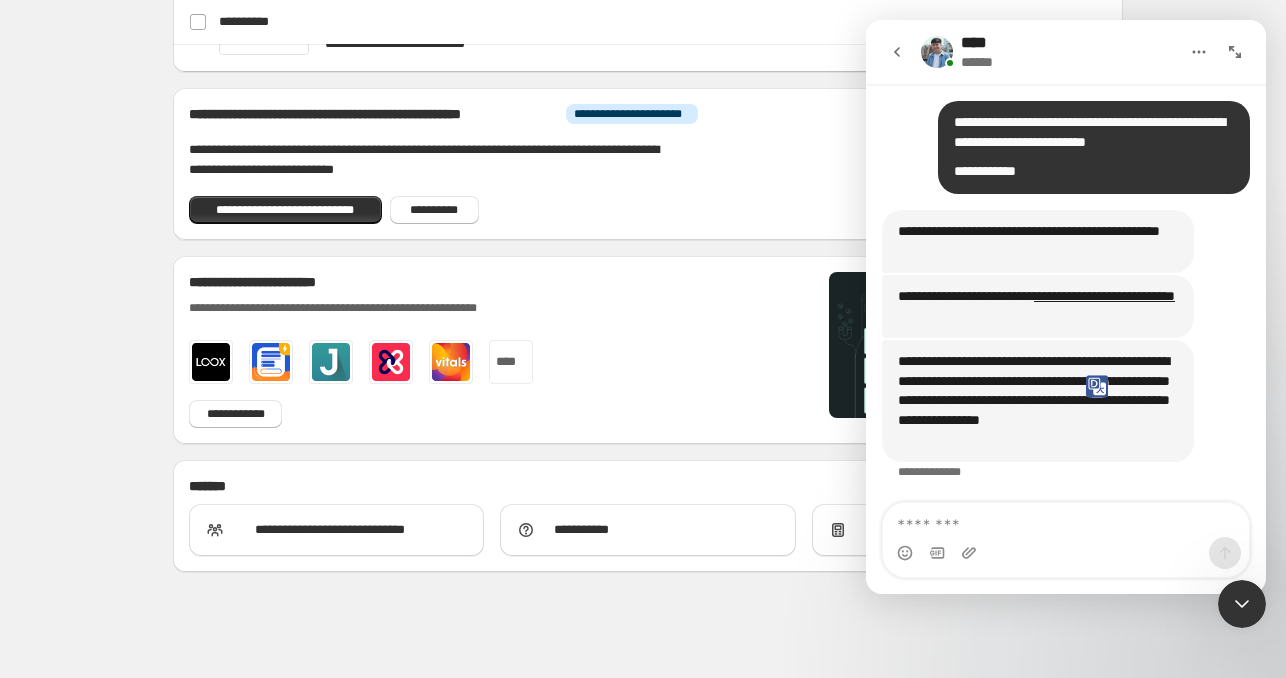 click on "**********" at bounding box center [1038, 401] 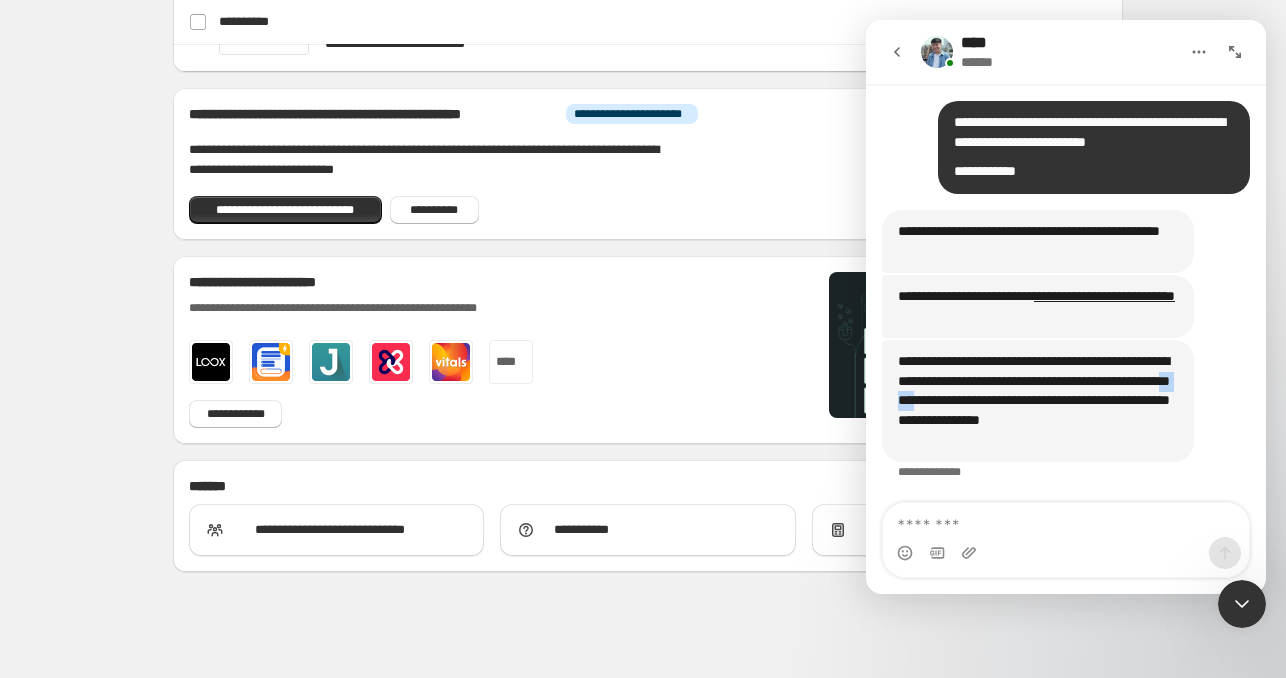 drag, startPoint x: 1046, startPoint y: 395, endPoint x: 1088, endPoint y: 401, distance: 42.426407 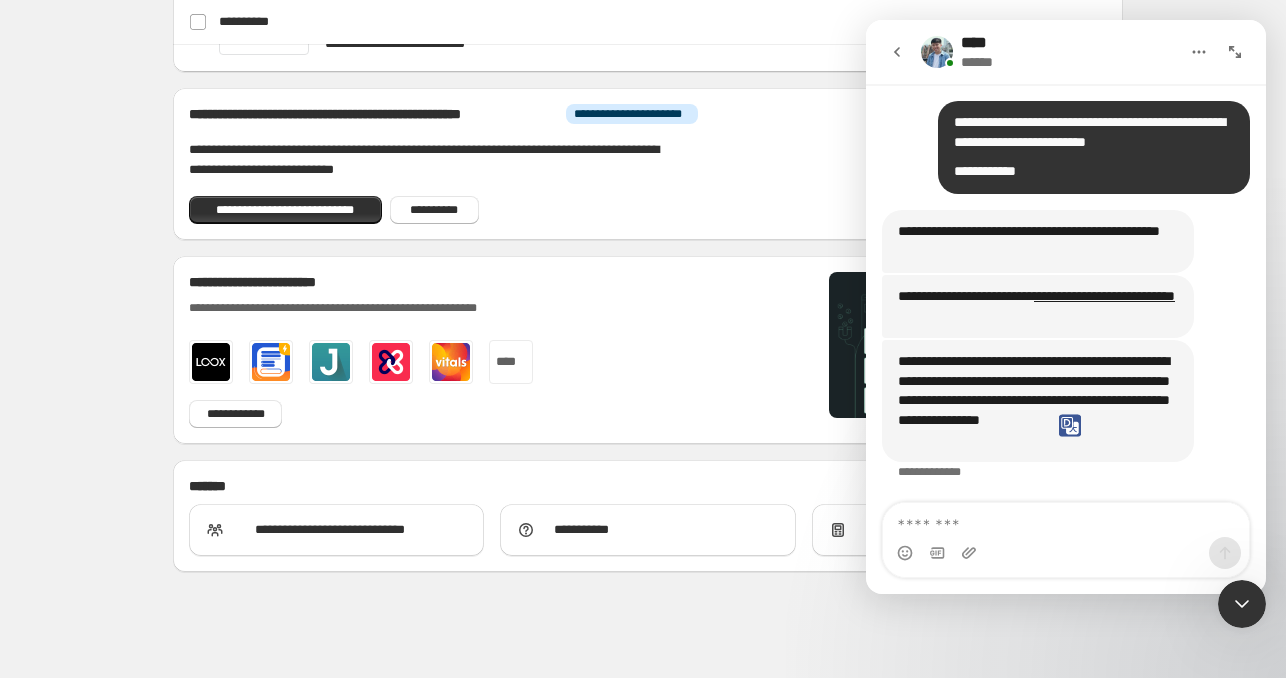 click on "**********" at bounding box center (1038, 401) 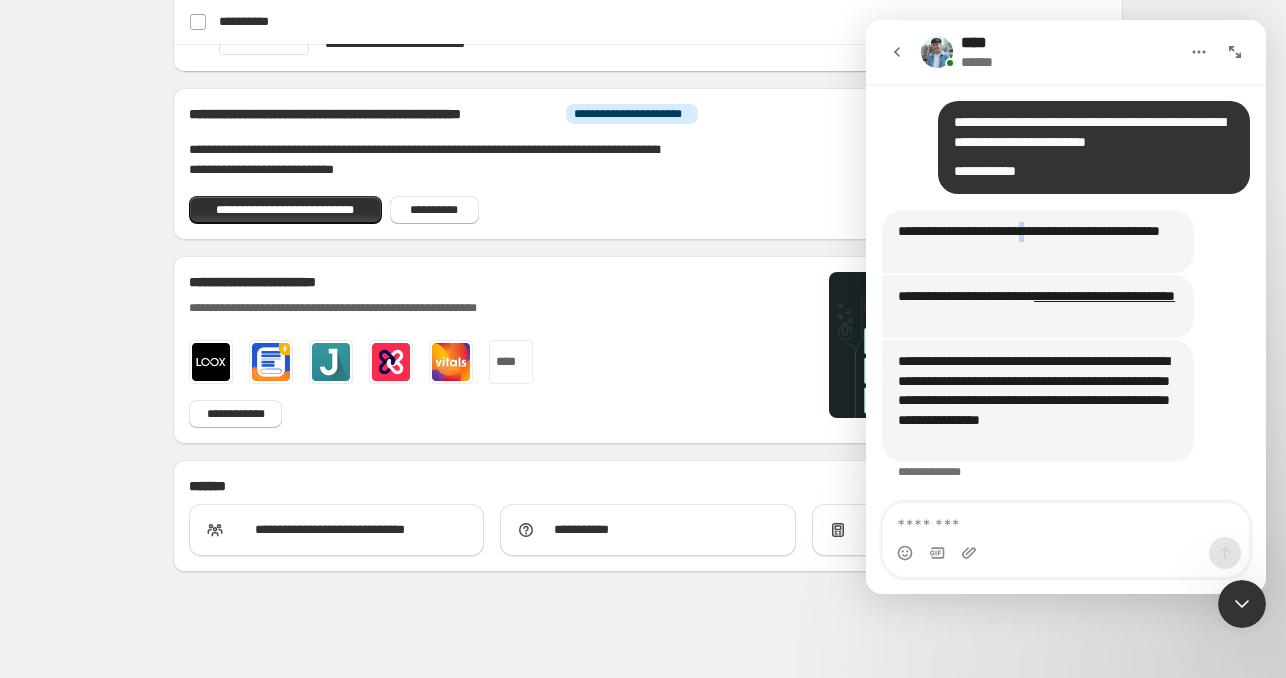 drag, startPoint x: 1050, startPoint y: 234, endPoint x: 1112, endPoint y: 235, distance: 62.008064 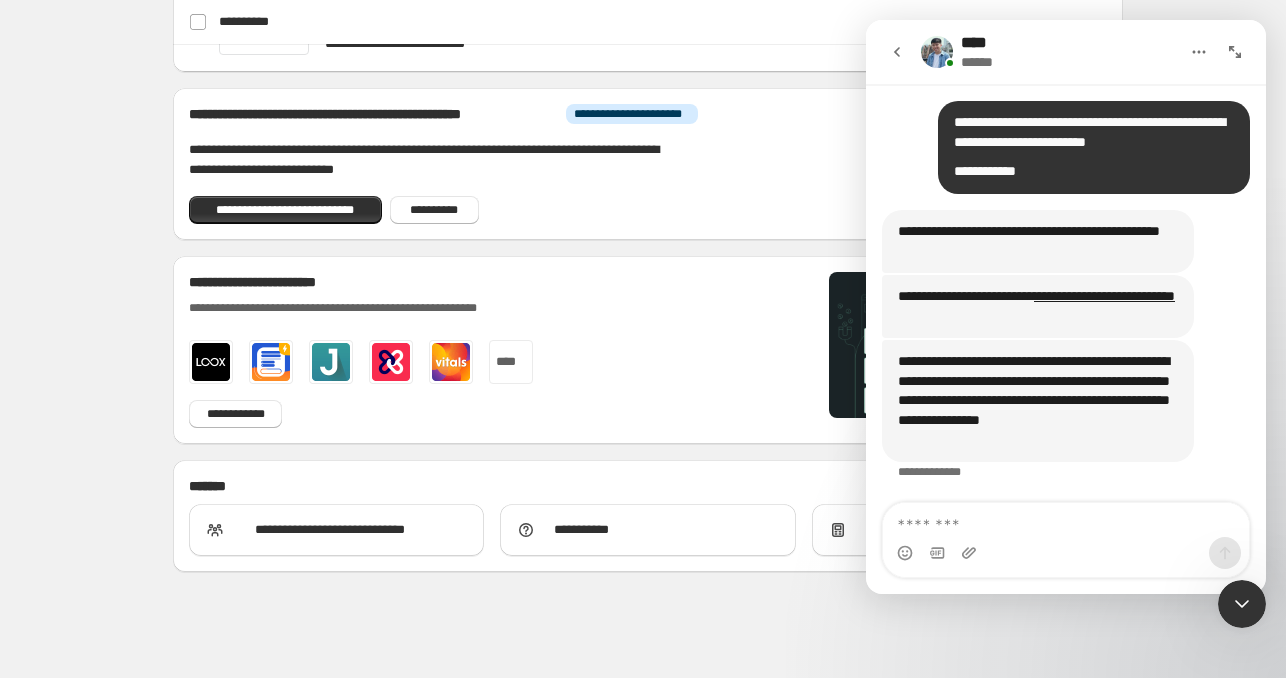 click on "**********" at bounding box center (1038, 241) 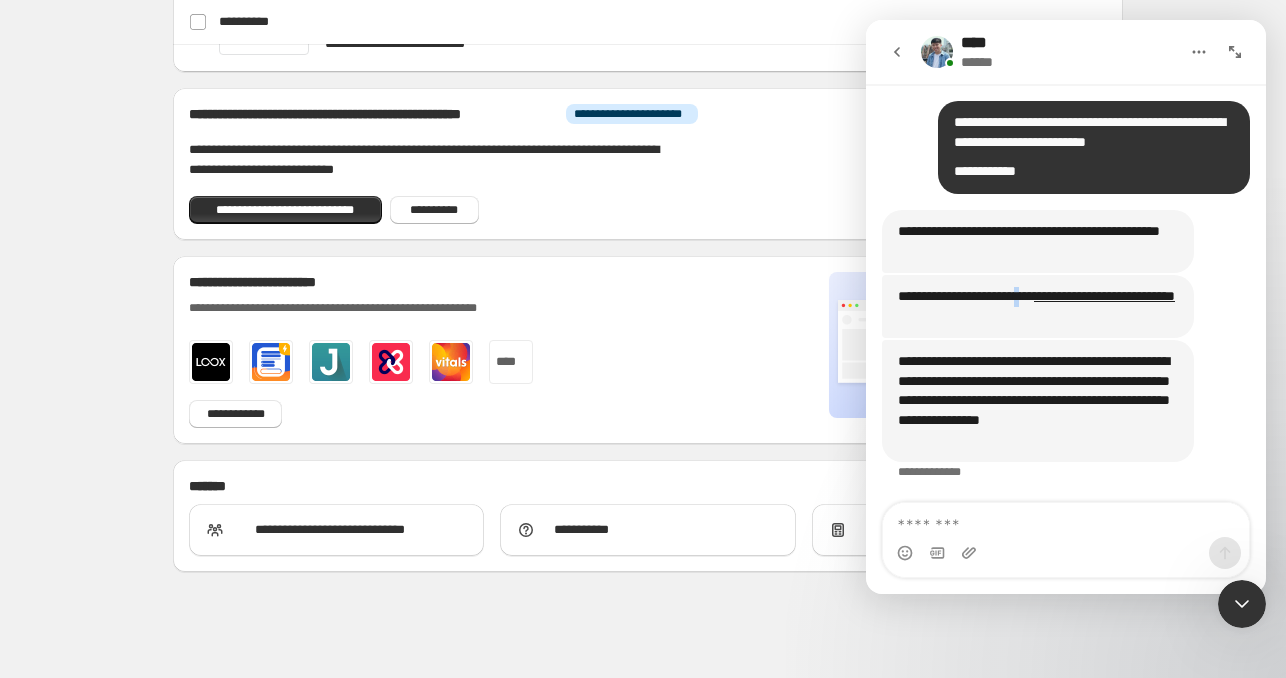 drag, startPoint x: 1050, startPoint y: 289, endPoint x: 1082, endPoint y: 290, distance: 32.01562 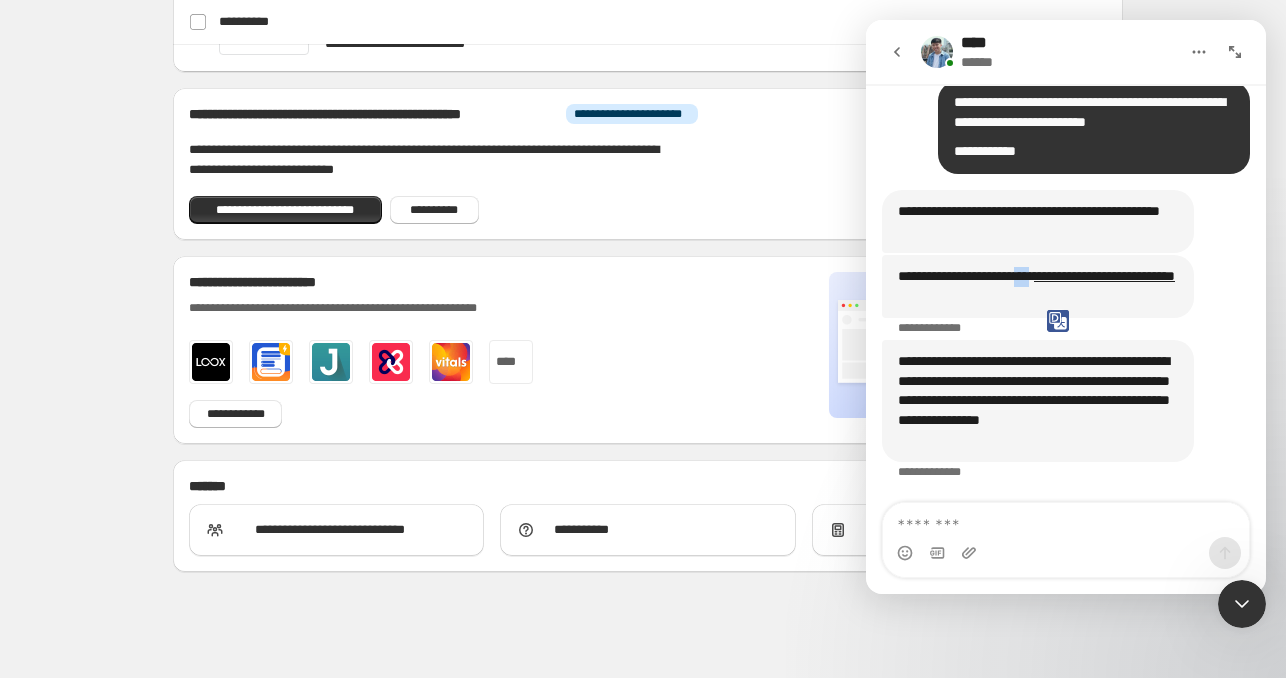 click on "**********" at bounding box center (1038, 286) 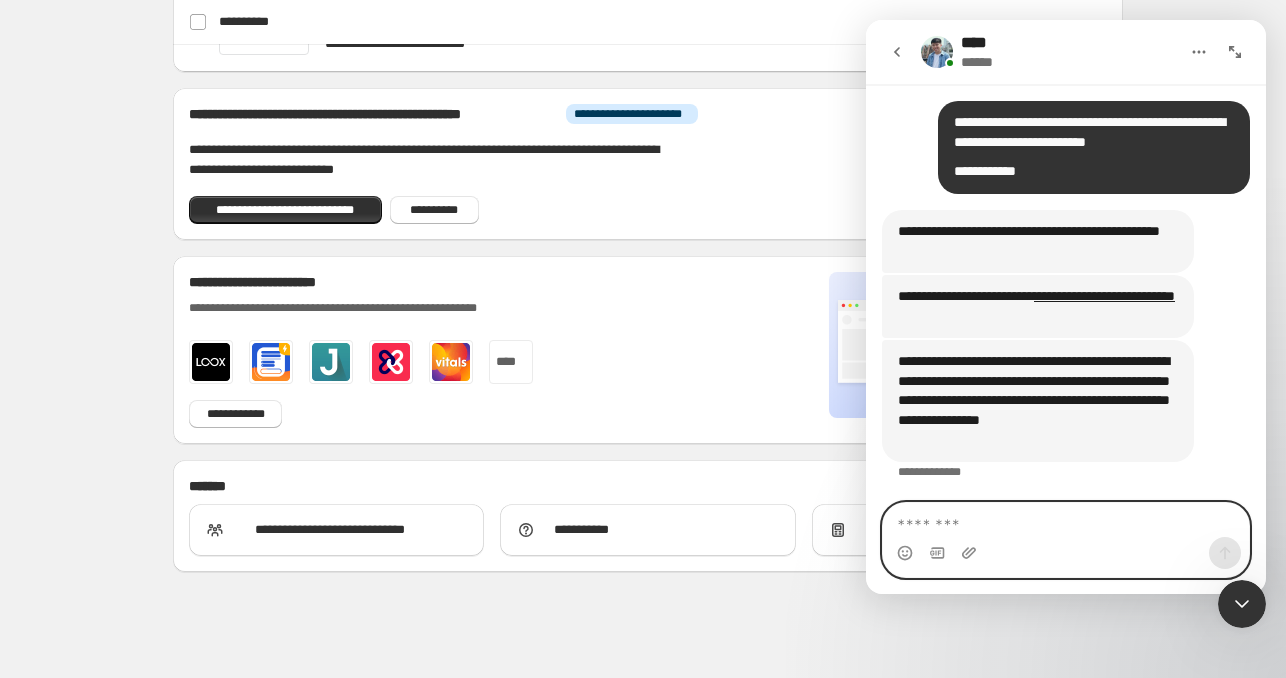 click at bounding box center [1066, 520] 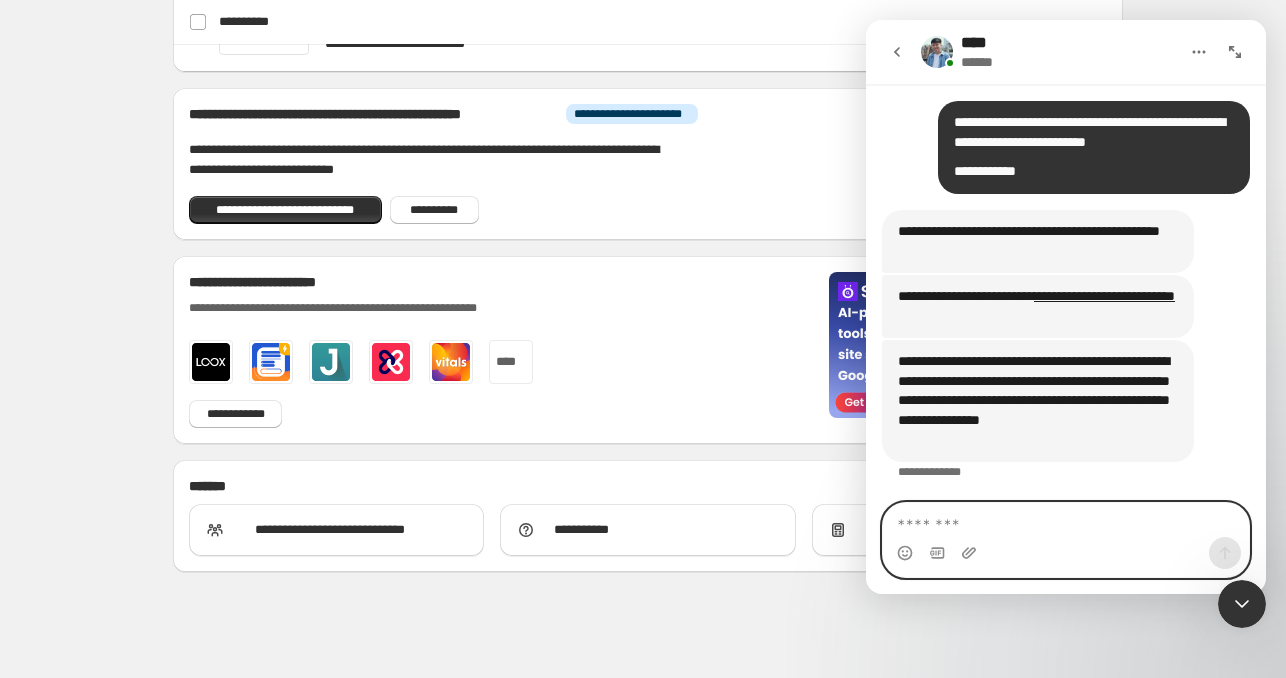 click at bounding box center [1066, 520] 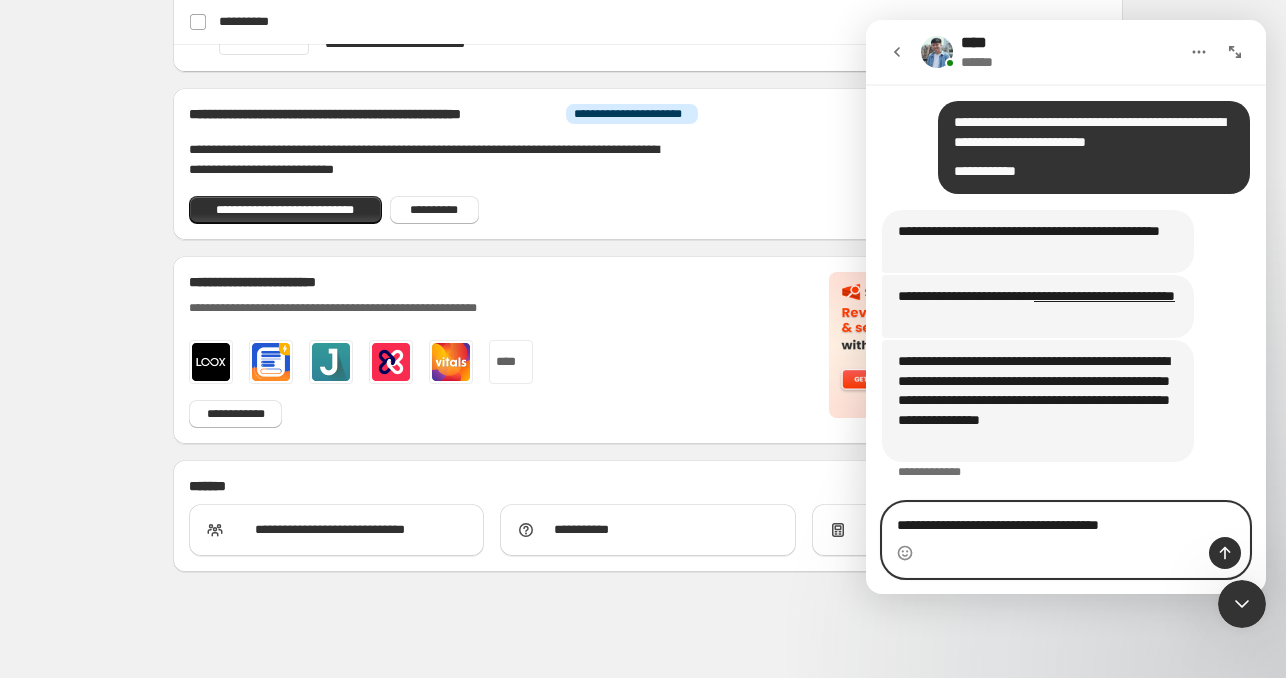 type on "**********" 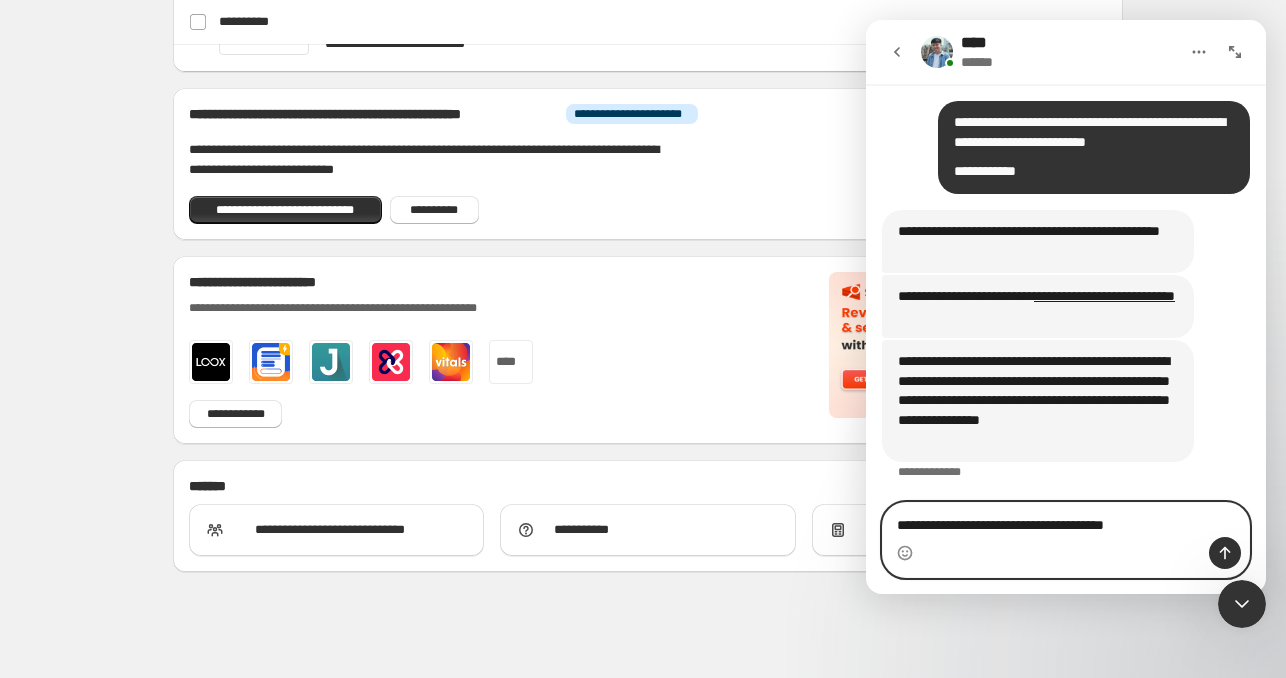 type 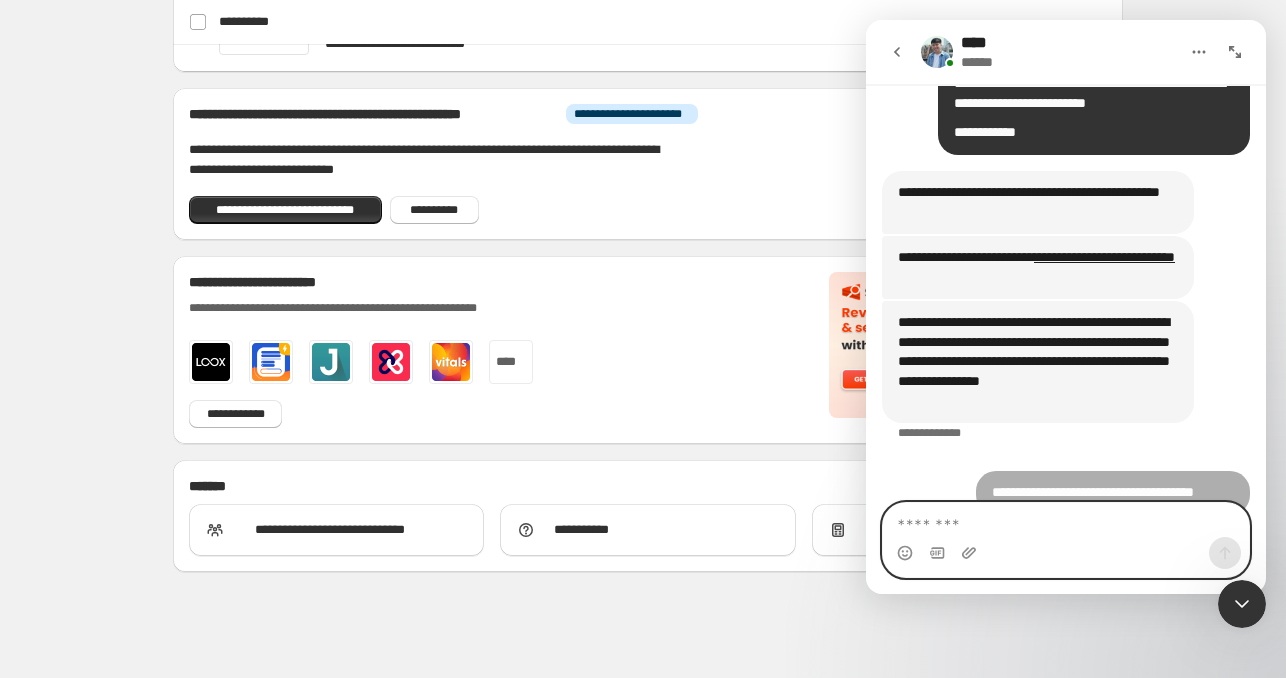 scroll, scrollTop: 1246, scrollLeft: 0, axis: vertical 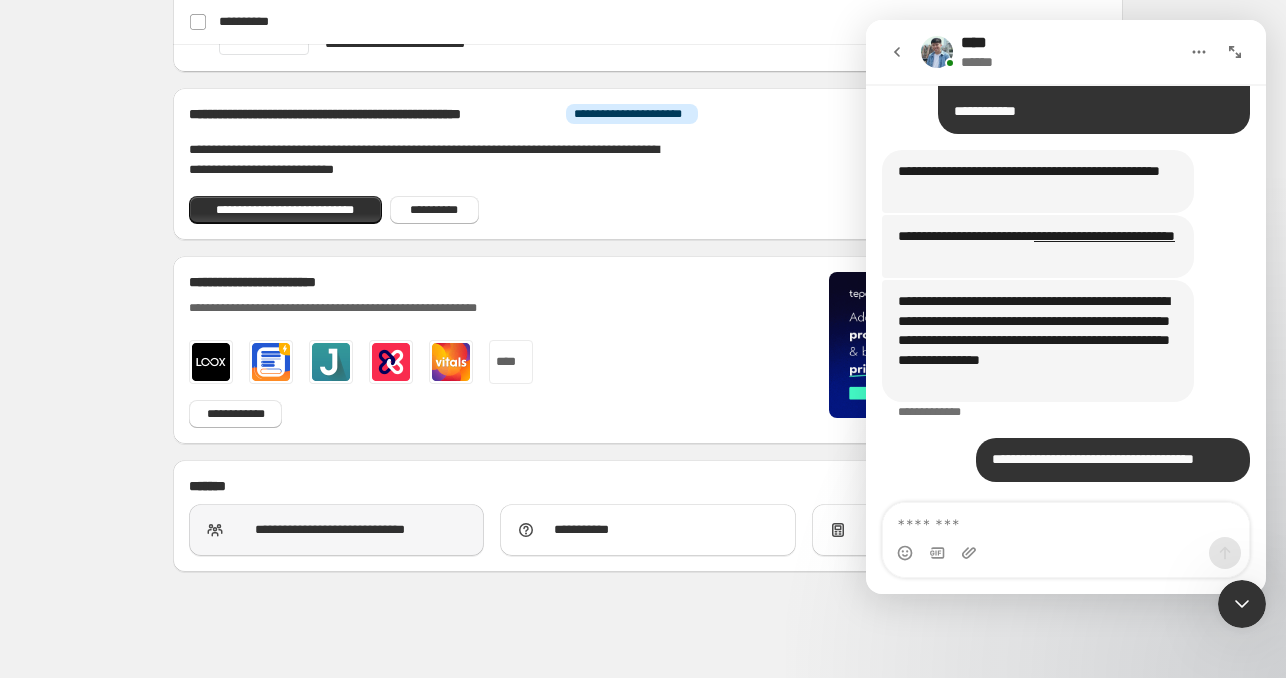 click on "**********" at bounding box center [329, 530] 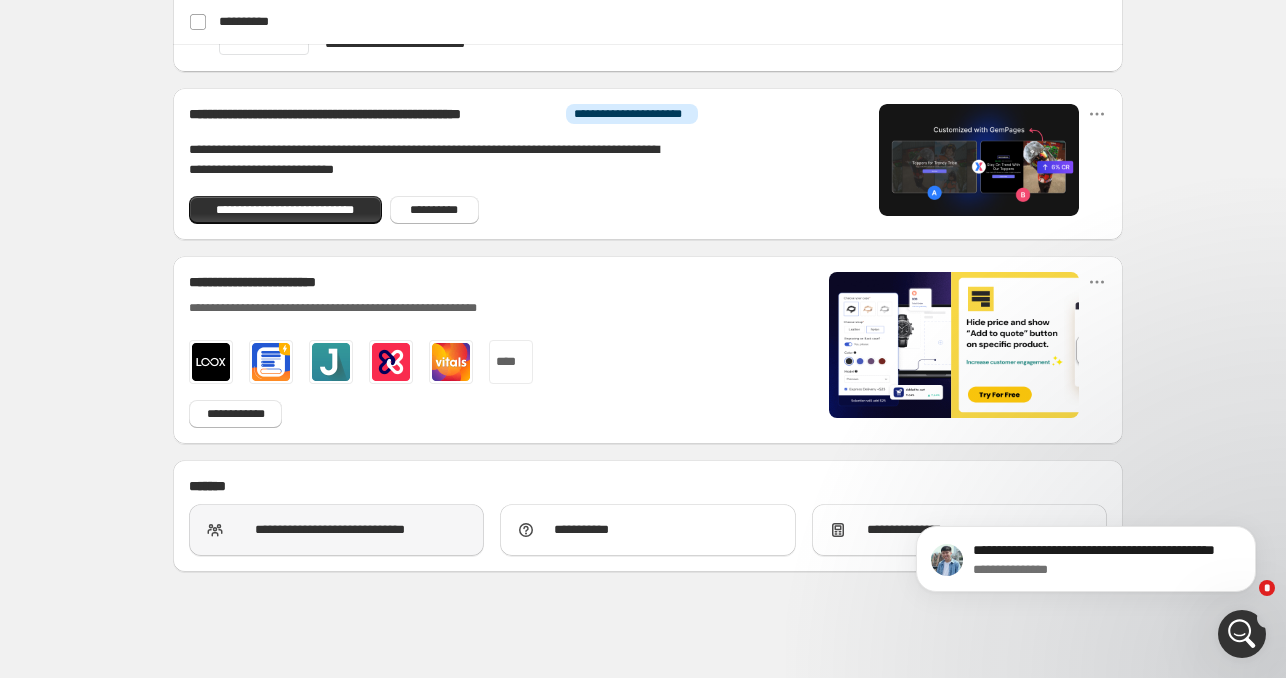 scroll, scrollTop: 0, scrollLeft: 0, axis: both 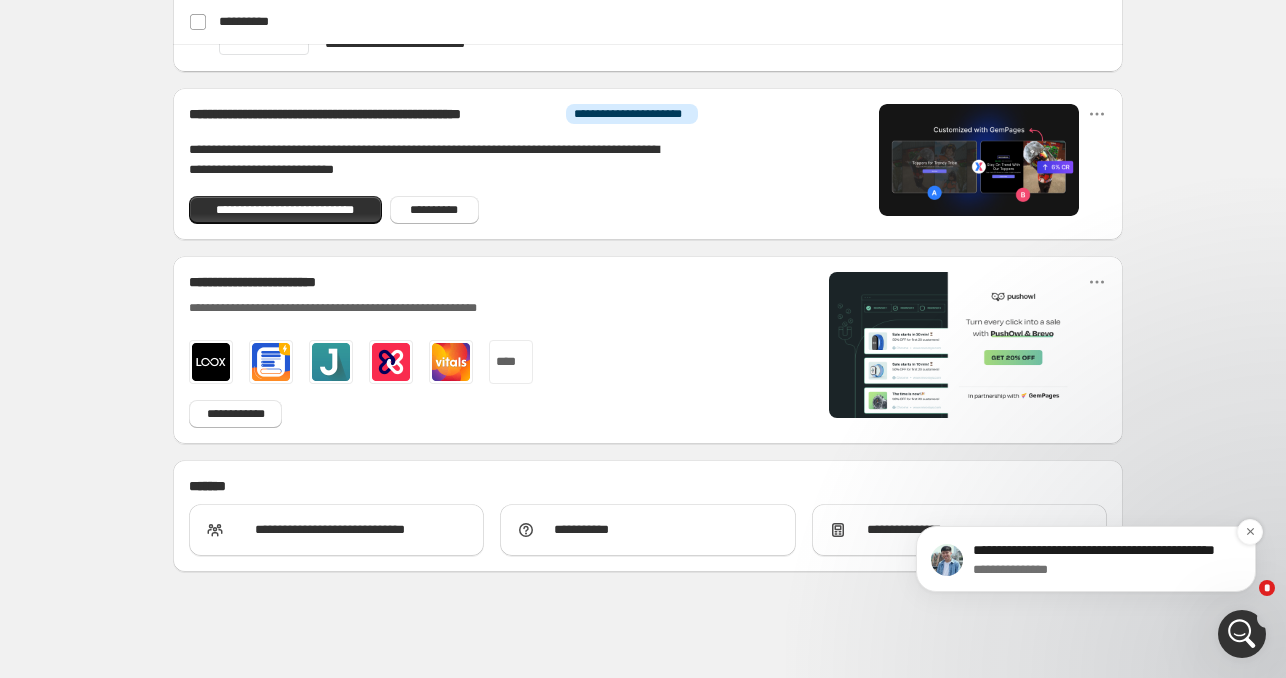 click on "**********" at bounding box center (1102, 570) 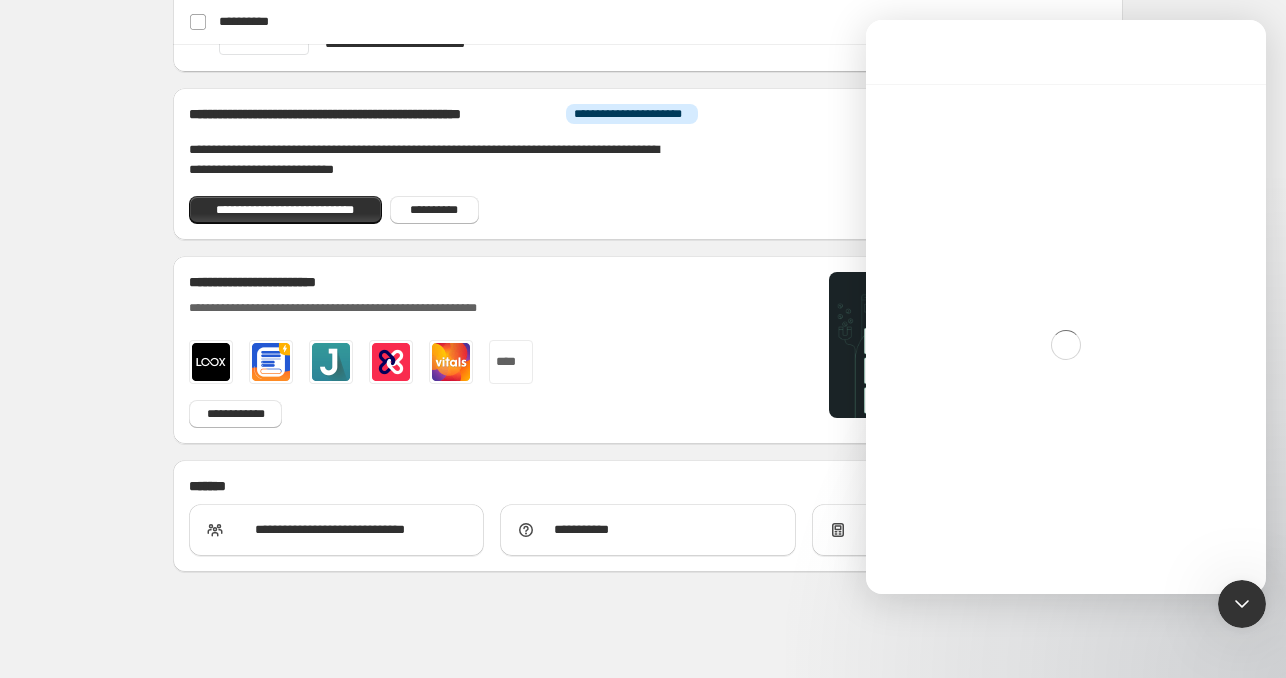 scroll, scrollTop: 0, scrollLeft: 0, axis: both 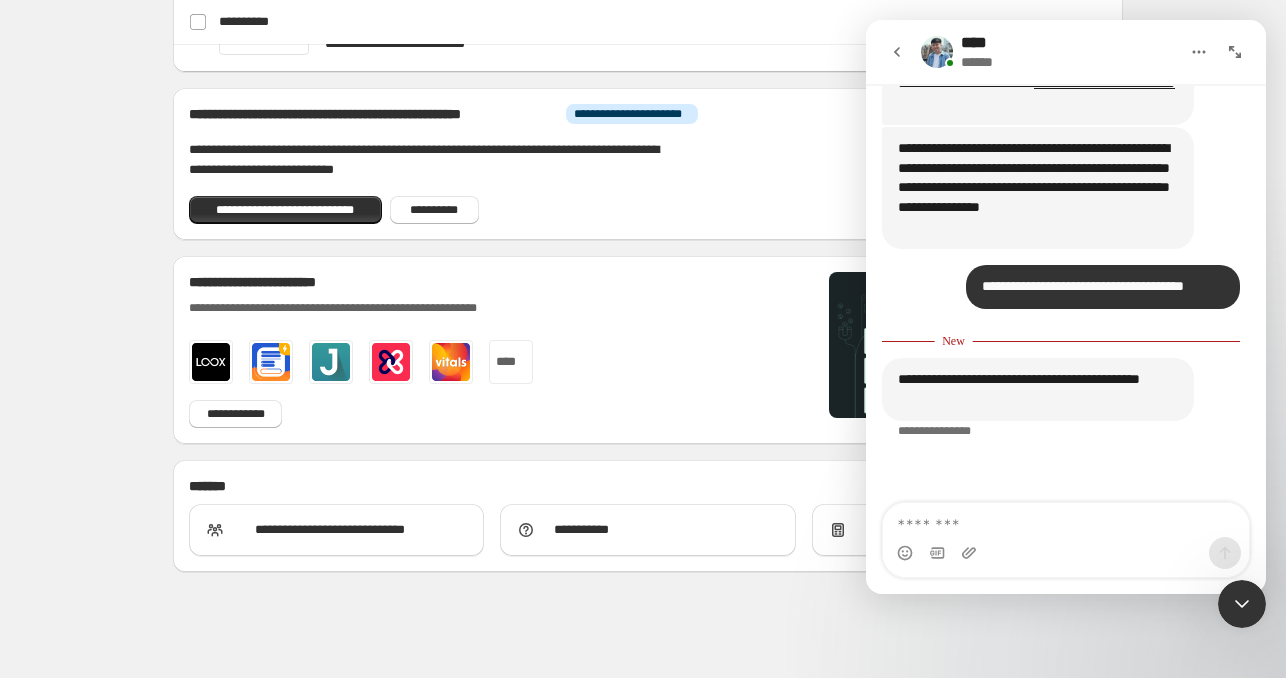 click at bounding box center (1066, 520) 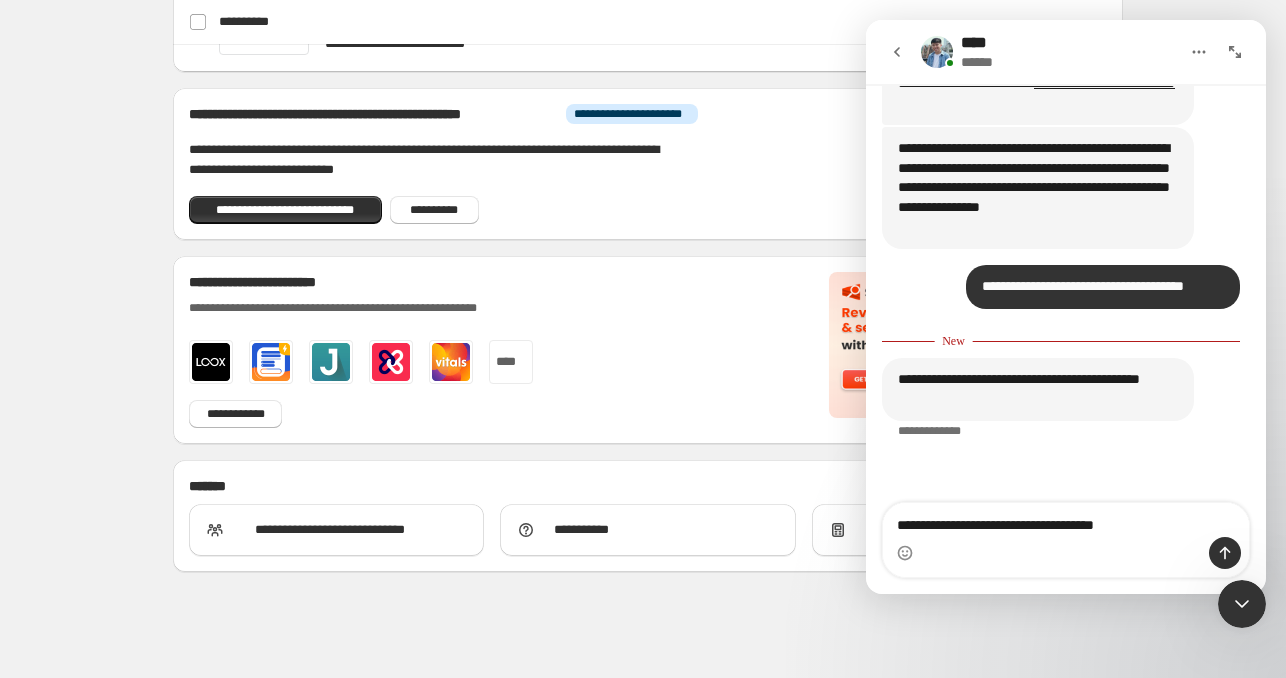 type on "**********" 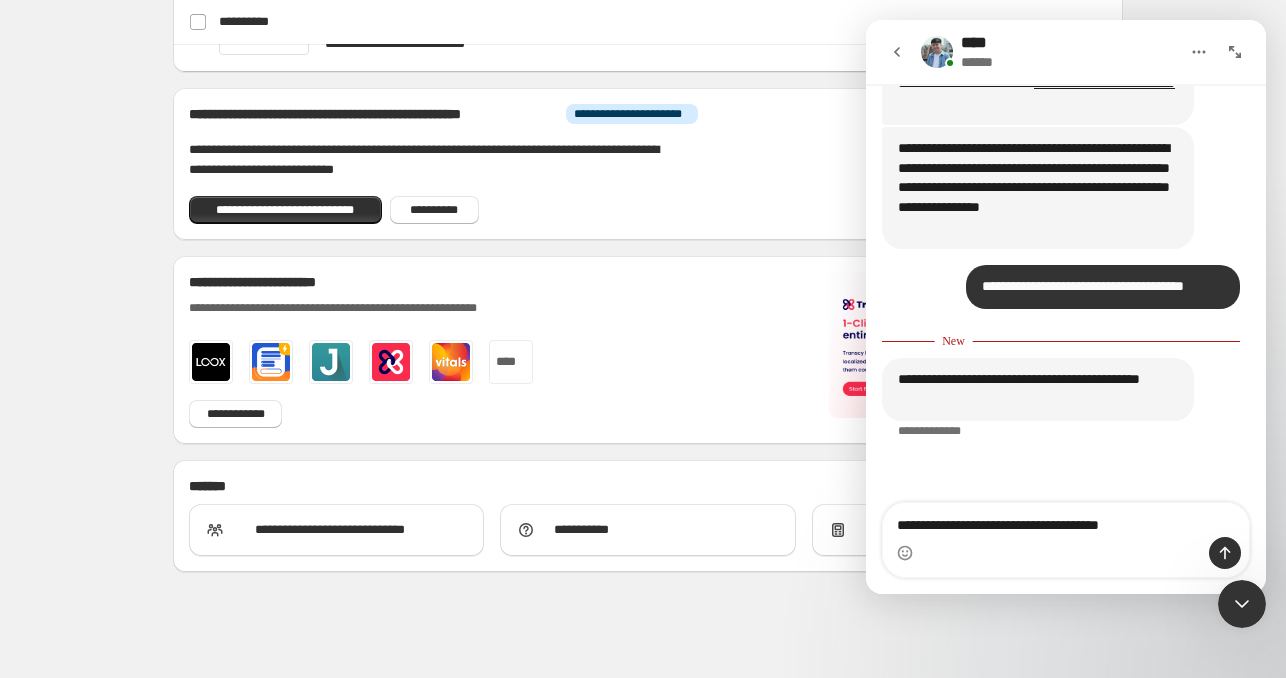type 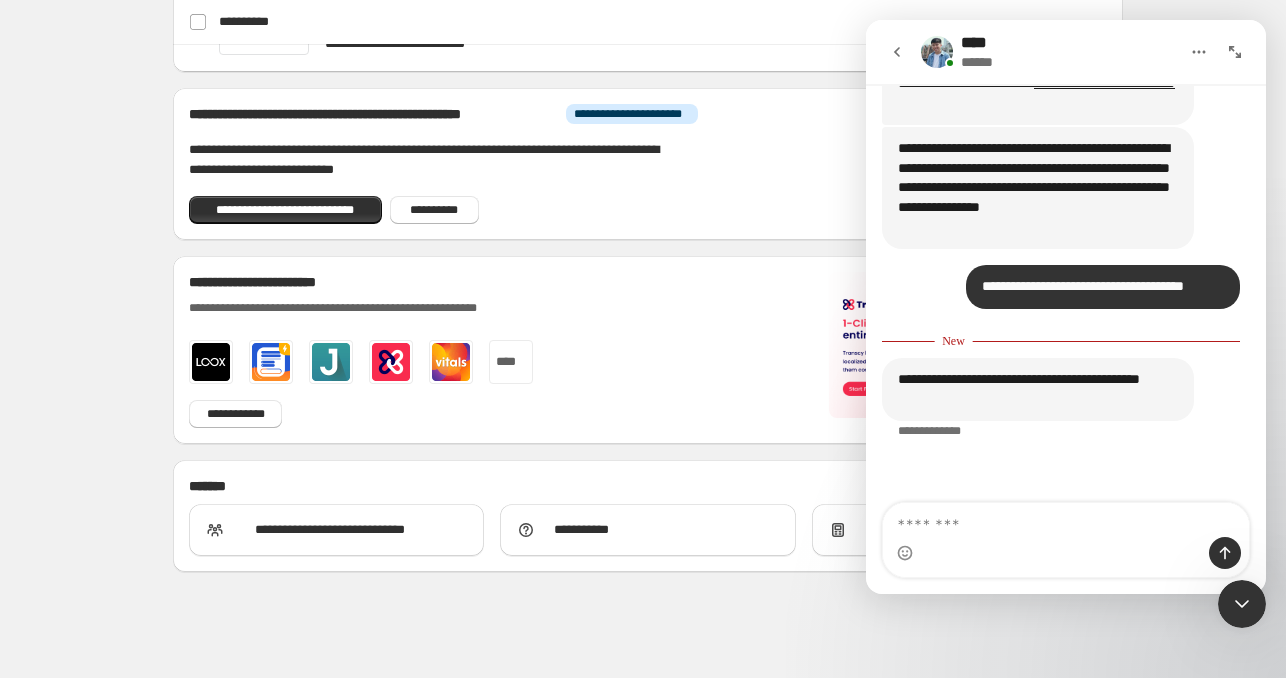 scroll, scrollTop: 2, scrollLeft: 0, axis: vertical 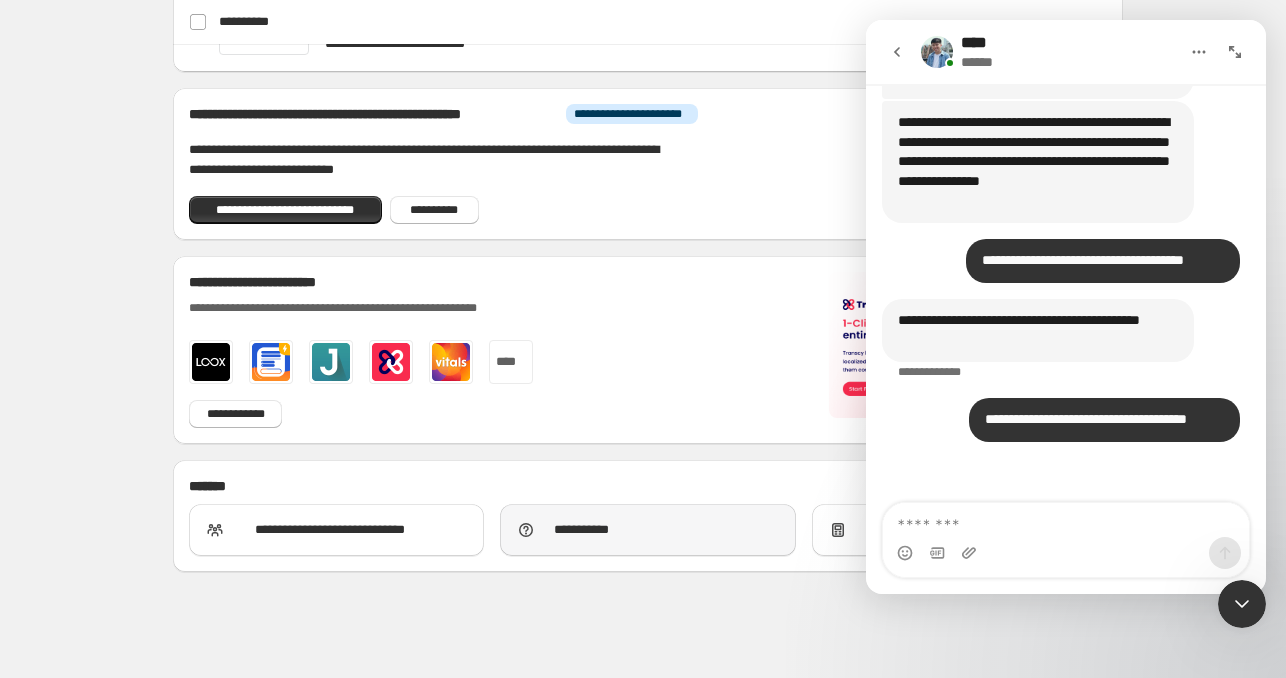 click on "**********" at bounding box center (581, 530) 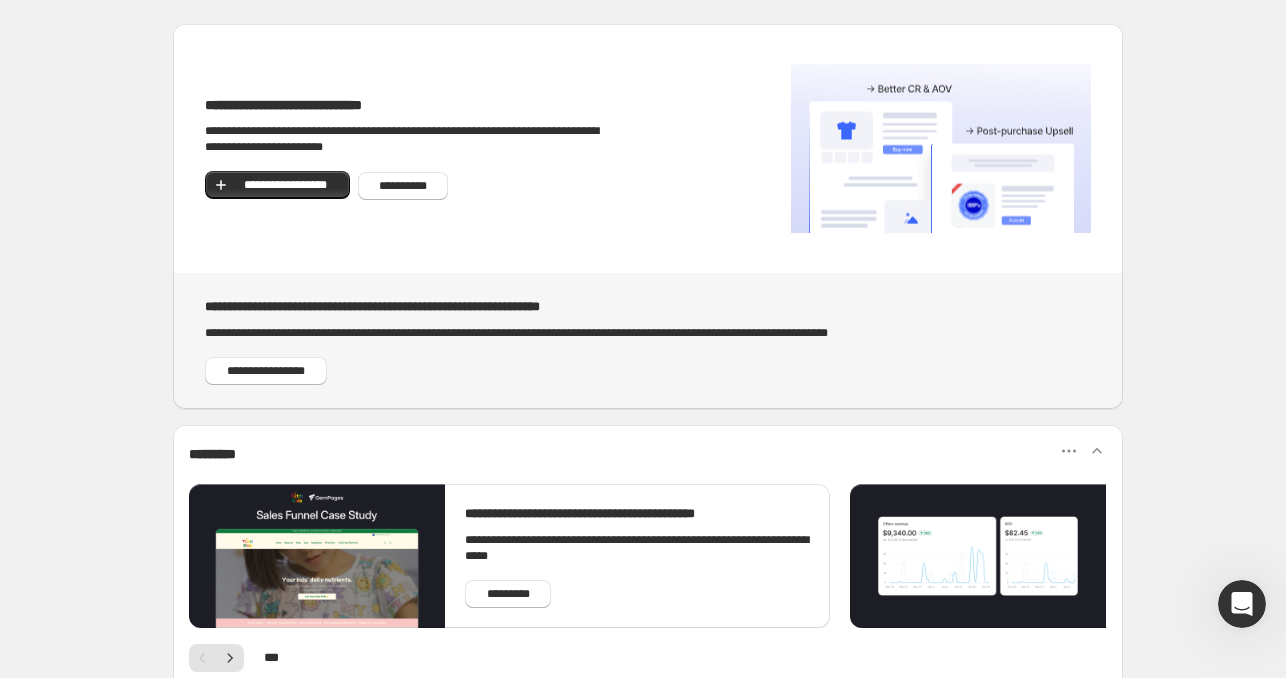 scroll, scrollTop: 0, scrollLeft: 0, axis: both 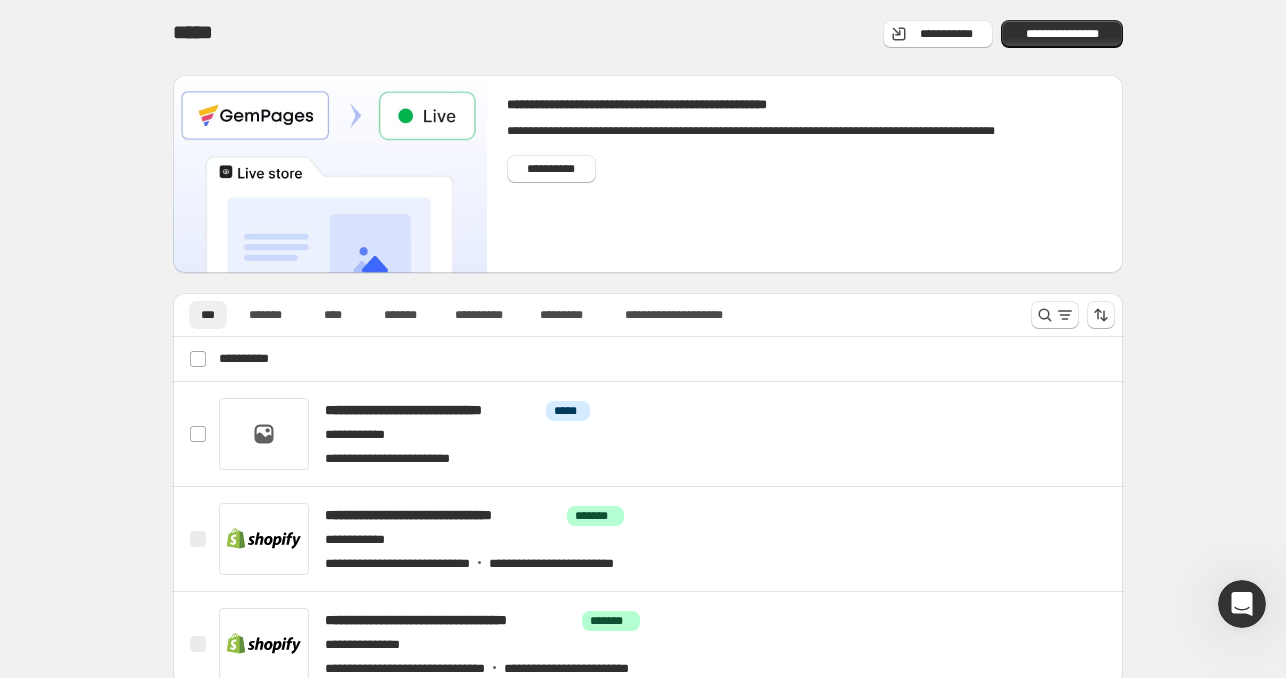 click at bounding box center [1242, 604] 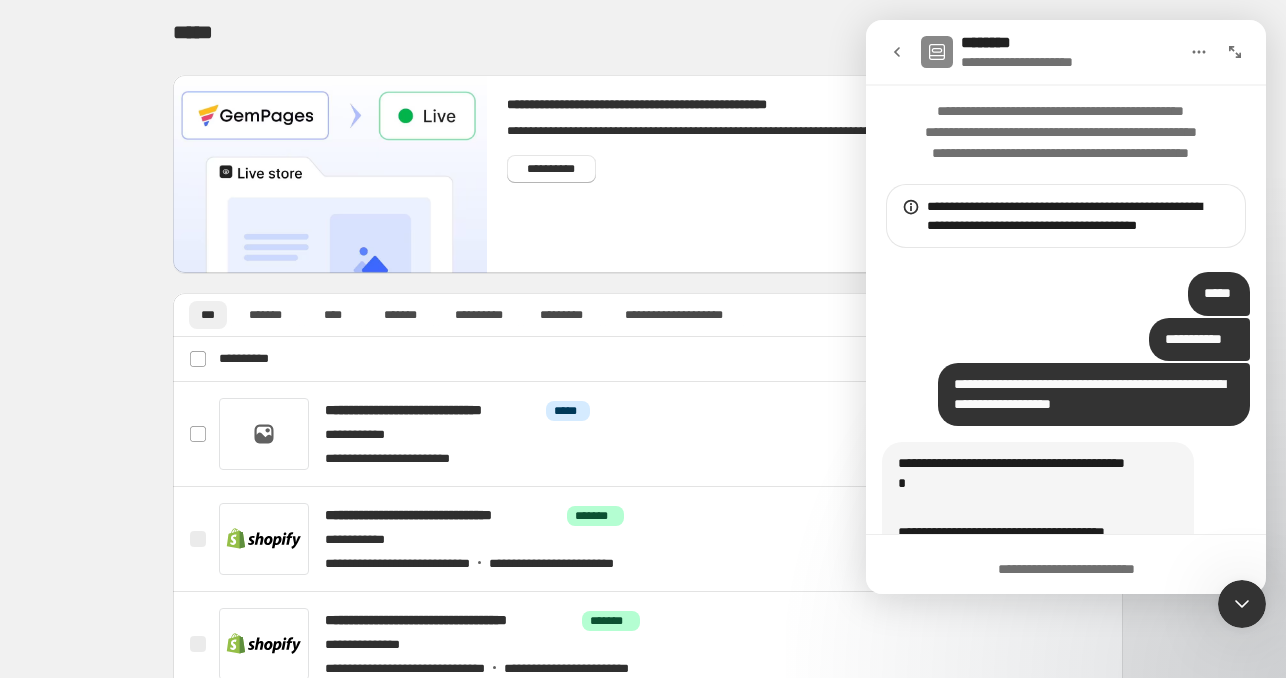 scroll, scrollTop: 2128, scrollLeft: 0, axis: vertical 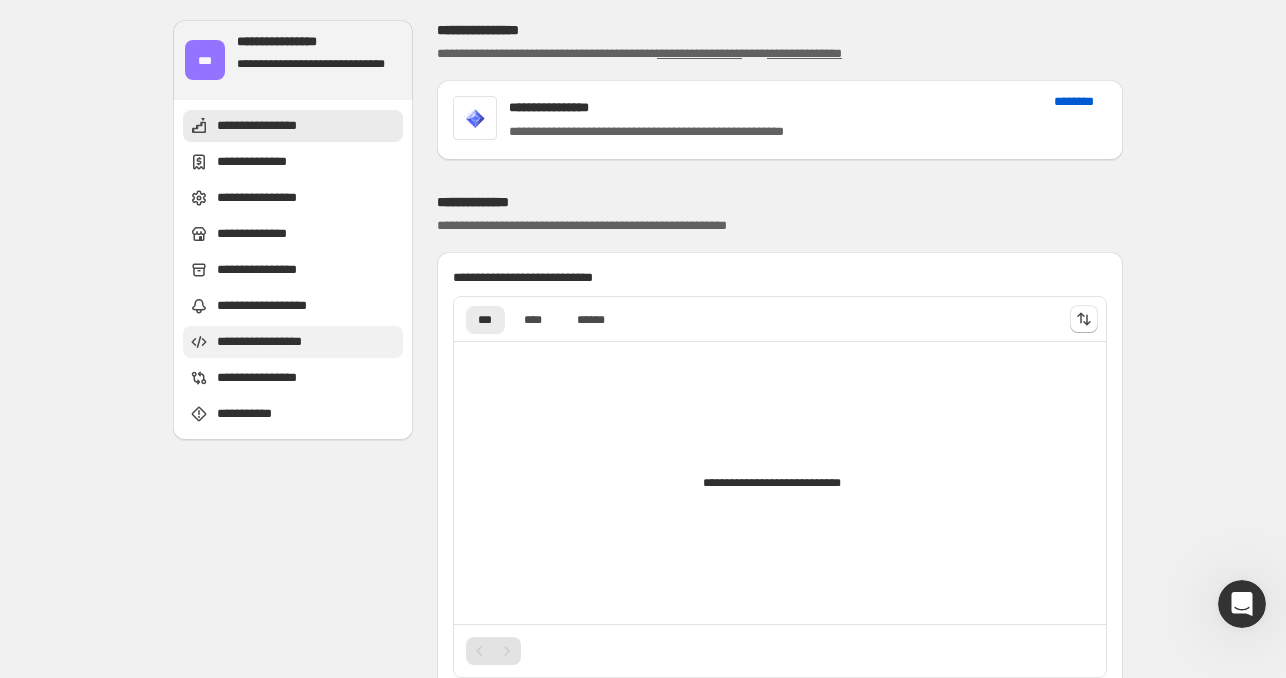 click on "**********" at bounding box center [293, 342] 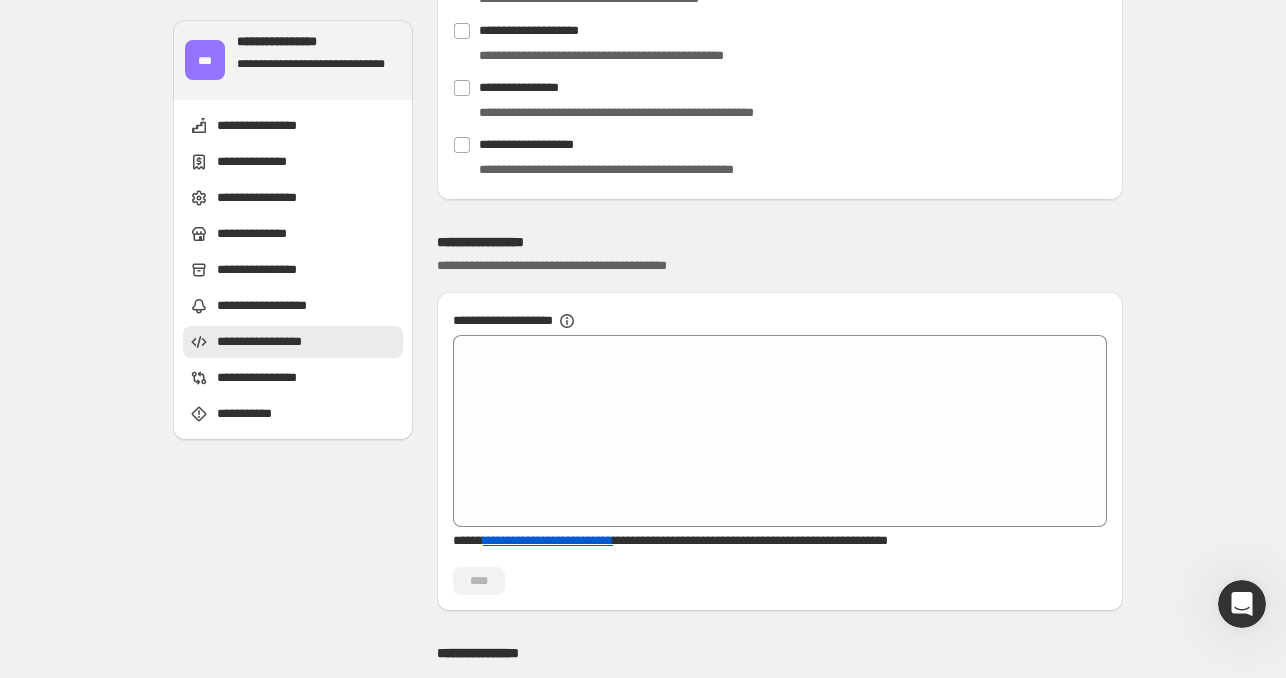 scroll, scrollTop: 2418, scrollLeft: 0, axis: vertical 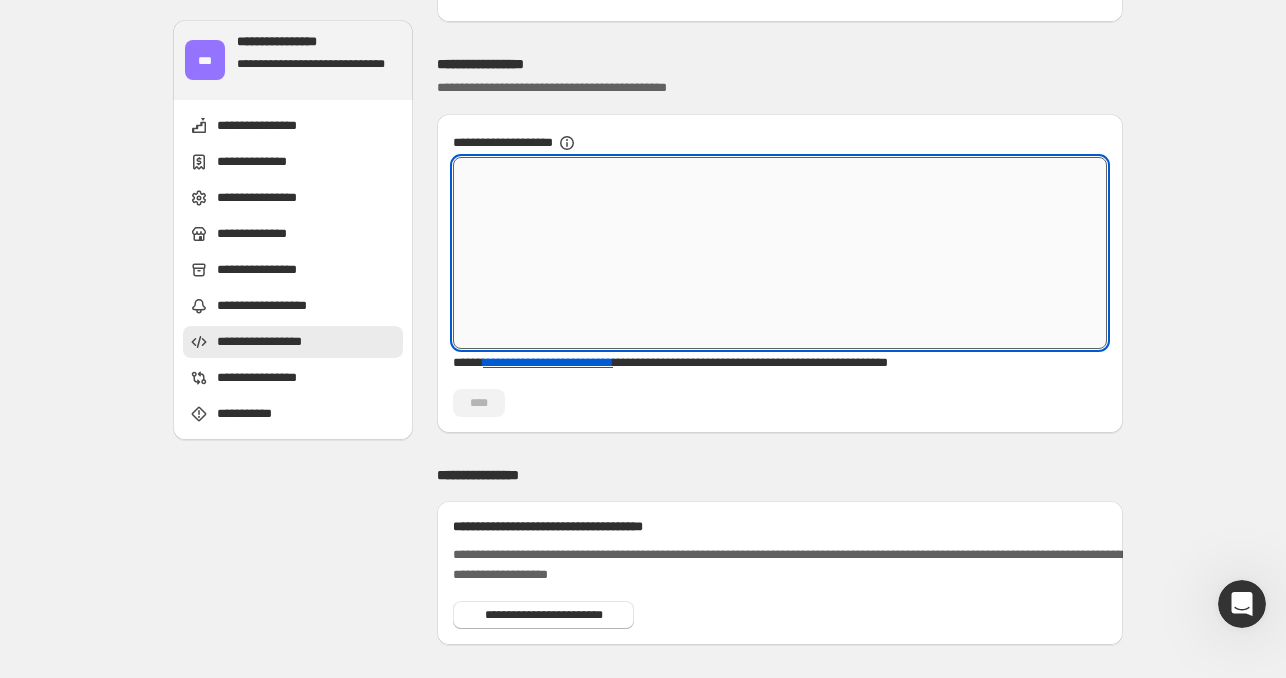 click on "**********" at bounding box center [780, 253] 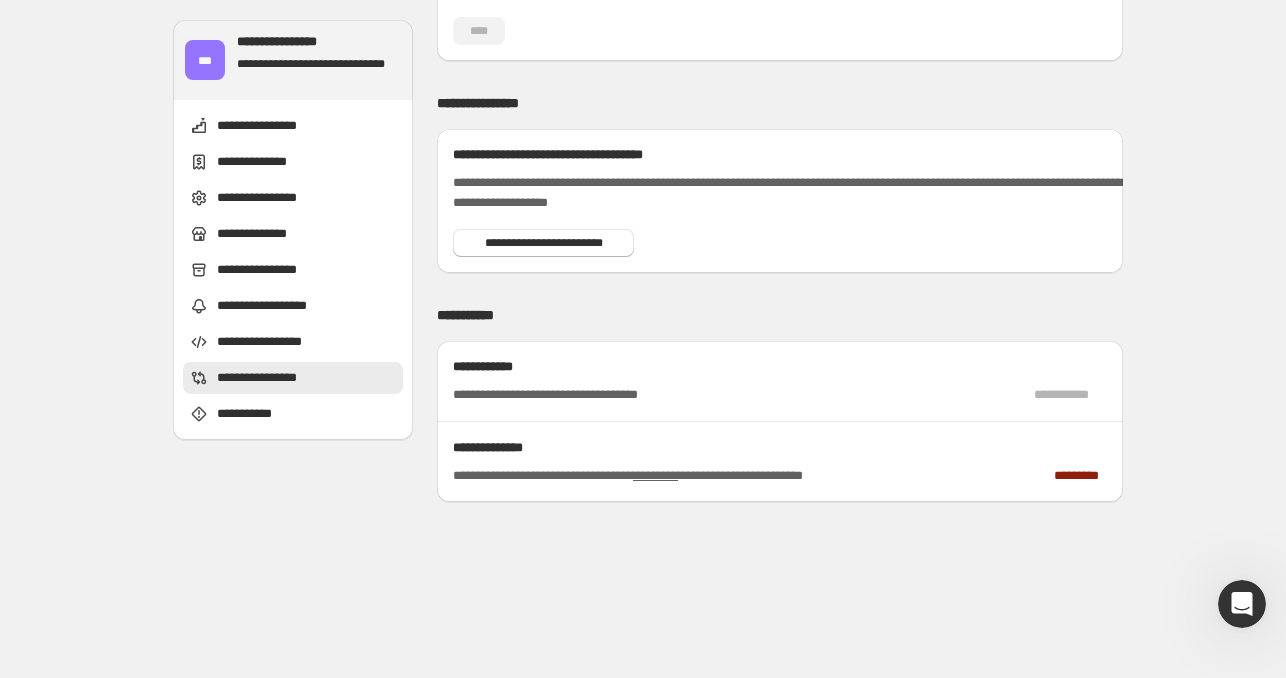 scroll, scrollTop: 2818, scrollLeft: 0, axis: vertical 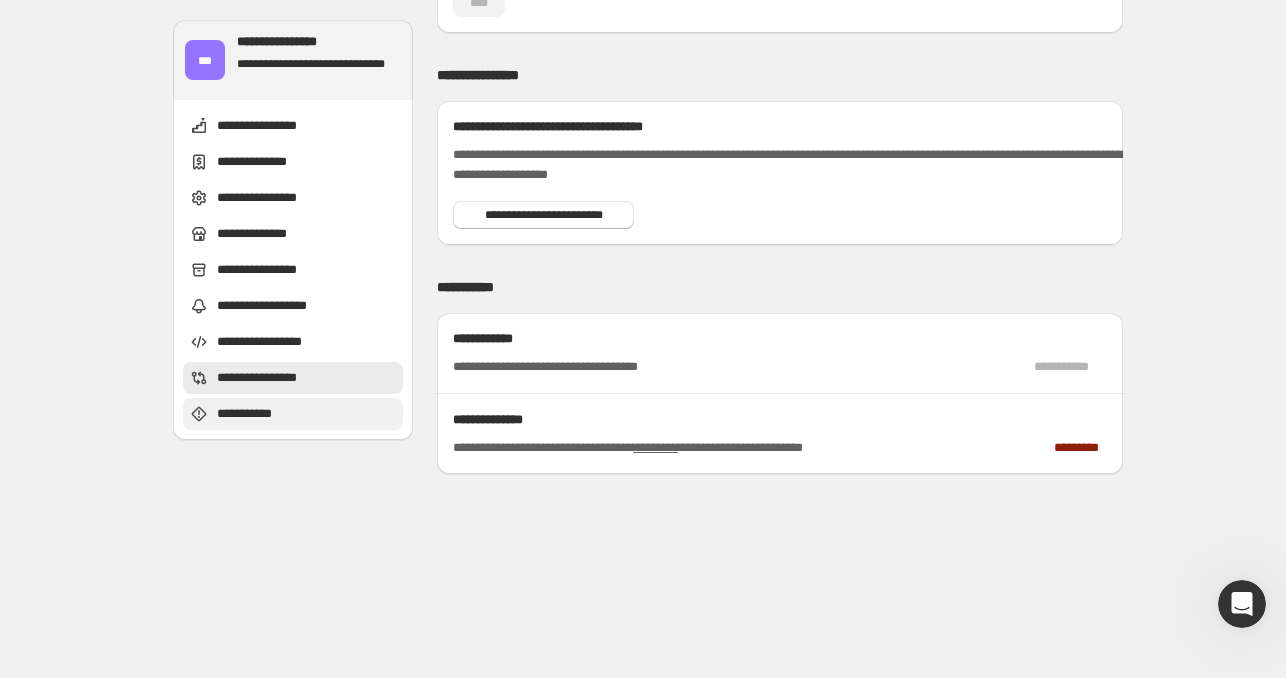 click on "**********" at bounding box center [256, 414] 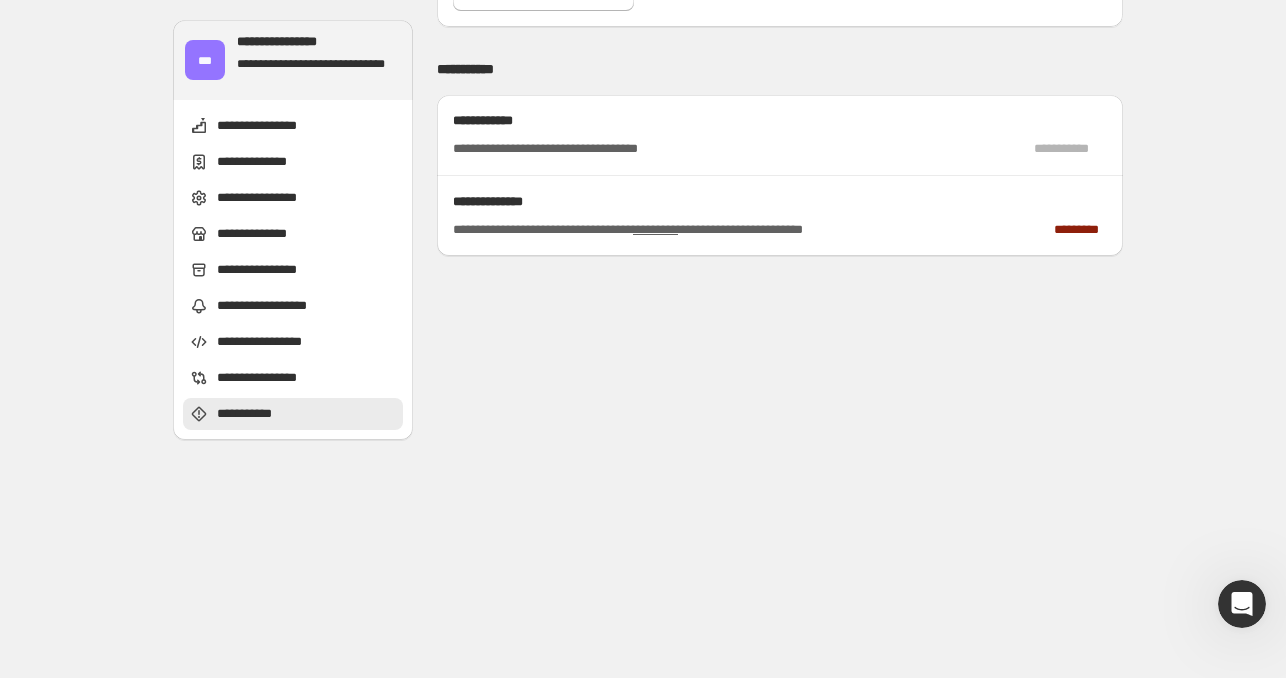 scroll, scrollTop: 3040, scrollLeft: 0, axis: vertical 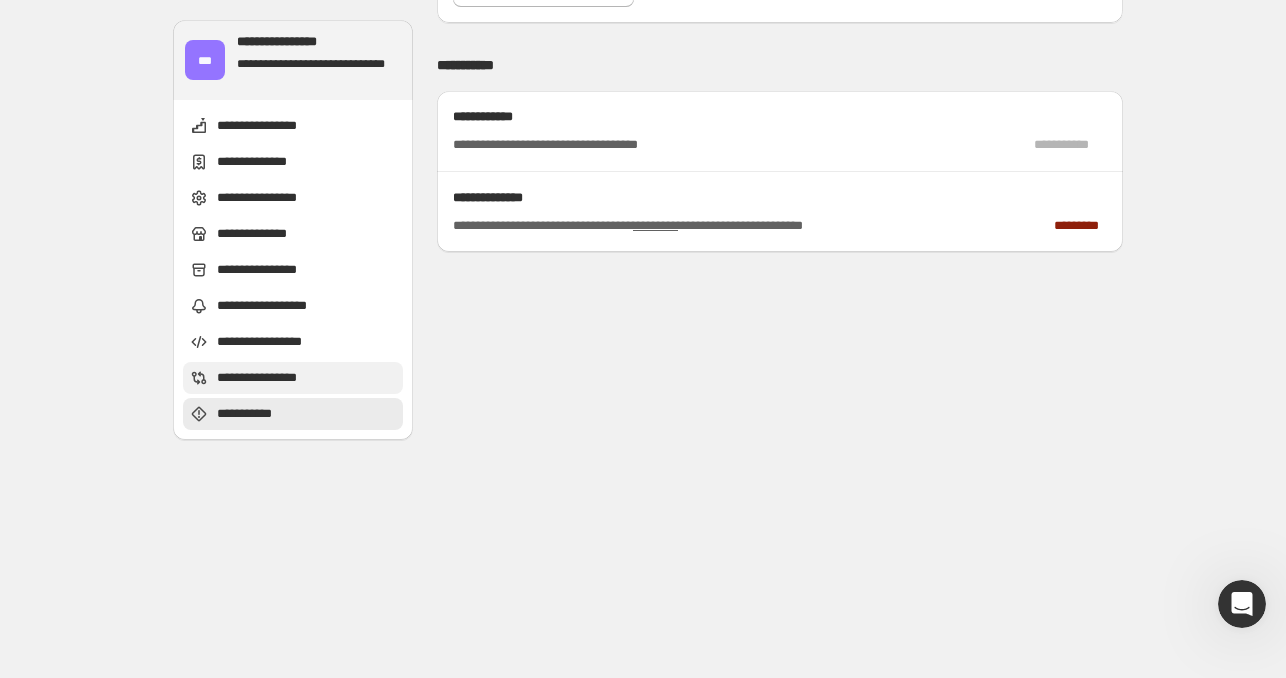 click on "**********" at bounding box center (275, 378) 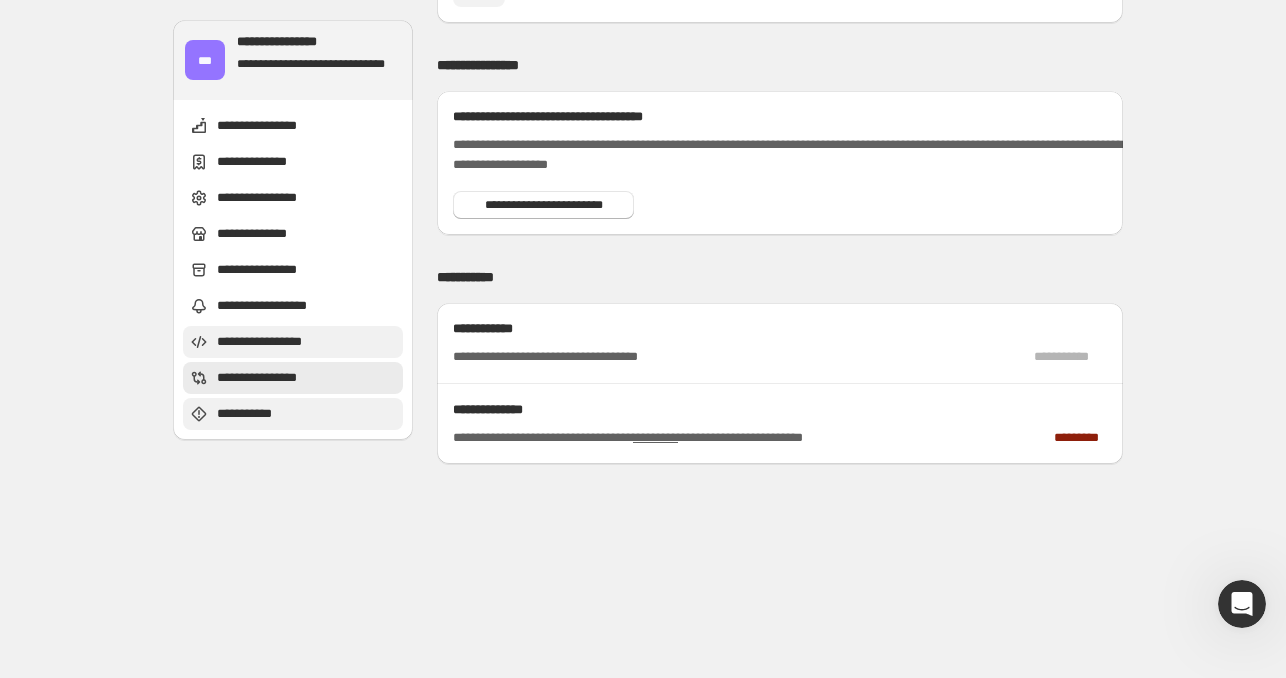 click on "**********" at bounding box center (276, 342) 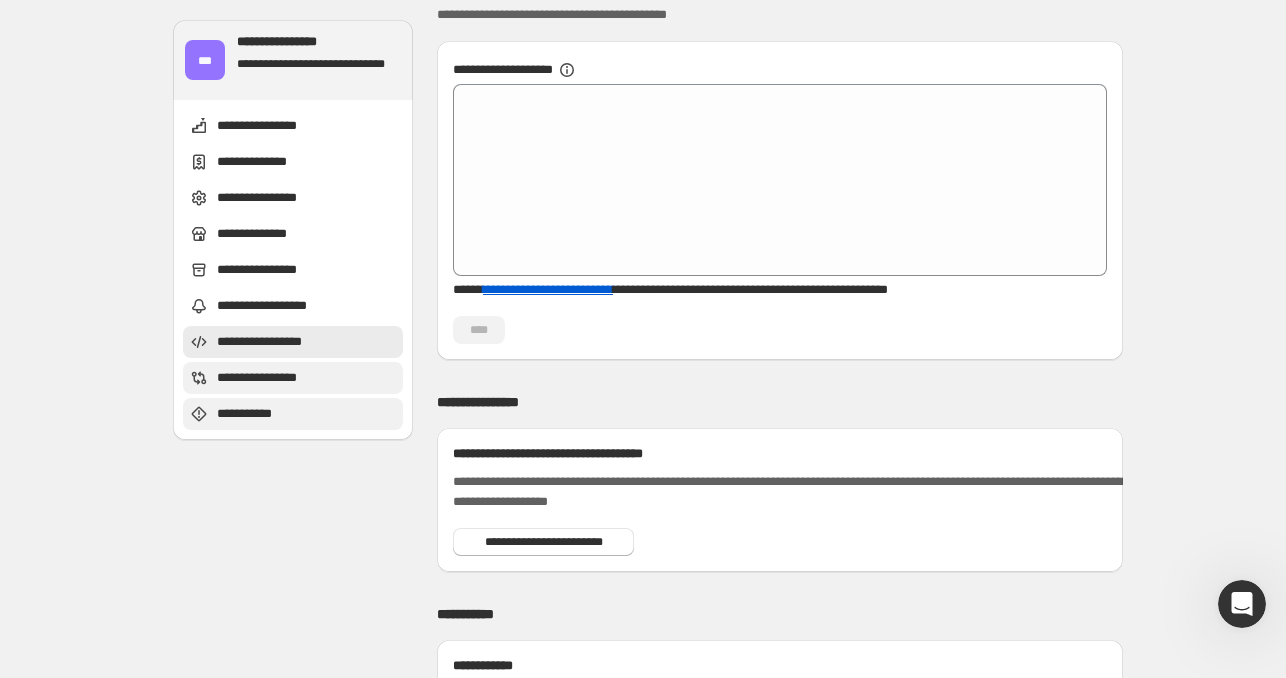 scroll, scrollTop: 2418, scrollLeft: 0, axis: vertical 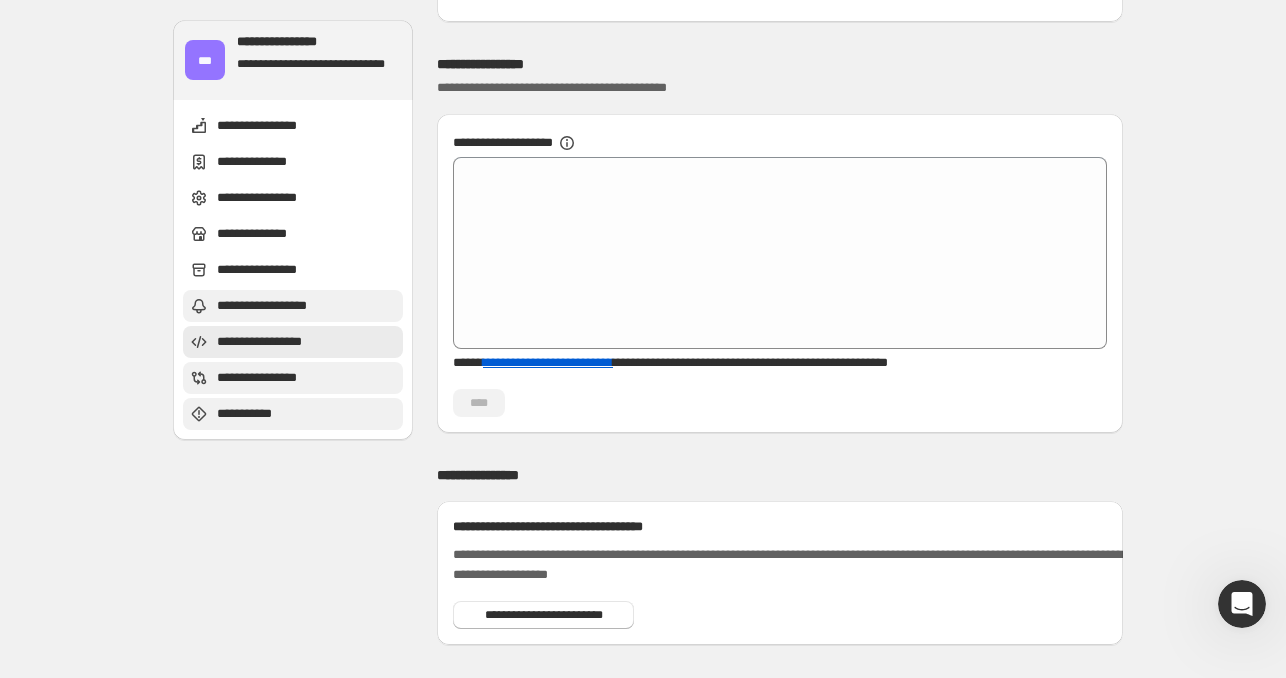 click on "**********" at bounding box center [293, 306] 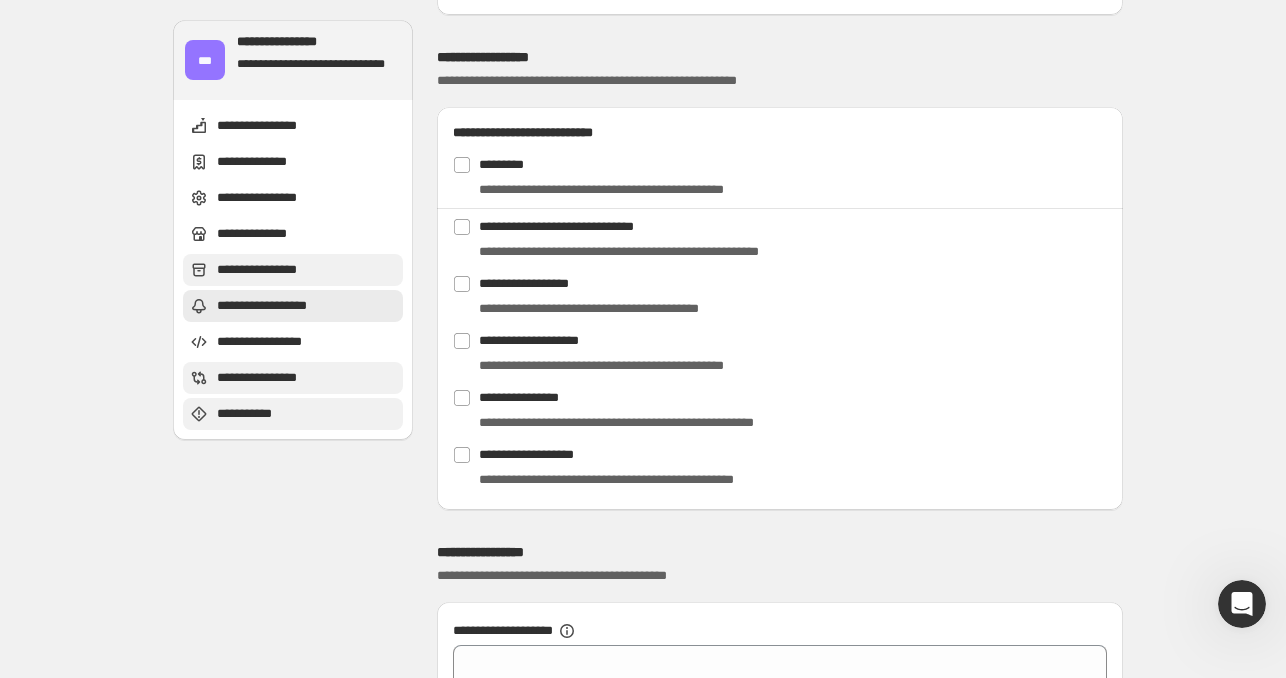 click on "**********" at bounding box center [293, 270] 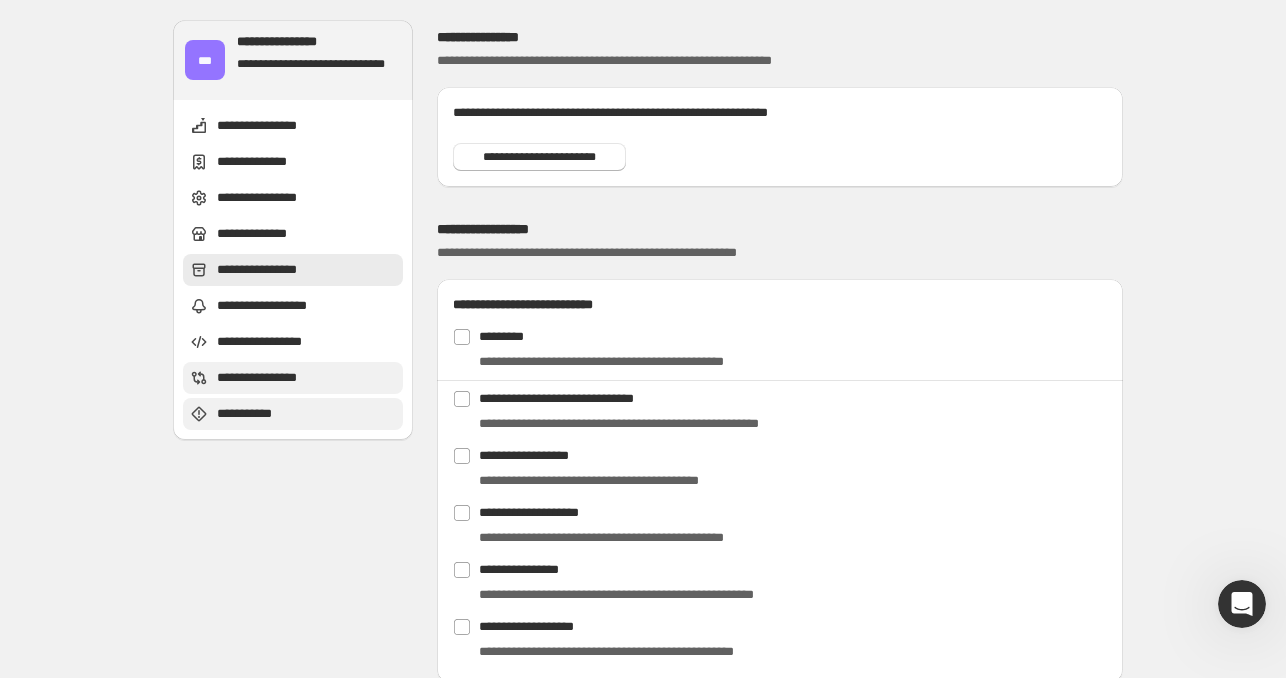scroll, scrollTop: 1738, scrollLeft: 0, axis: vertical 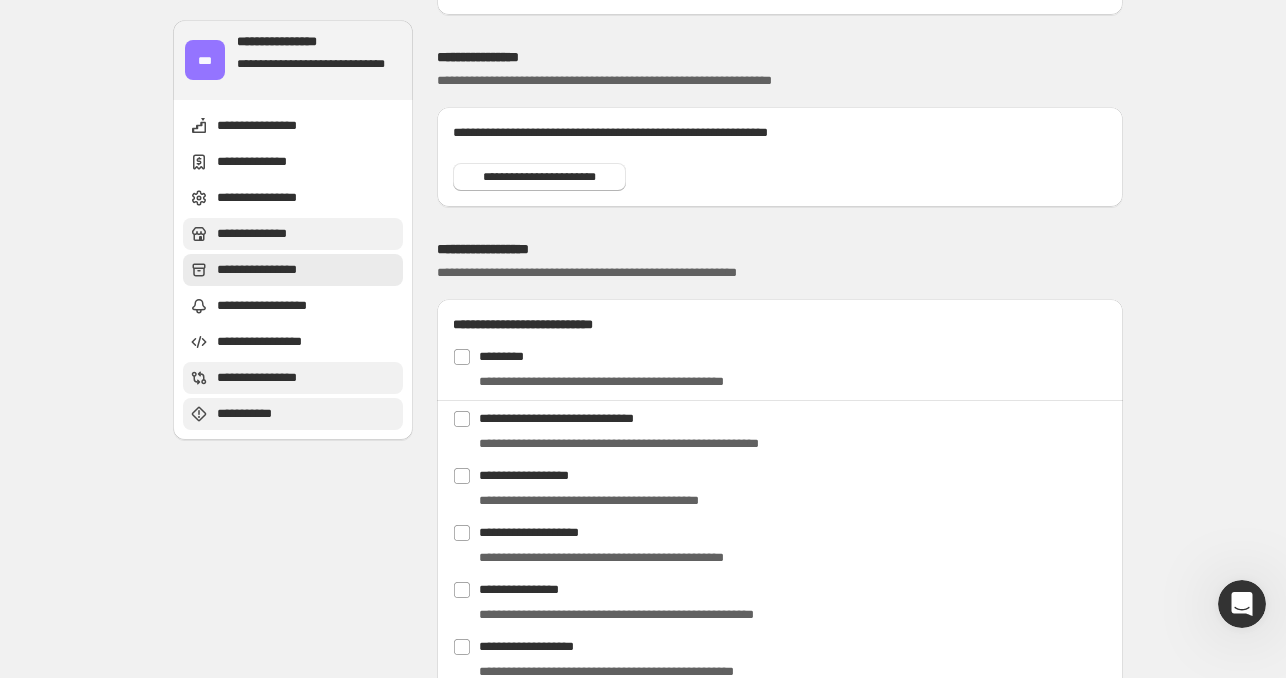 click on "**********" at bounding box center [293, 234] 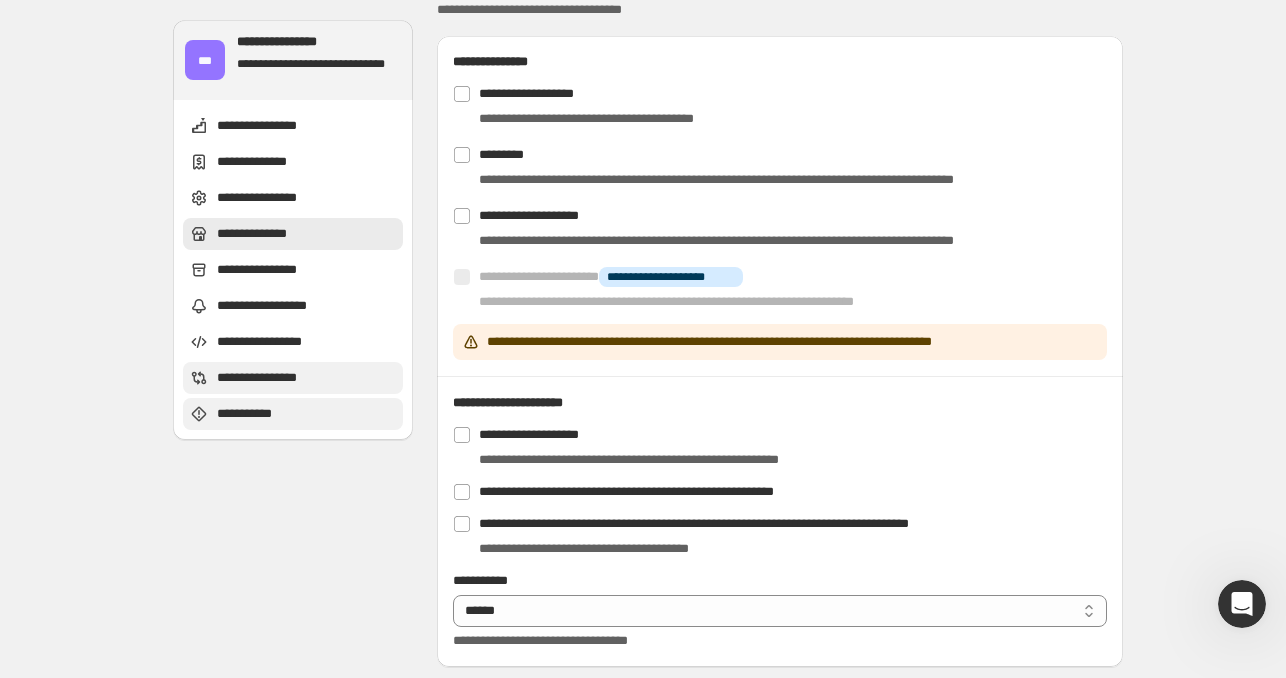 scroll, scrollTop: 1120, scrollLeft: 0, axis: vertical 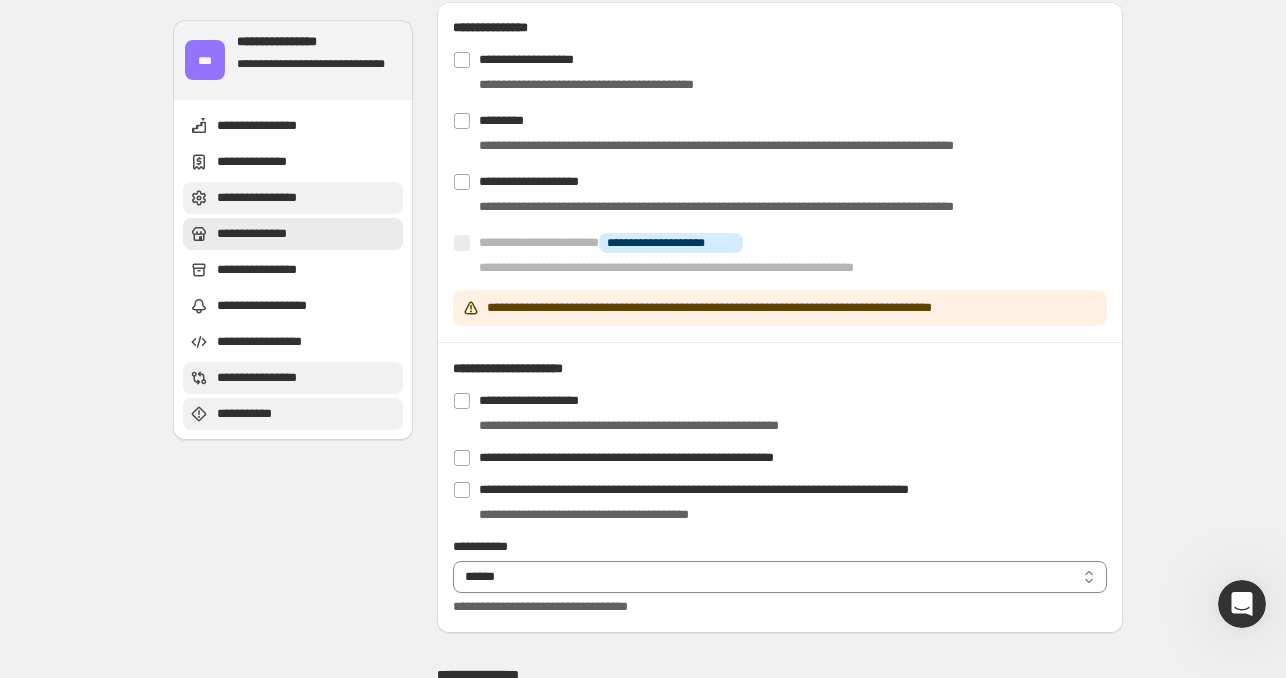 click on "**********" at bounding box center (270, 198) 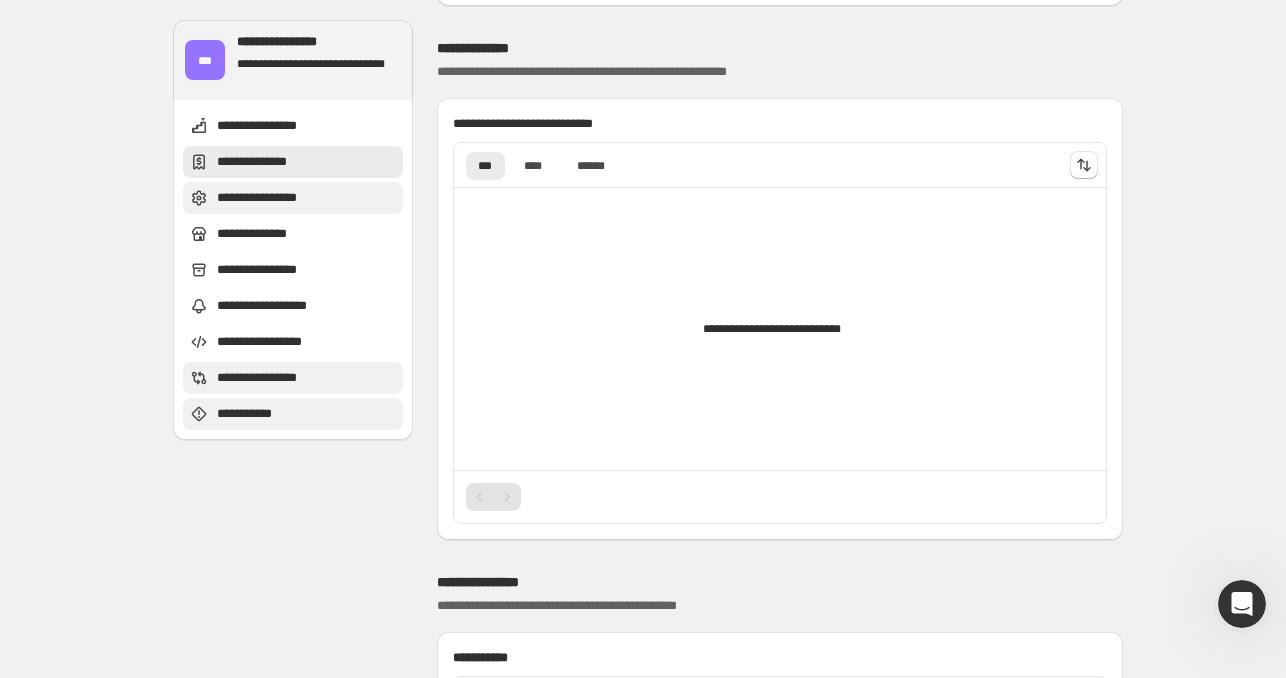 scroll, scrollTop: 0, scrollLeft: 0, axis: both 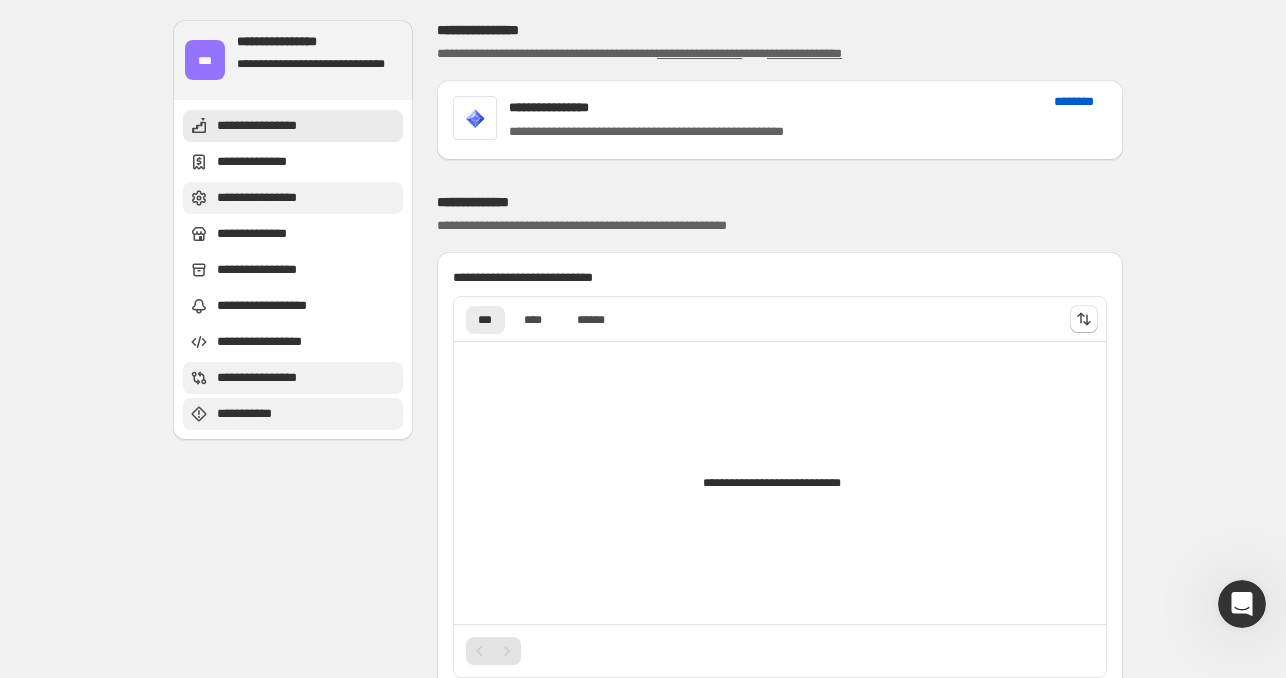 click on "**********" at bounding box center [780, 483] 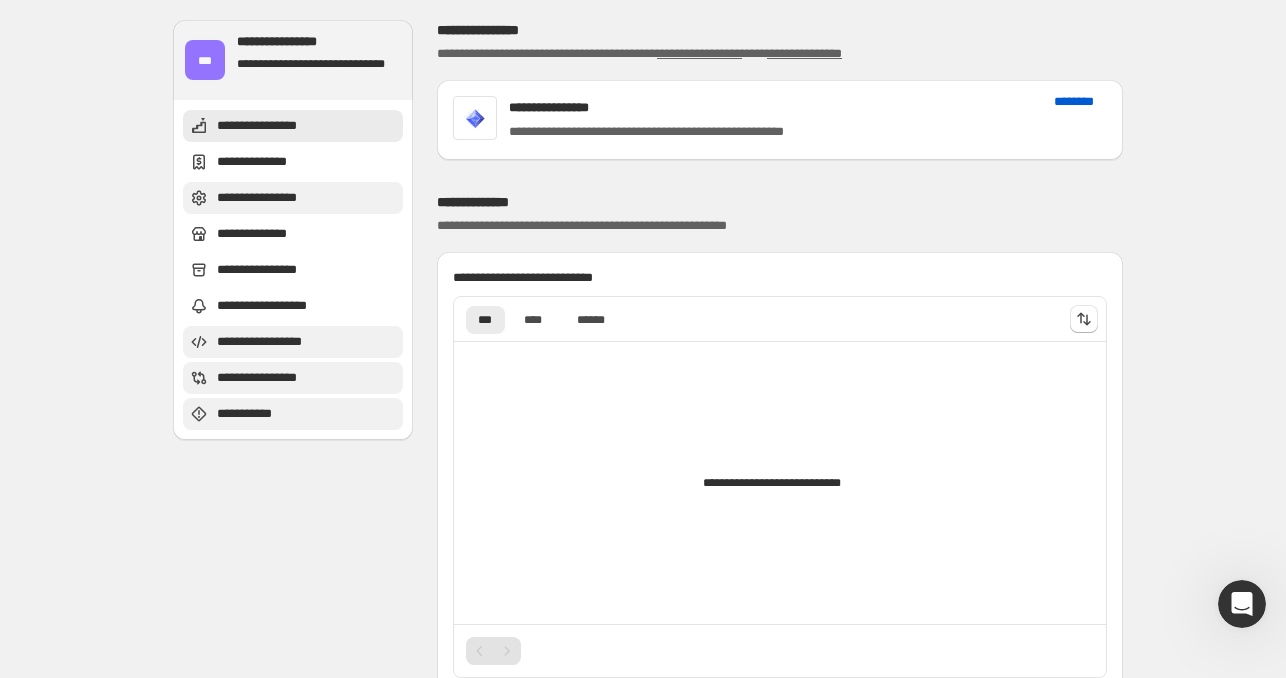 click on "**********" at bounding box center [293, 342] 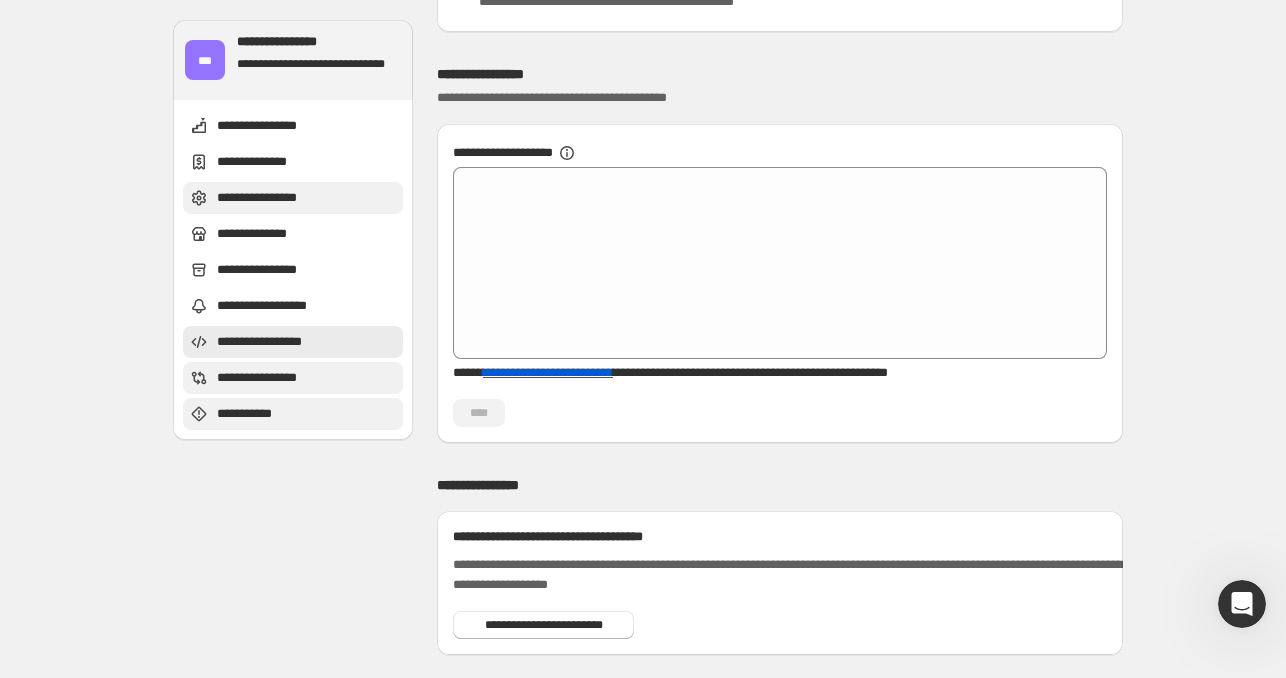 scroll, scrollTop: 2418, scrollLeft: 0, axis: vertical 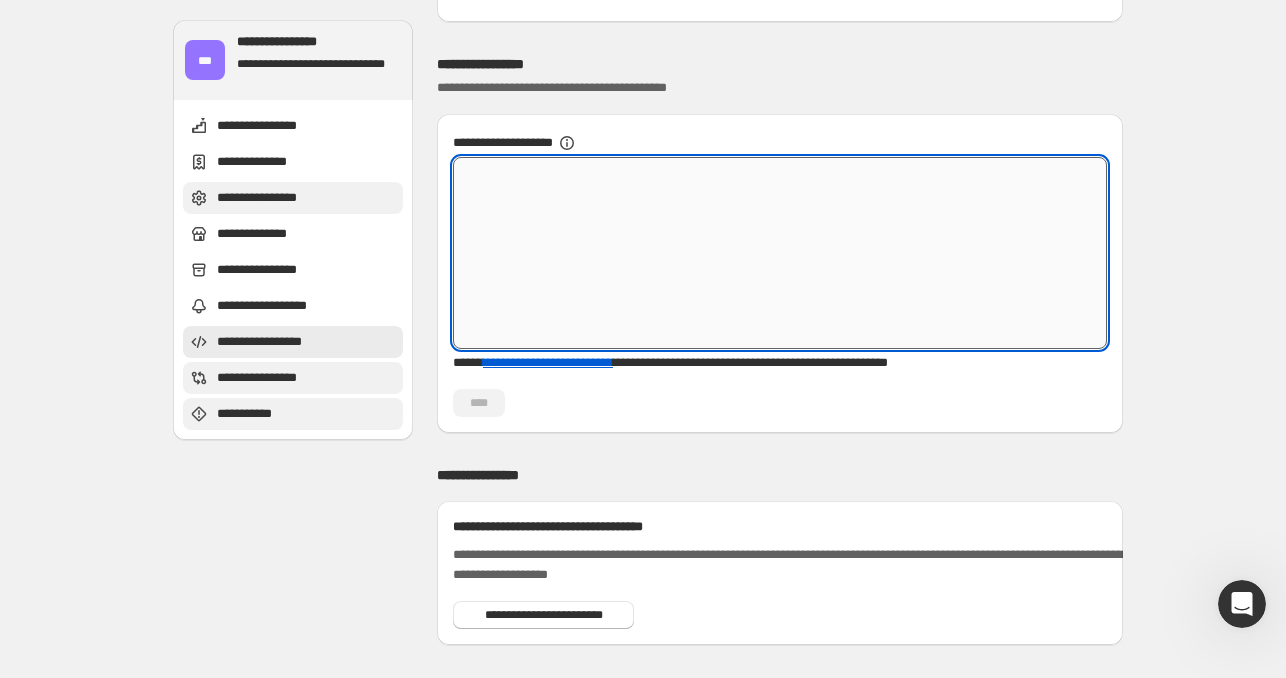 click on "**********" at bounding box center (780, 253) 